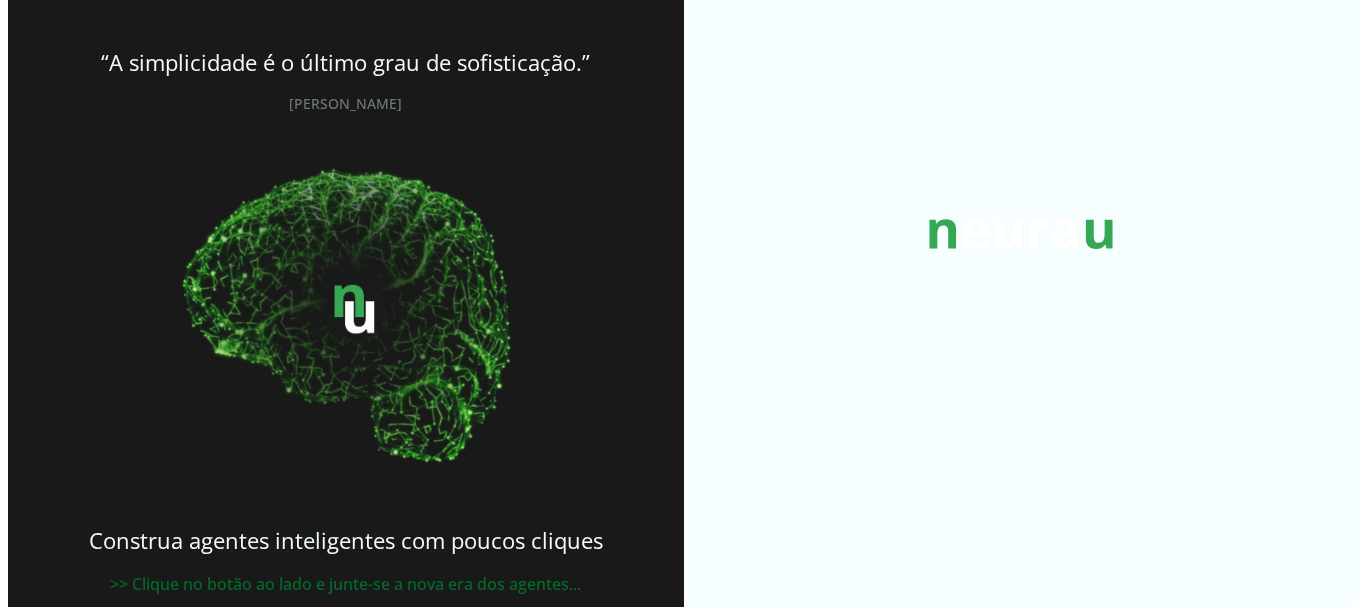 scroll, scrollTop: 0, scrollLeft: 0, axis: both 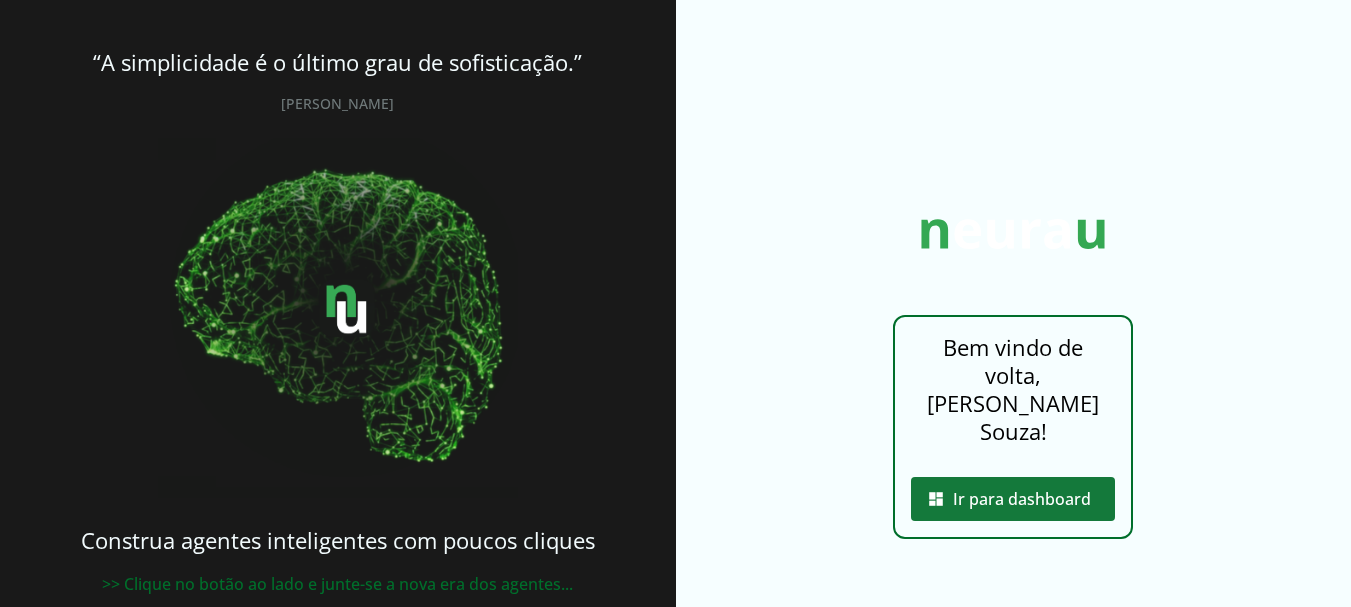 click at bounding box center [1013, 499] 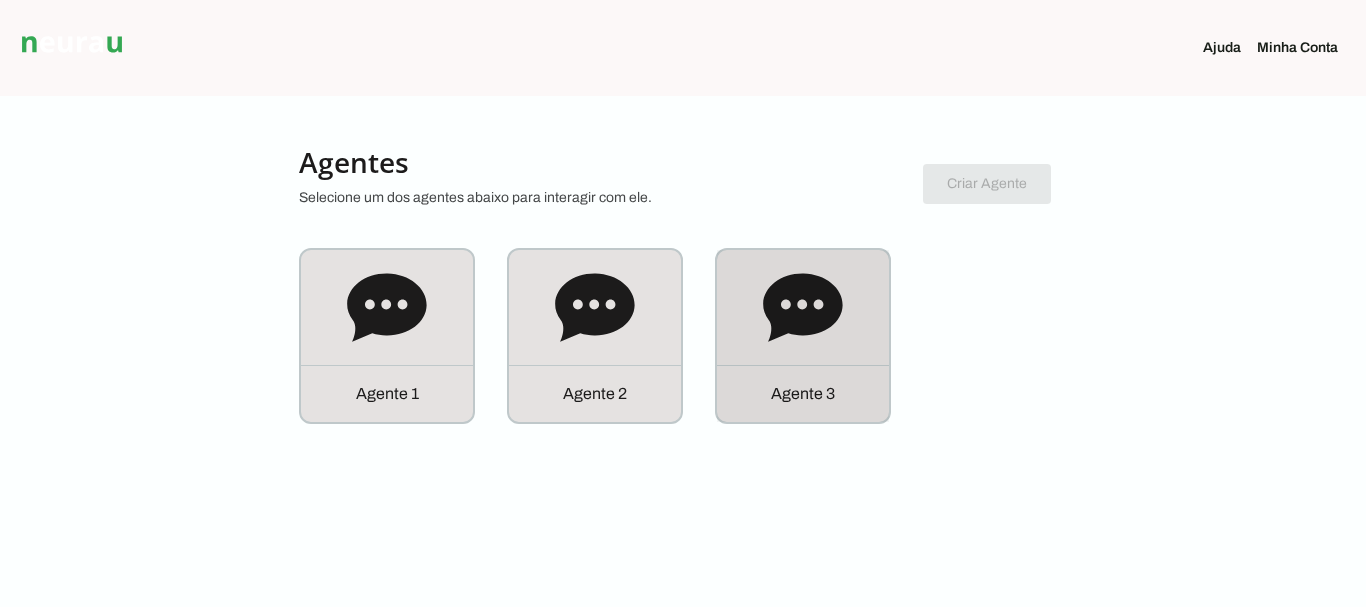 click 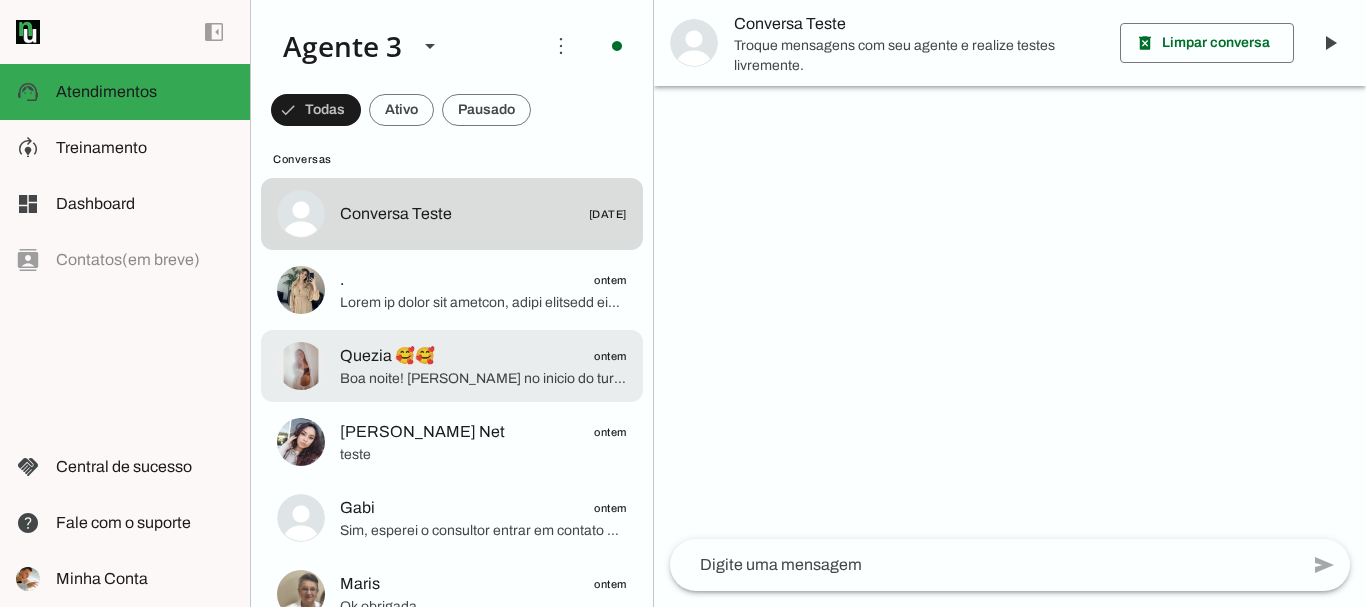 scroll, scrollTop: 0, scrollLeft: 0, axis: both 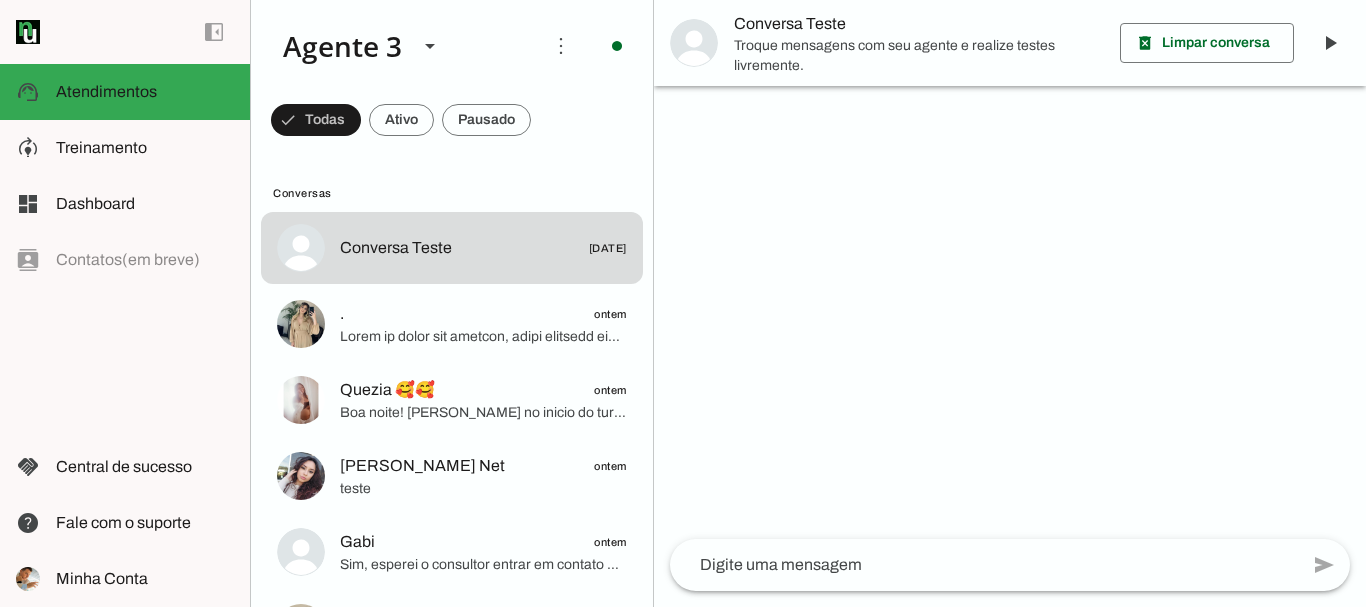 click at bounding box center (316, 120) 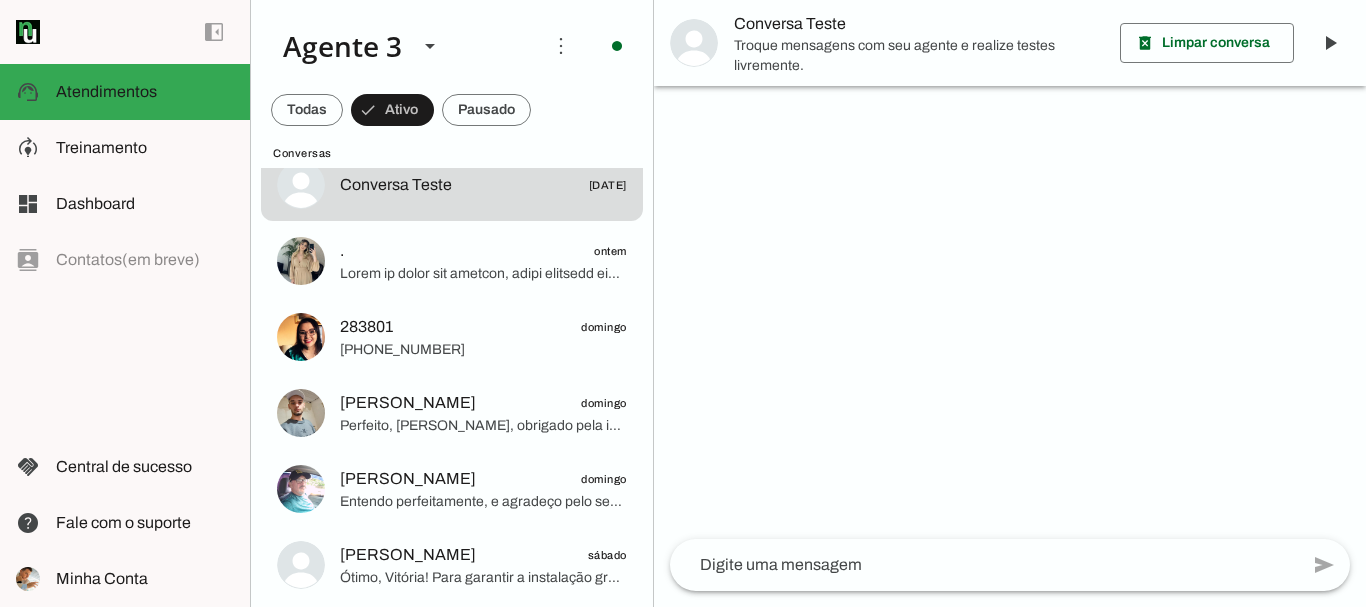scroll, scrollTop: 72, scrollLeft: 0, axis: vertical 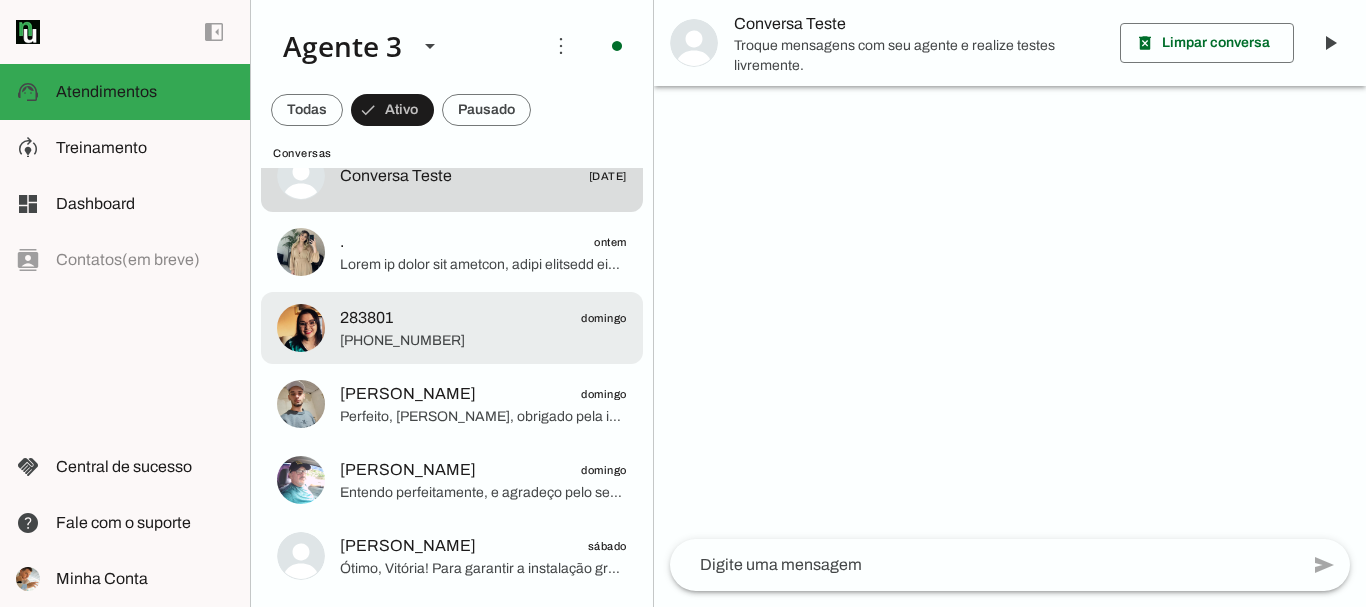 click on "283801
domingo
+55 5185164858" at bounding box center [452, 176] 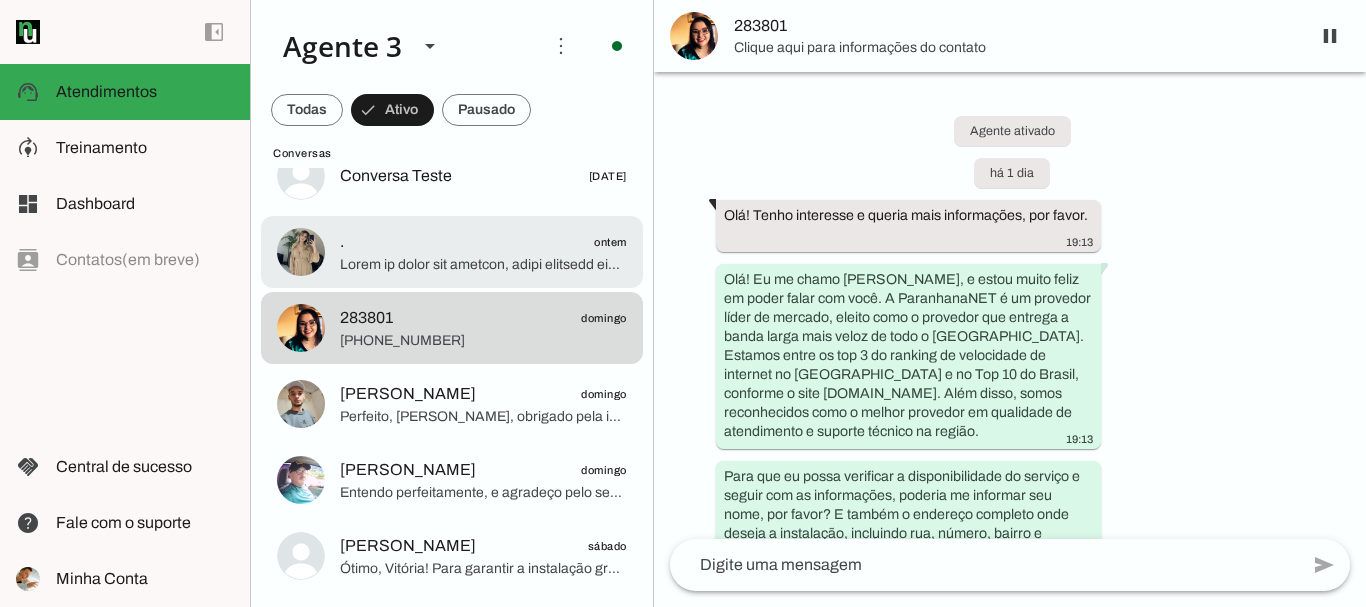 click on ".
ontem" 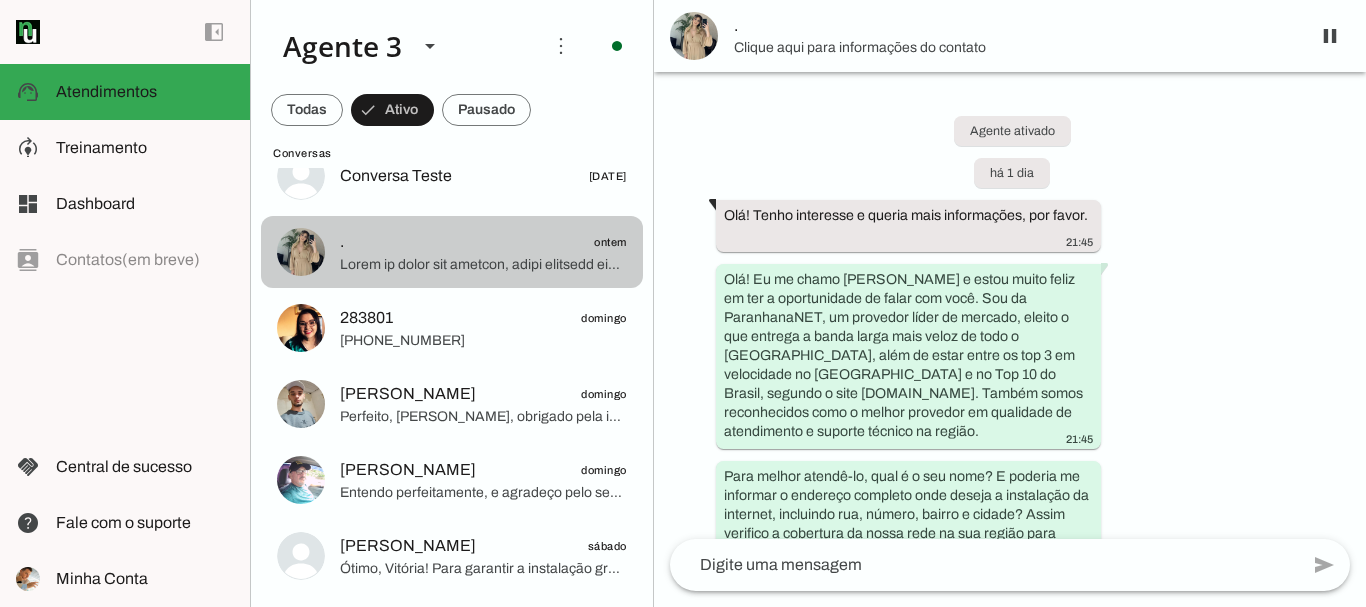 scroll, scrollTop: 1590, scrollLeft: 0, axis: vertical 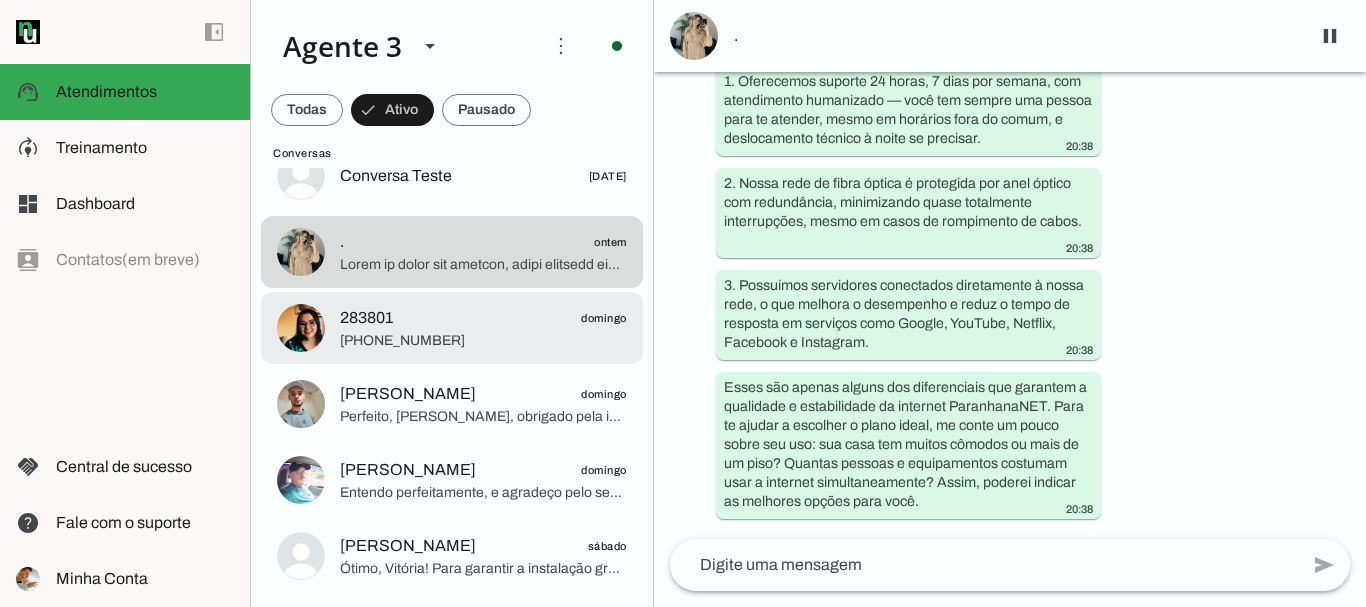 click on "[PHONE_NUMBER]" 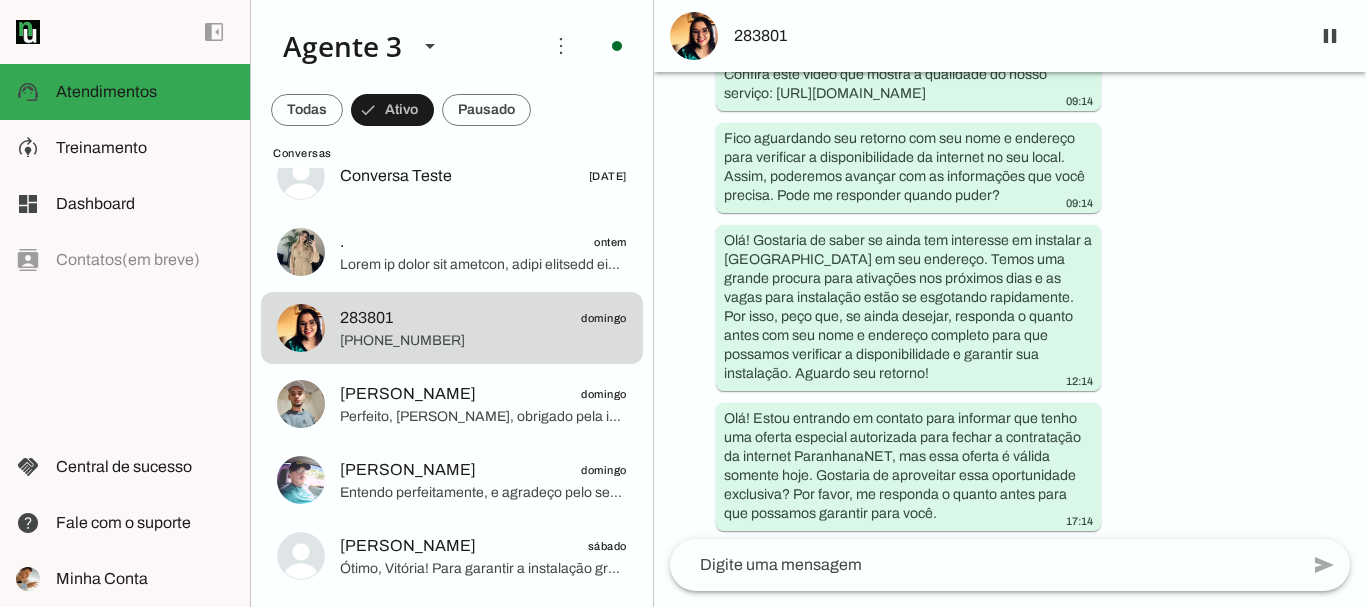 scroll, scrollTop: 1043, scrollLeft: 0, axis: vertical 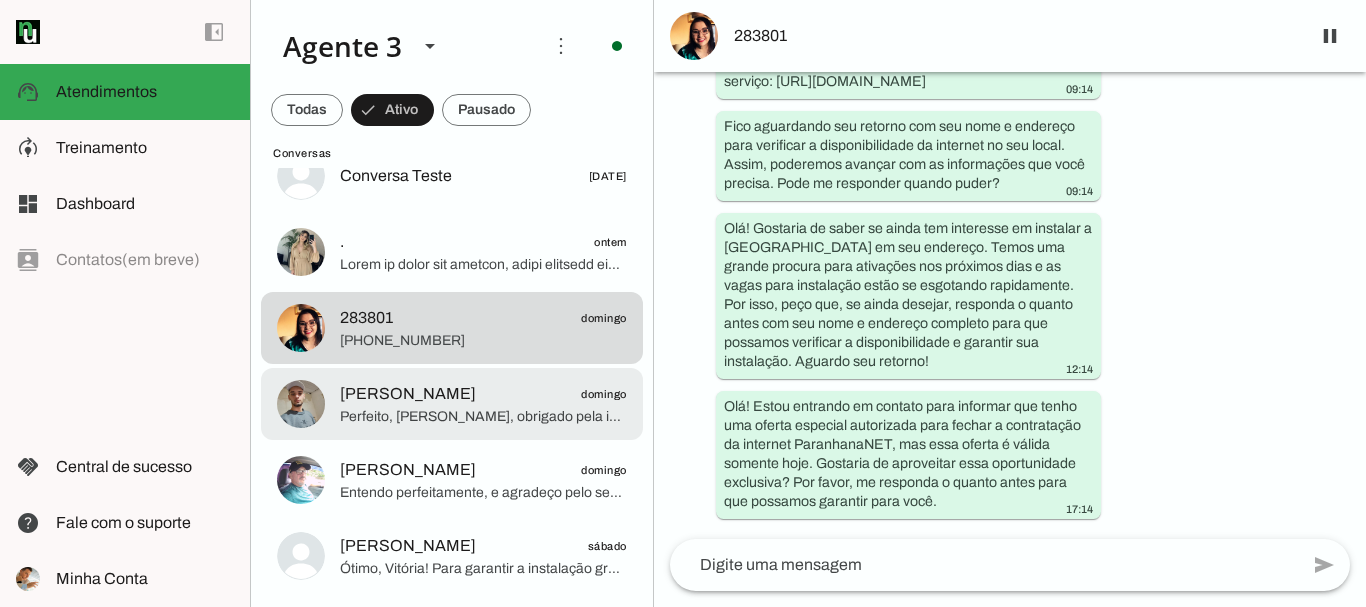 click on "Perfeito, [PERSON_NAME], obrigado pela informação. Agora que temos todos os dados, o próximo passo é registrar seu pedido com seu nome completo e CPF para garantir a isenção da taxa de instalação de R$ 700, válida para até 150 metros de cabo de fibra óptica no endereço informado.
Para isso, preciso que você envie cópias legíveis dos seus documentos: CPF, RG e comprovante de endereço (pode ser conta de energia elétrica). Também, por favor, envie uma foto sua segurando um documento com foto, para validar seu cadastro.
Você poderia me informar dois dias e horários em que tenha alguém maior de idade para receber a equipe no endereço da instalação? Lembre que a instalação não pode ser feita se houver apenas menor de idade no local.
Assim, podemos encaminhar o pedido para aprovação financeira e agendar a instalação o quanto antes, aproveitando que ainda temos disponibilidade para sua região." 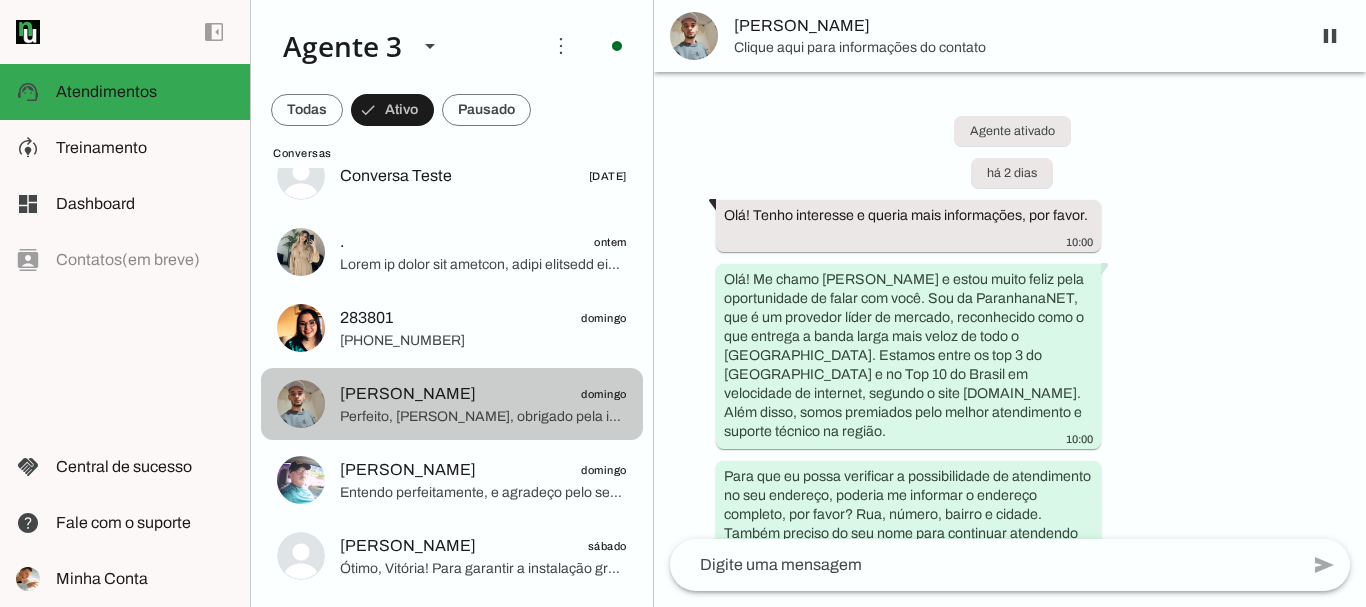 scroll, scrollTop: 5298, scrollLeft: 0, axis: vertical 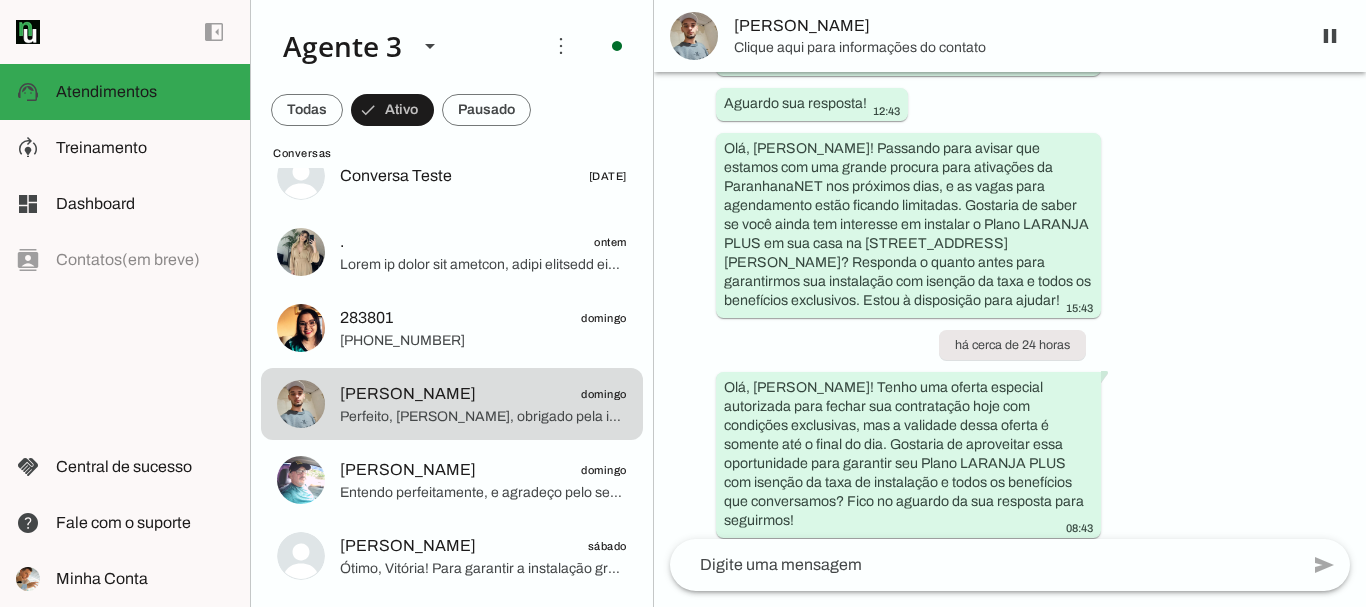 click at bounding box center (307, 110) 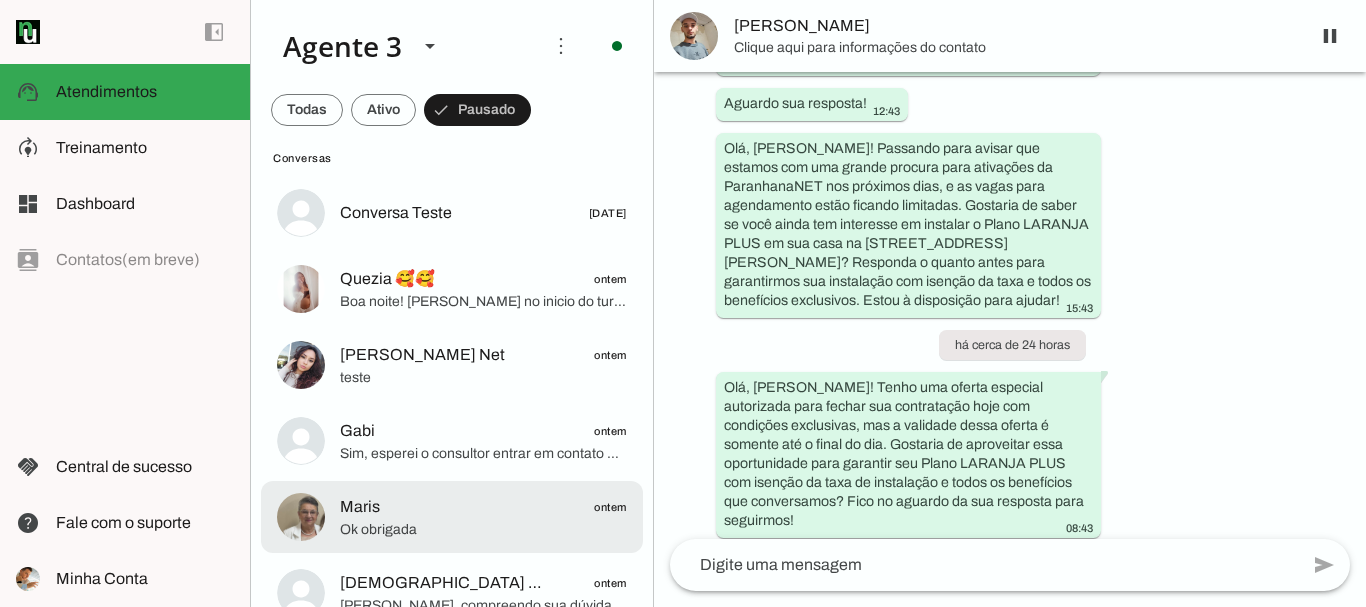 scroll, scrollTop: 0, scrollLeft: 0, axis: both 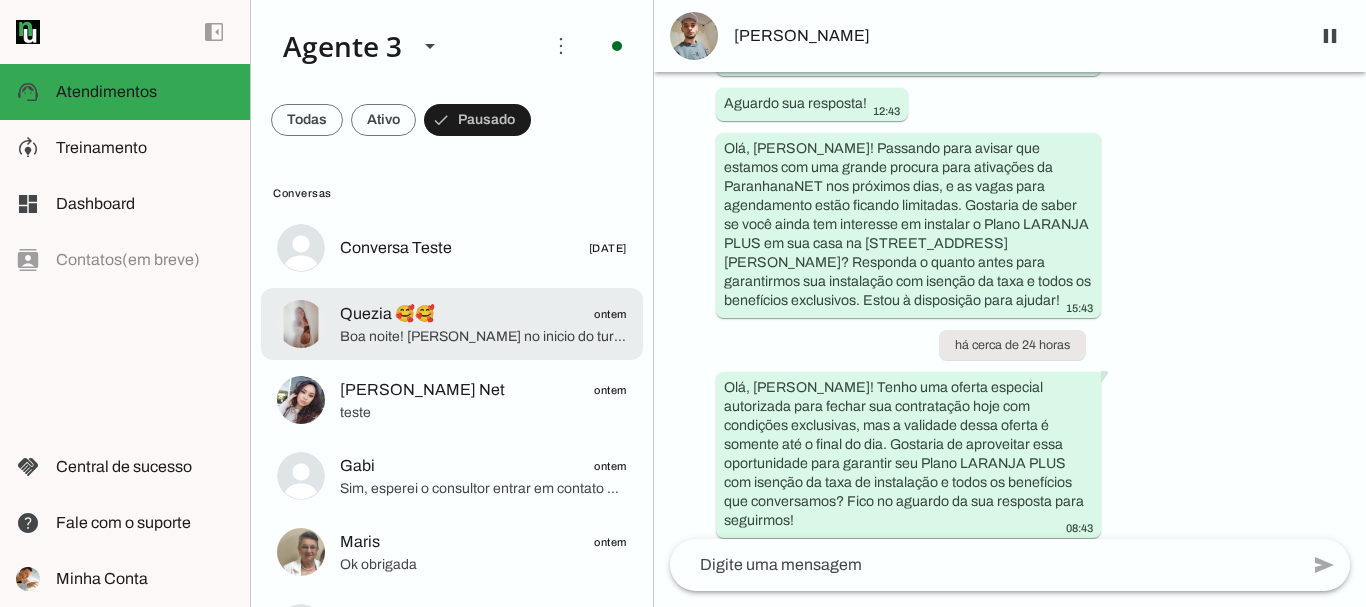 click on "Quezia 🥰🥰
ontem
Boa noite! Amanha no inicio do turno já, ele dá sequencia! Boa noite! Até mais! Demais duvidas chamar no número 51 3543 1099" at bounding box center (452, 248) 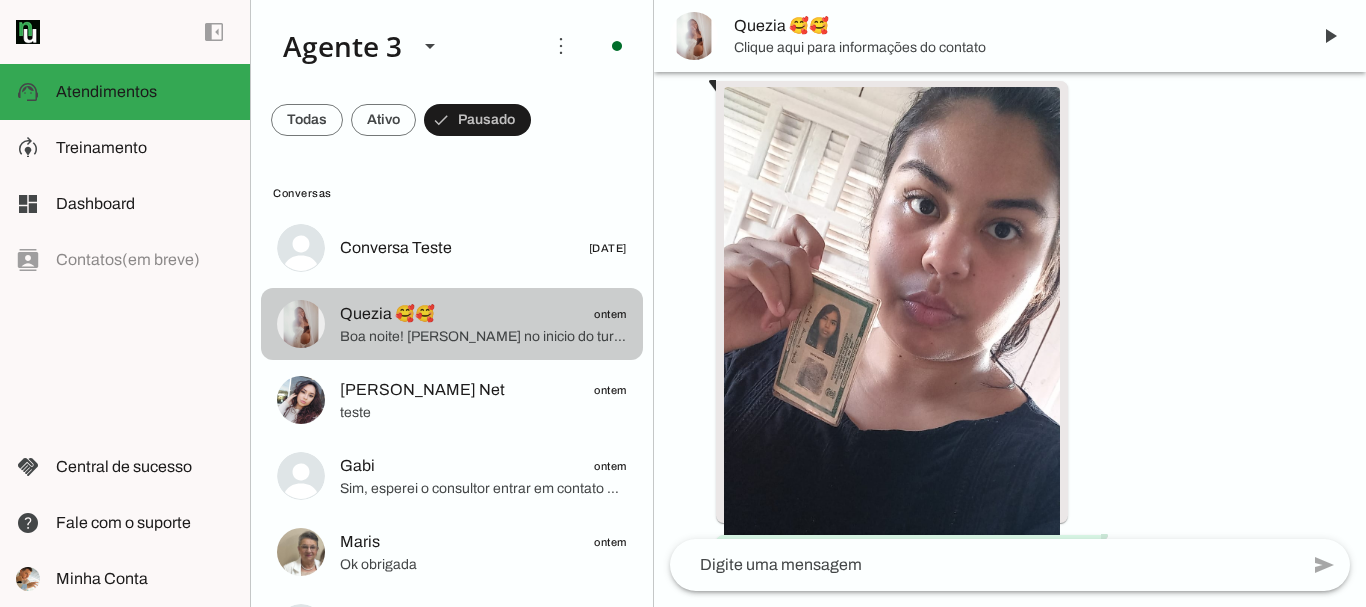 scroll, scrollTop: 8996, scrollLeft: 0, axis: vertical 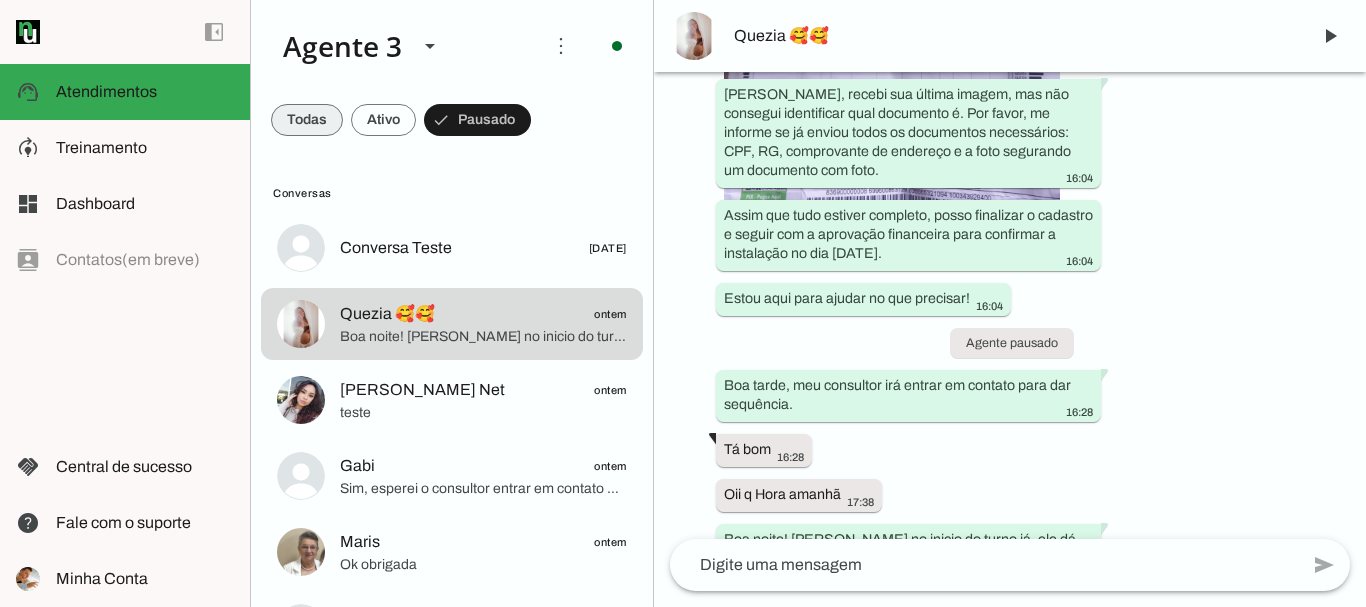 click at bounding box center (307, 120) 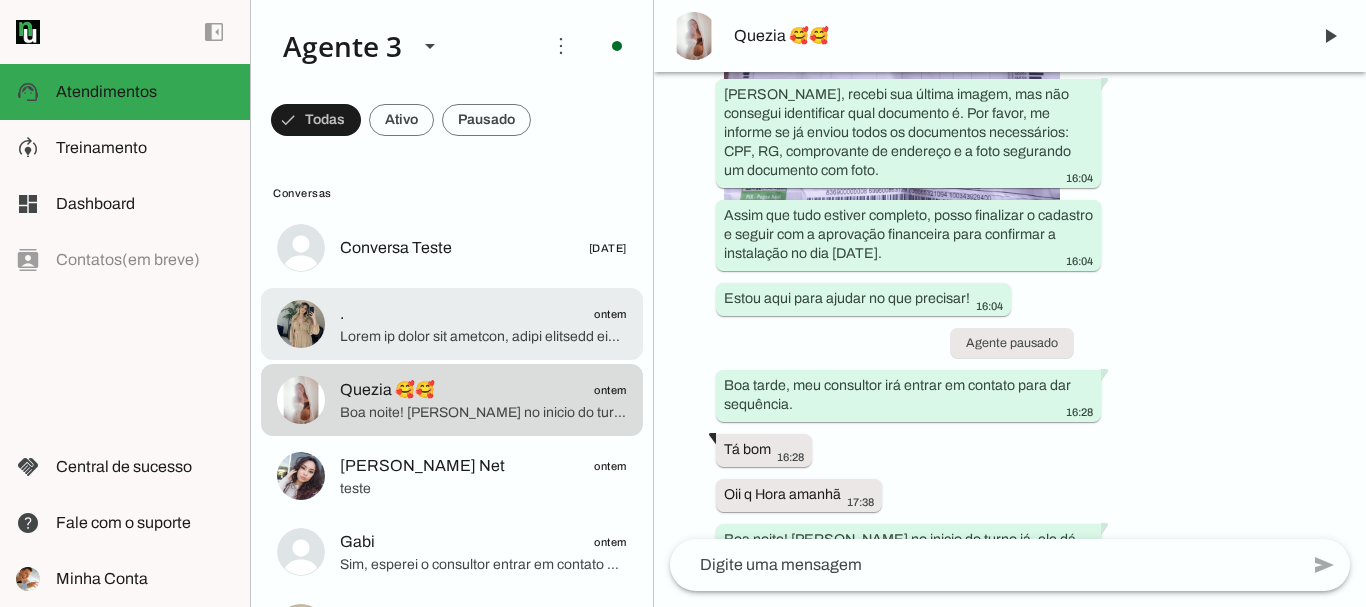 click 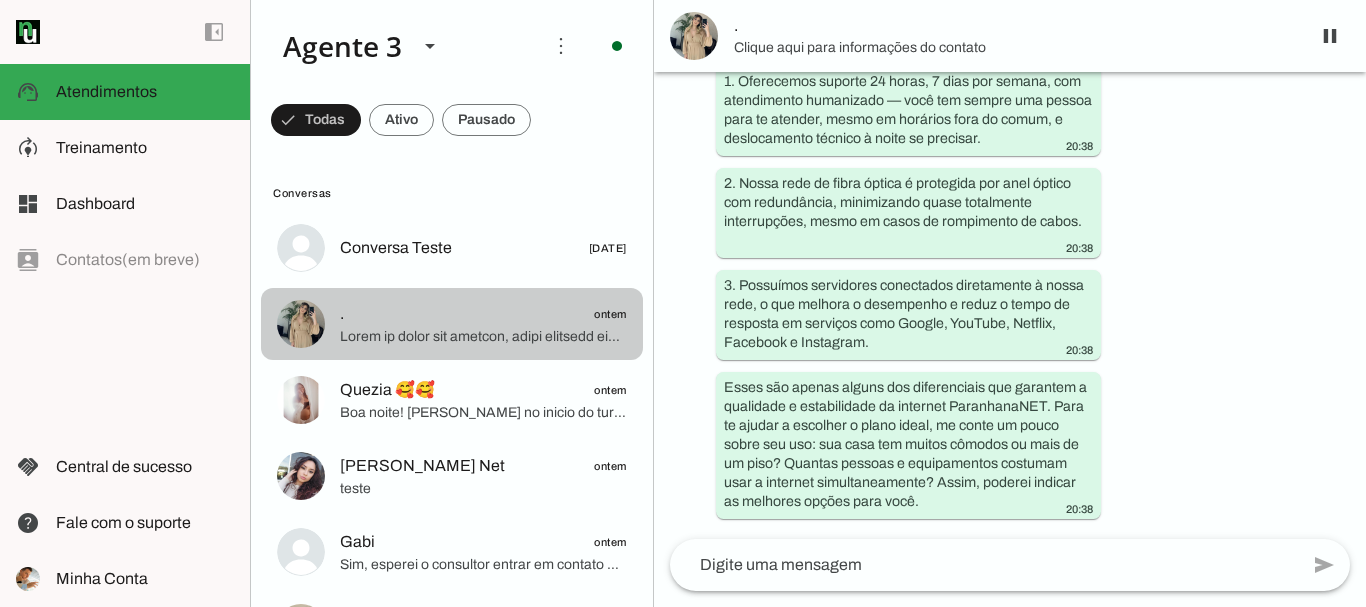 scroll, scrollTop: 1590, scrollLeft: 0, axis: vertical 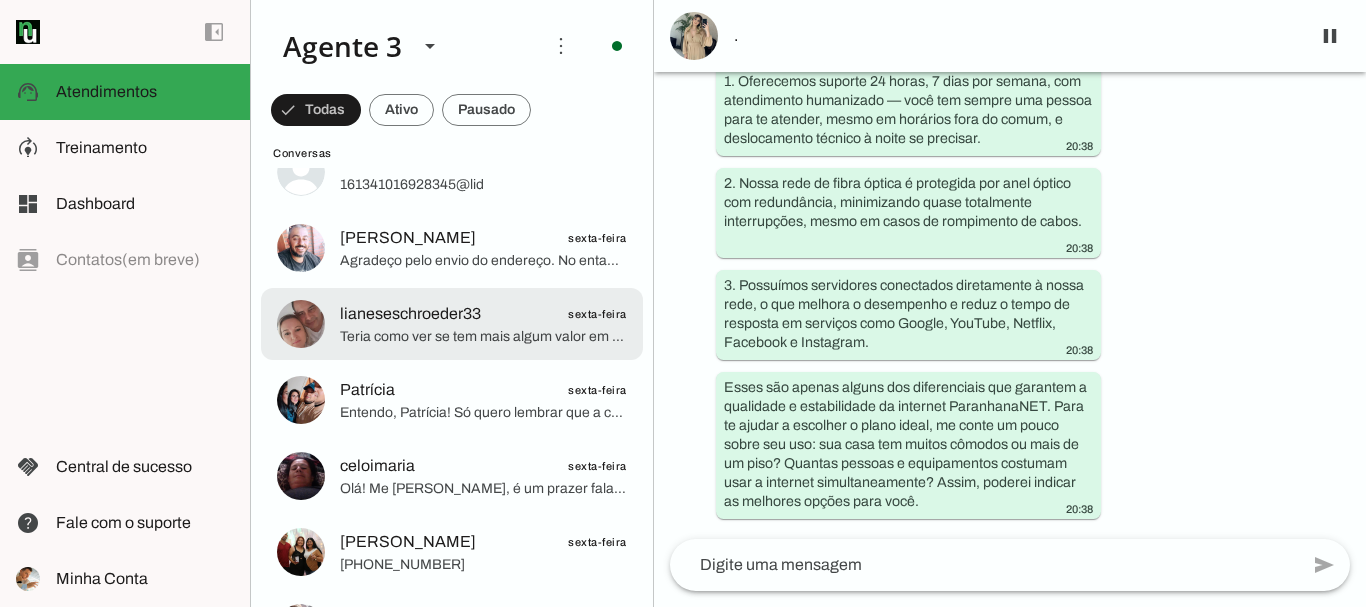click at bounding box center [483, -1044] 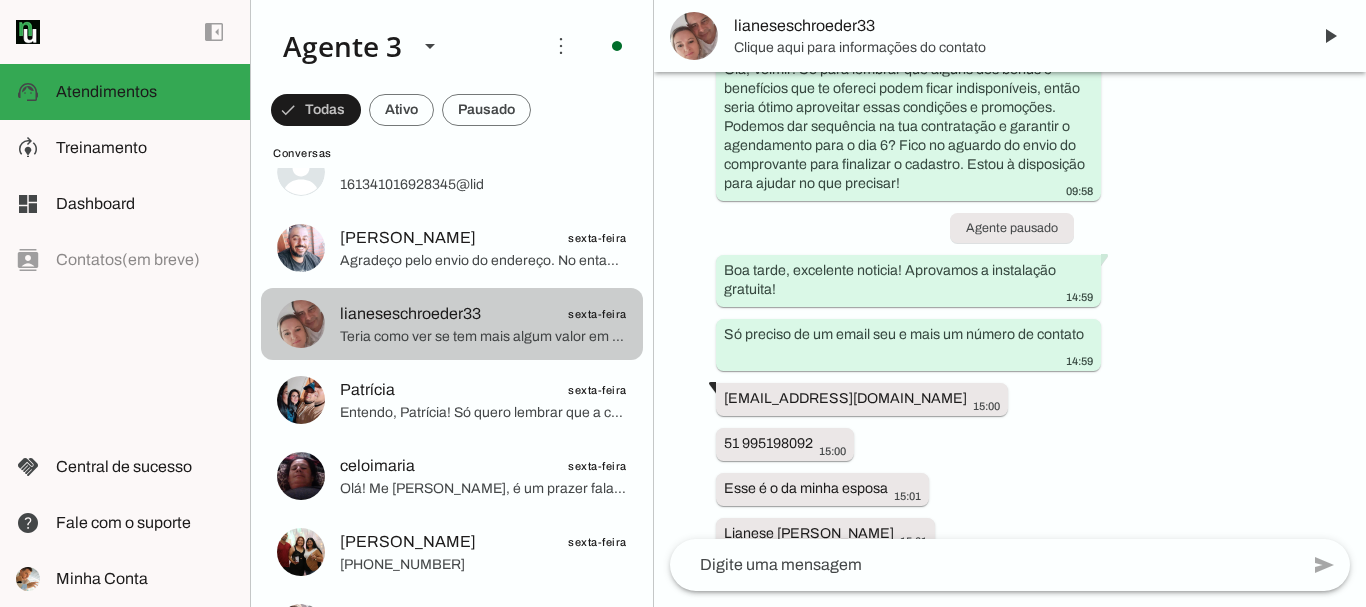 scroll, scrollTop: 11878, scrollLeft: 0, axis: vertical 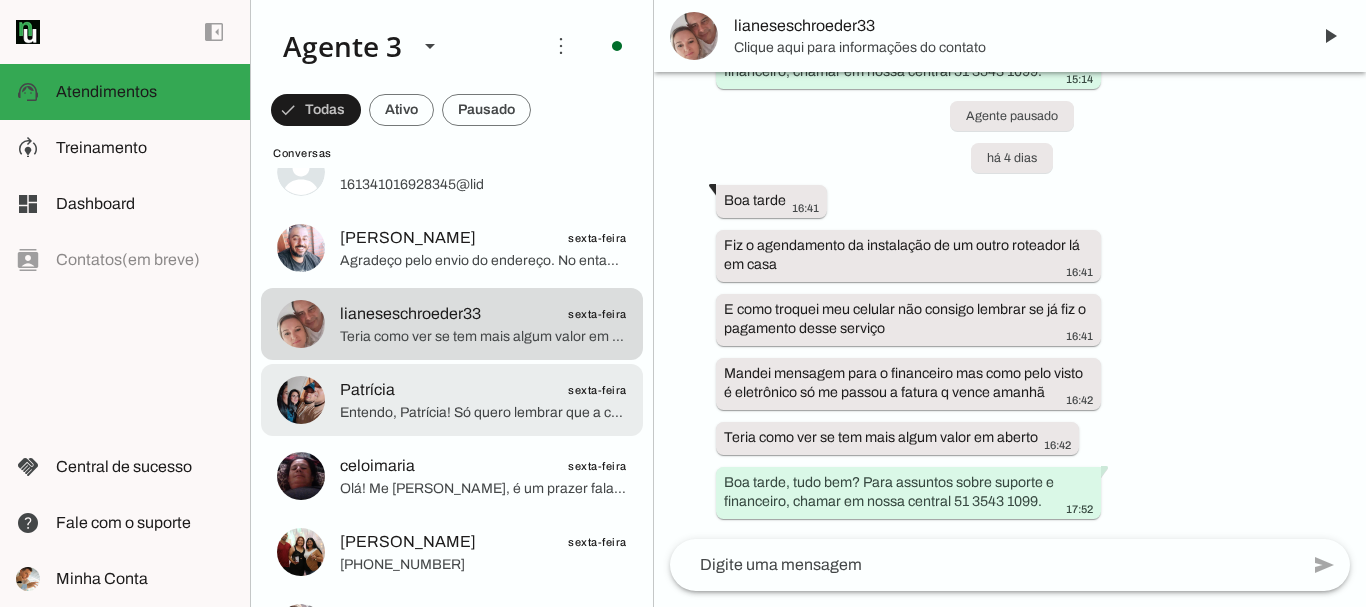 click on "Patrícia
sexta-feira" 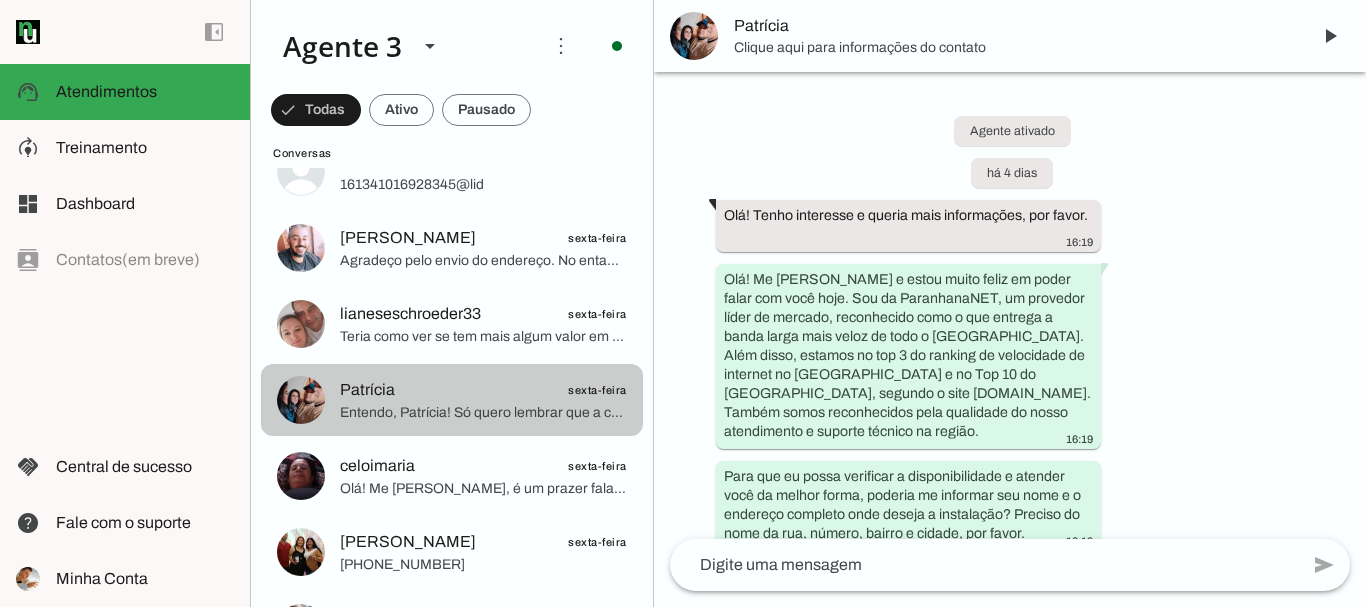 scroll, scrollTop: 3350, scrollLeft: 0, axis: vertical 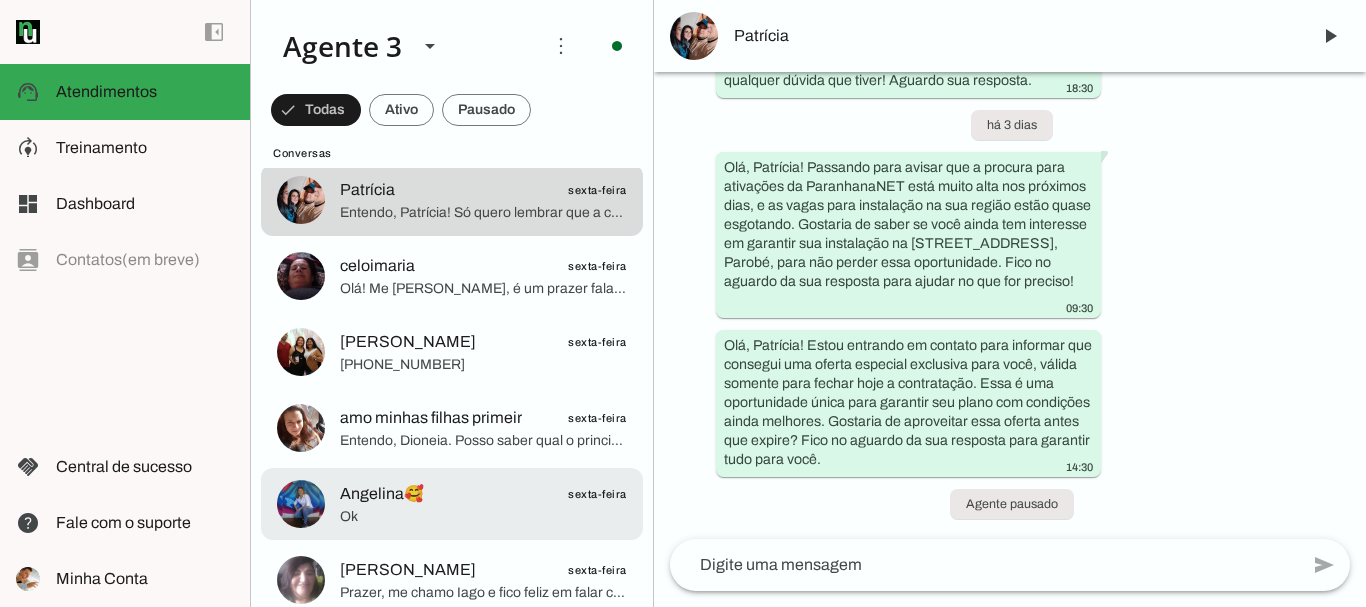 click on "Angelina🥰" 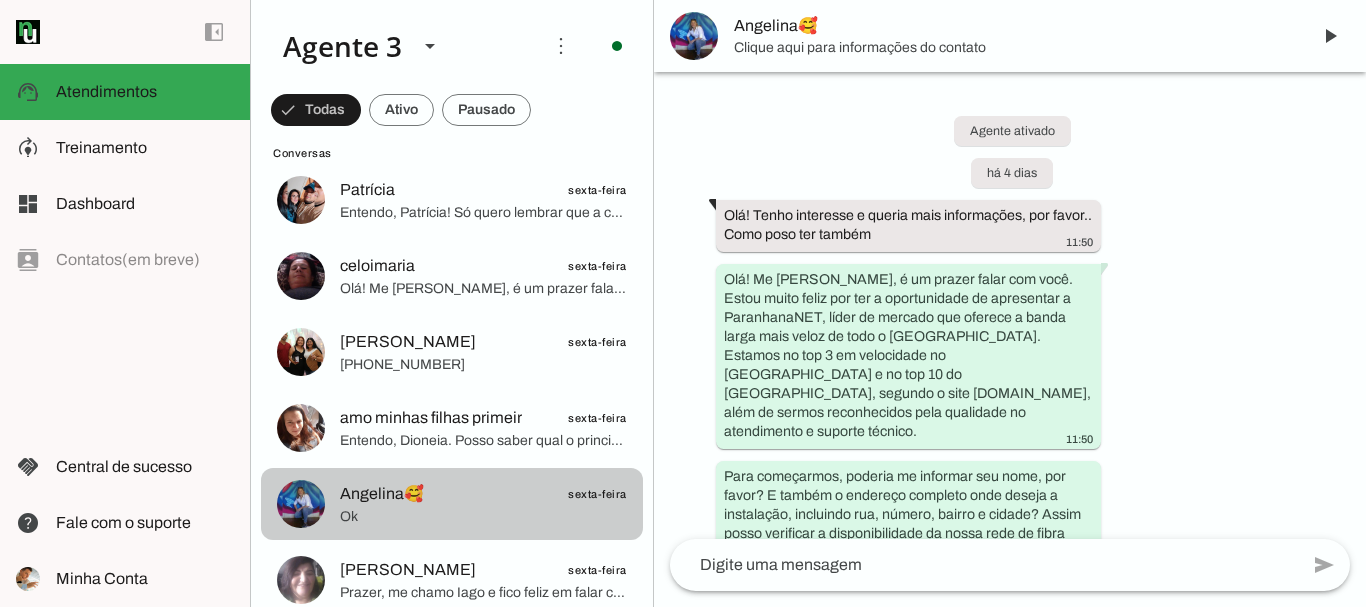 scroll, scrollTop: 4545, scrollLeft: 0, axis: vertical 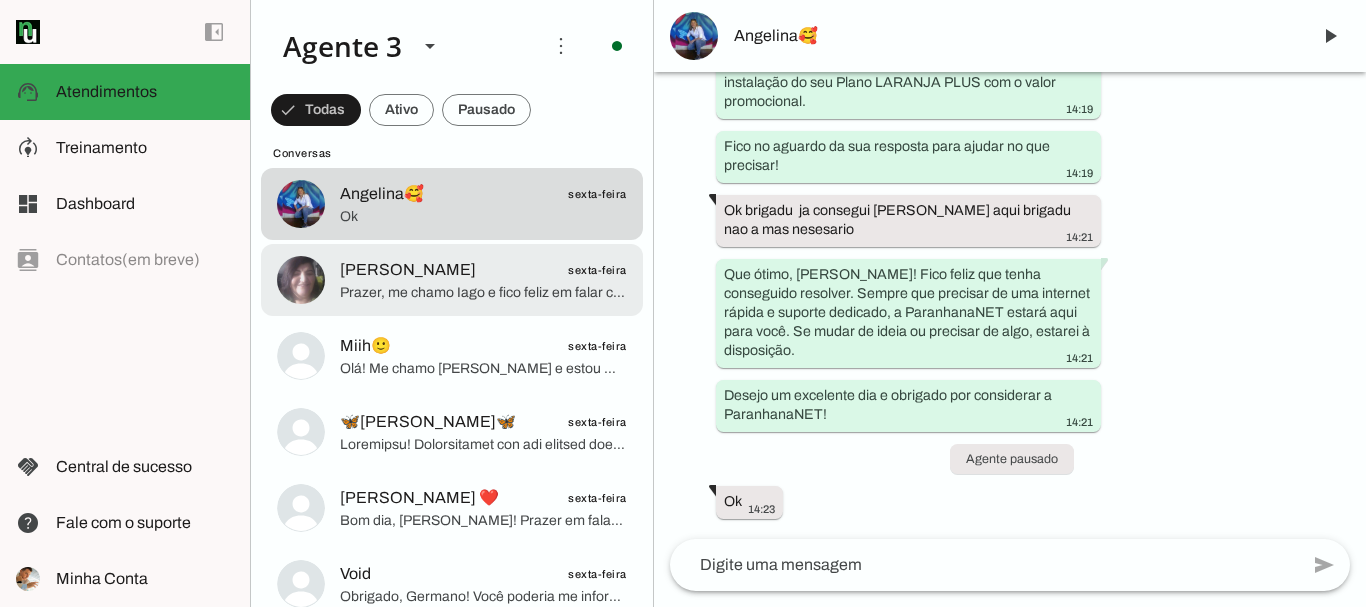 click on "Prazer, me chamo Iago e fico feliz em falar com você. A ParanhanaNET é líder de mercado no Vale do Paranhana, com a banda larga mais rápida da região, e está no top 3 do Rio Grande do Sul e top 10 do Brasil em velocidade, segundo o site minhaconexao.com.br, além de ser reconhecida pelo excelente atendimento e suporte técnico.
Para verificar a disponibilidade aqui para você, posso saber seu nome e o endereço completo onde pretende instalar a internet? (Rua, número, bairro e cidade)" 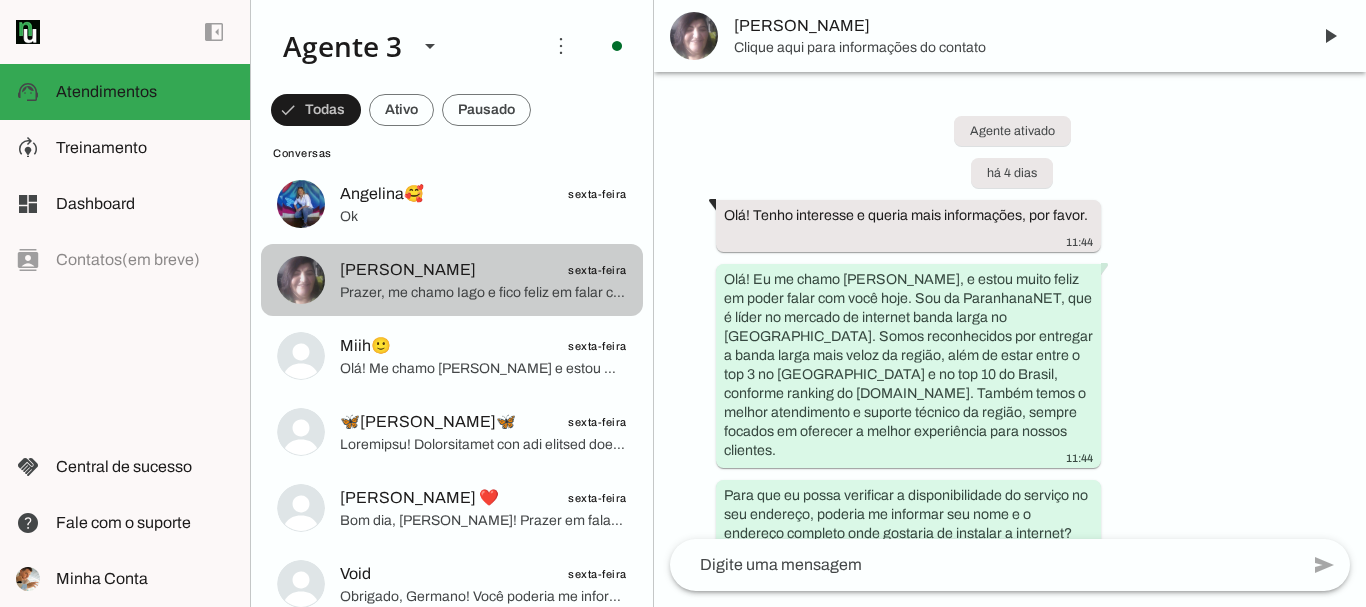 scroll, scrollTop: 1122, scrollLeft: 0, axis: vertical 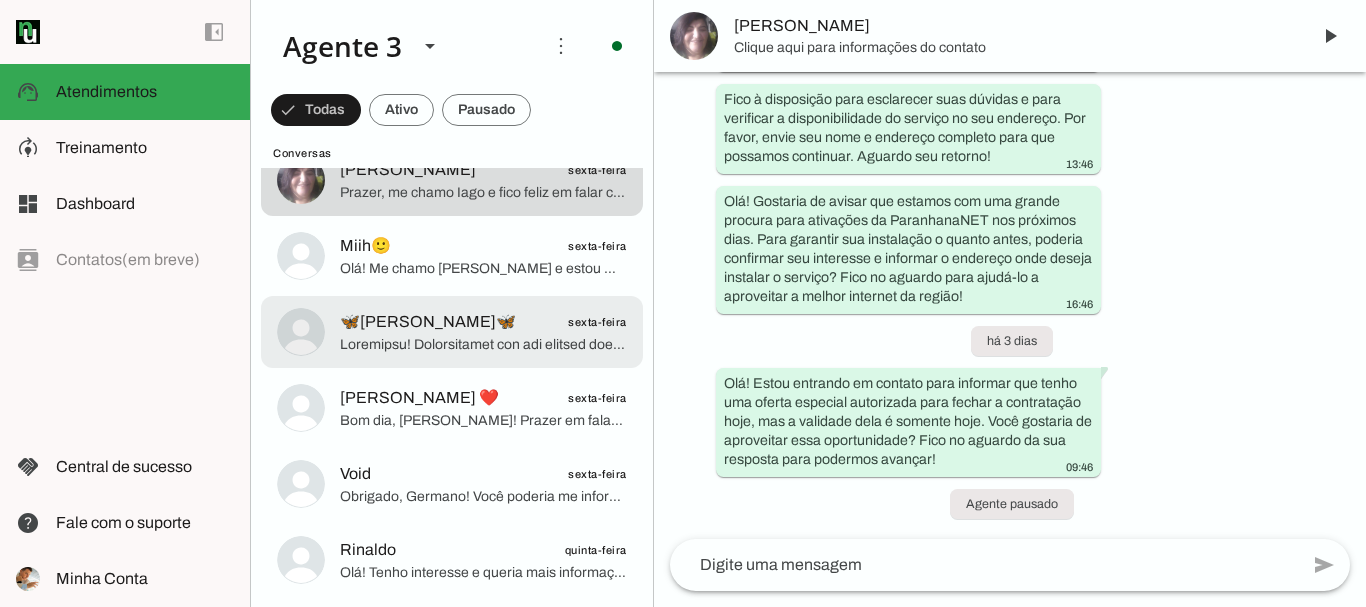 click 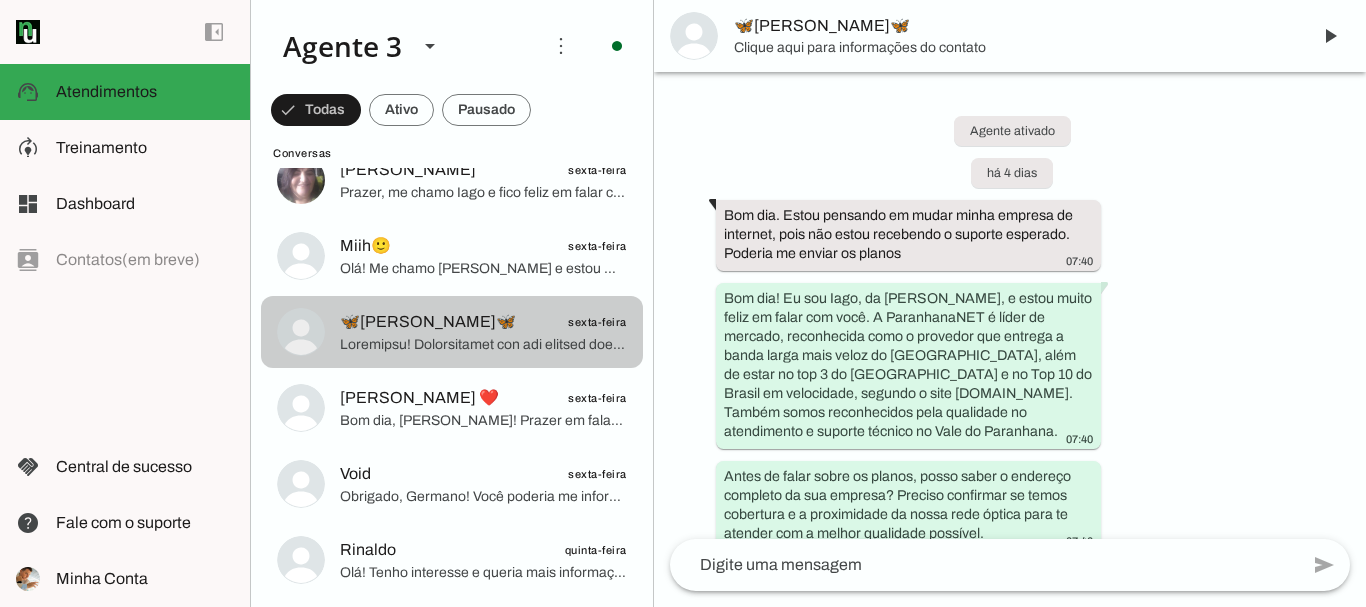 scroll, scrollTop: 4361, scrollLeft: 0, axis: vertical 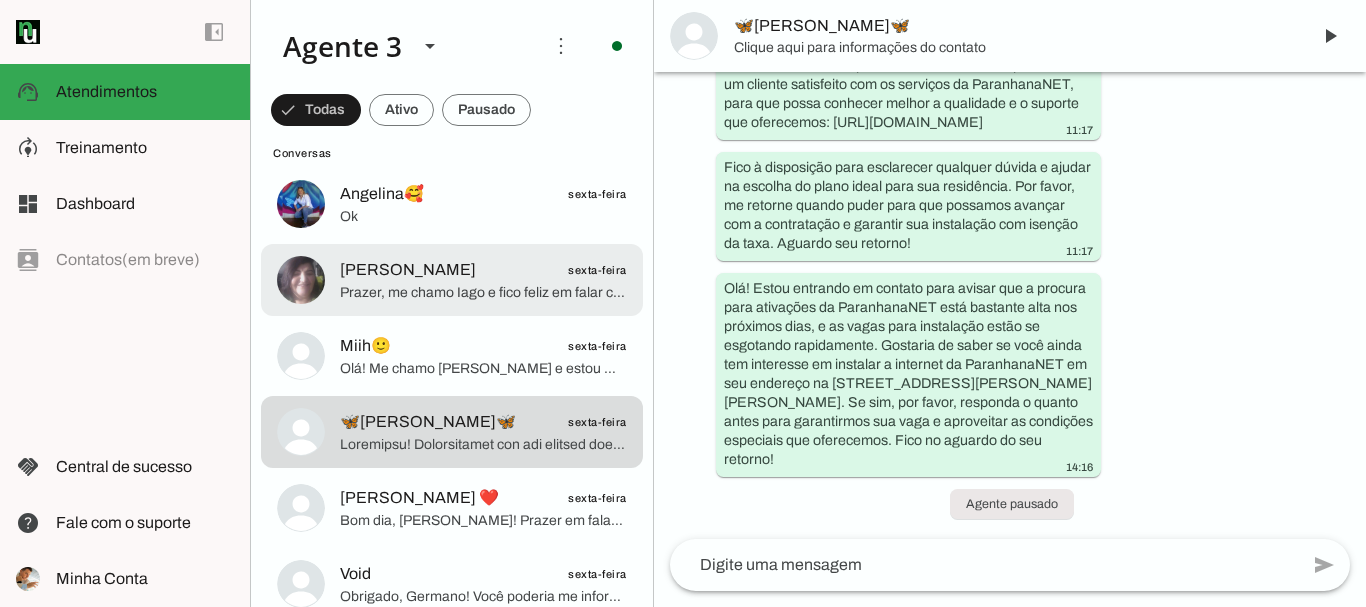 click on "Leonilda Miranda" 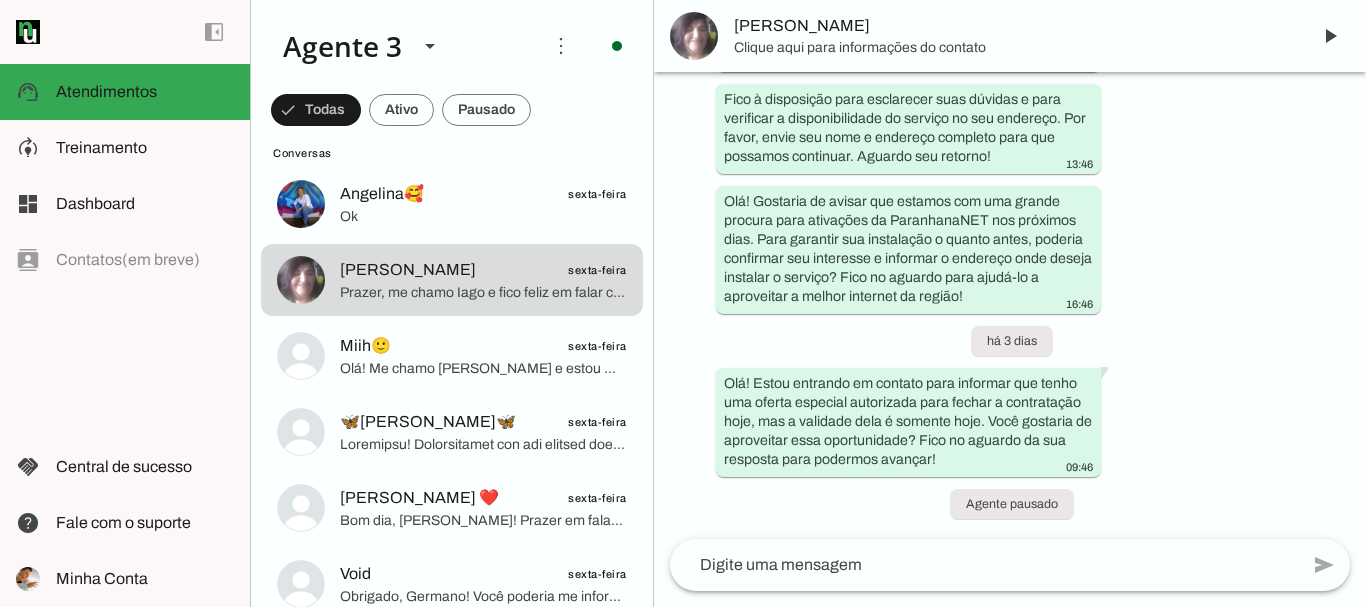 click on "Leonilda Miranda" at bounding box center [1014, 26] 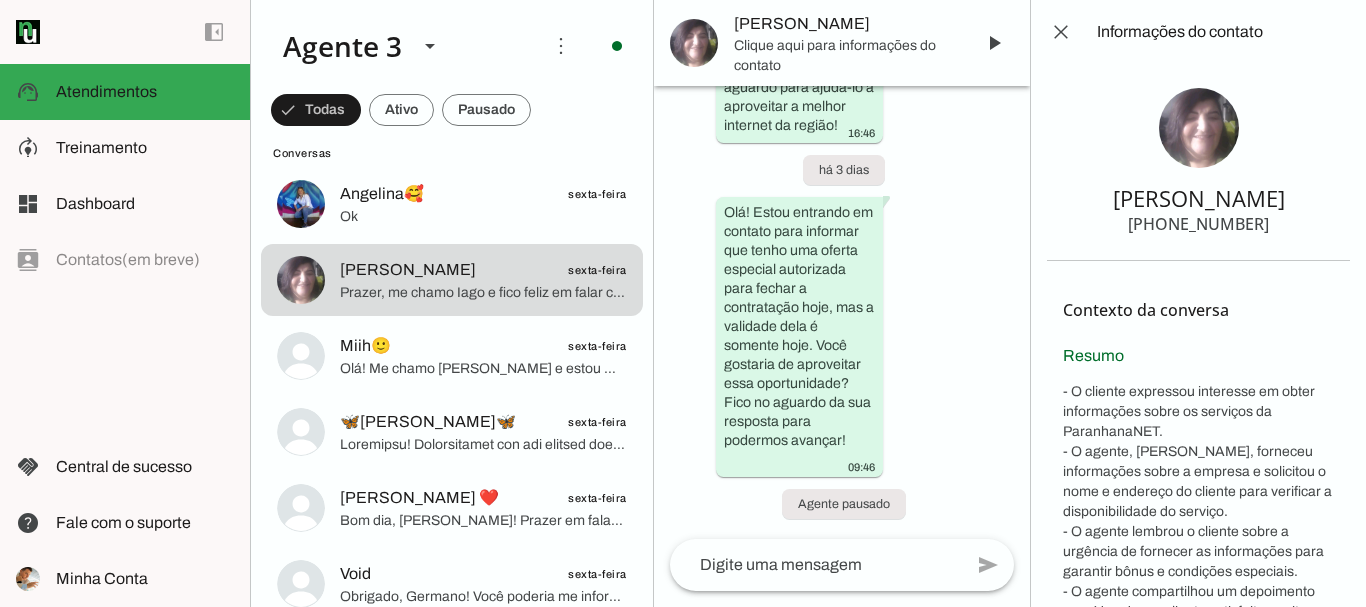 click on "+55 5496442182" at bounding box center [1198, 224] 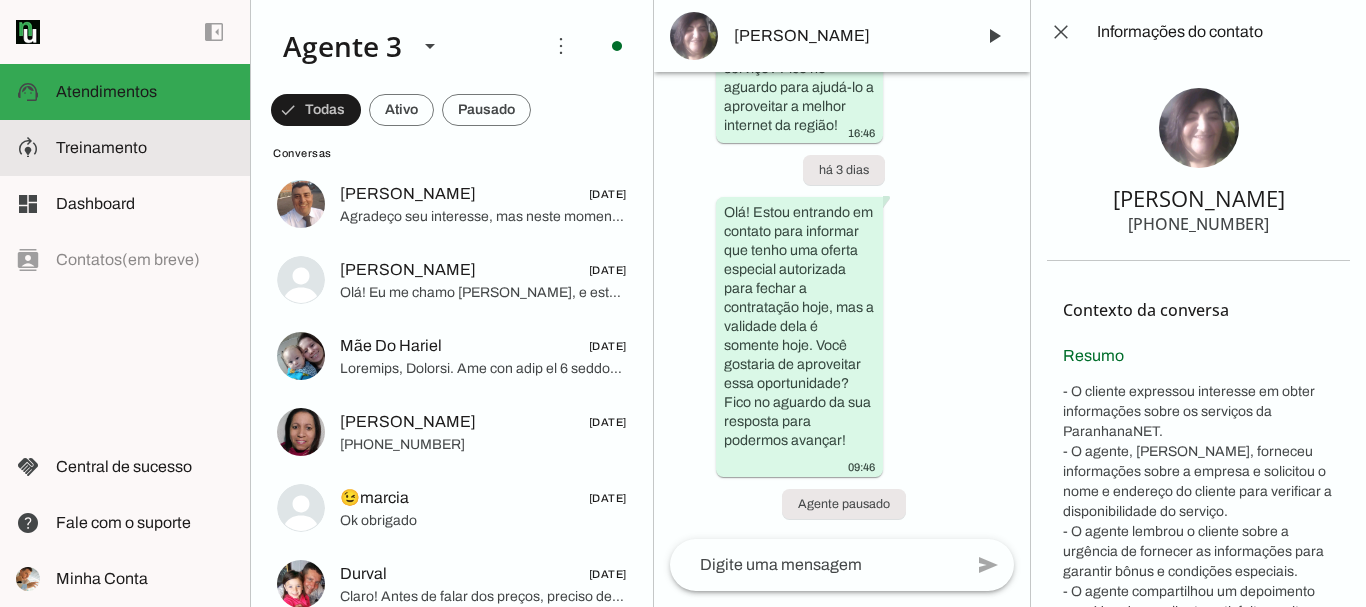 scroll, scrollTop: 5300, scrollLeft: 0, axis: vertical 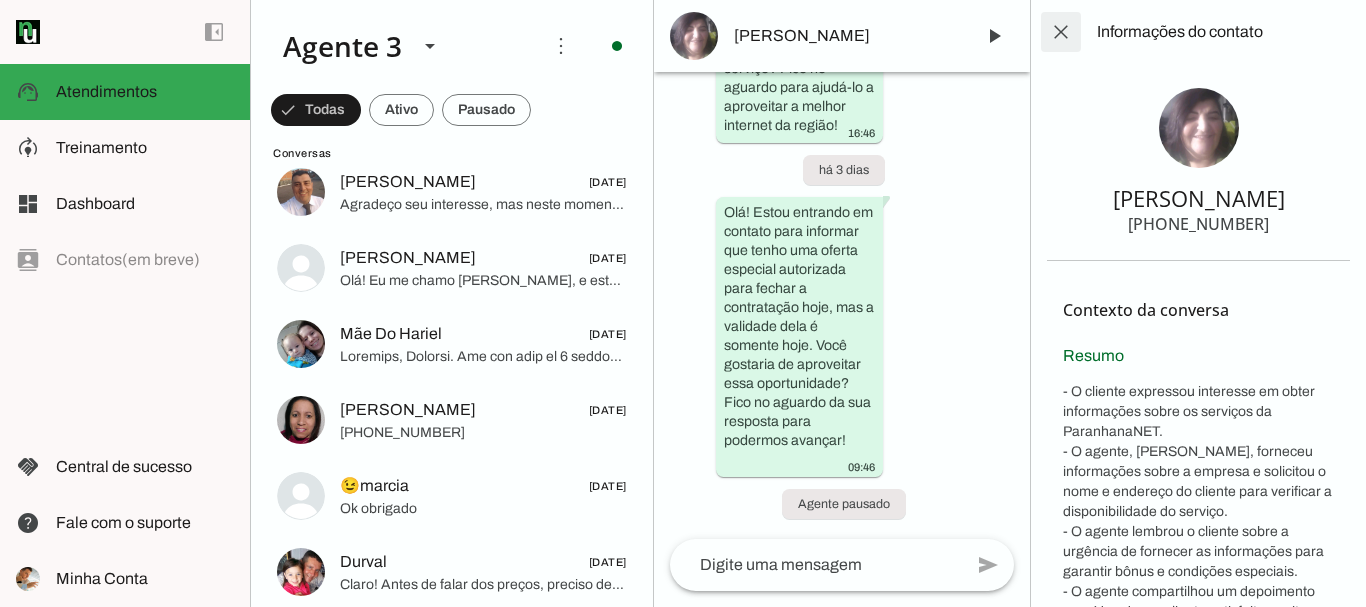 click at bounding box center [1061, 32] 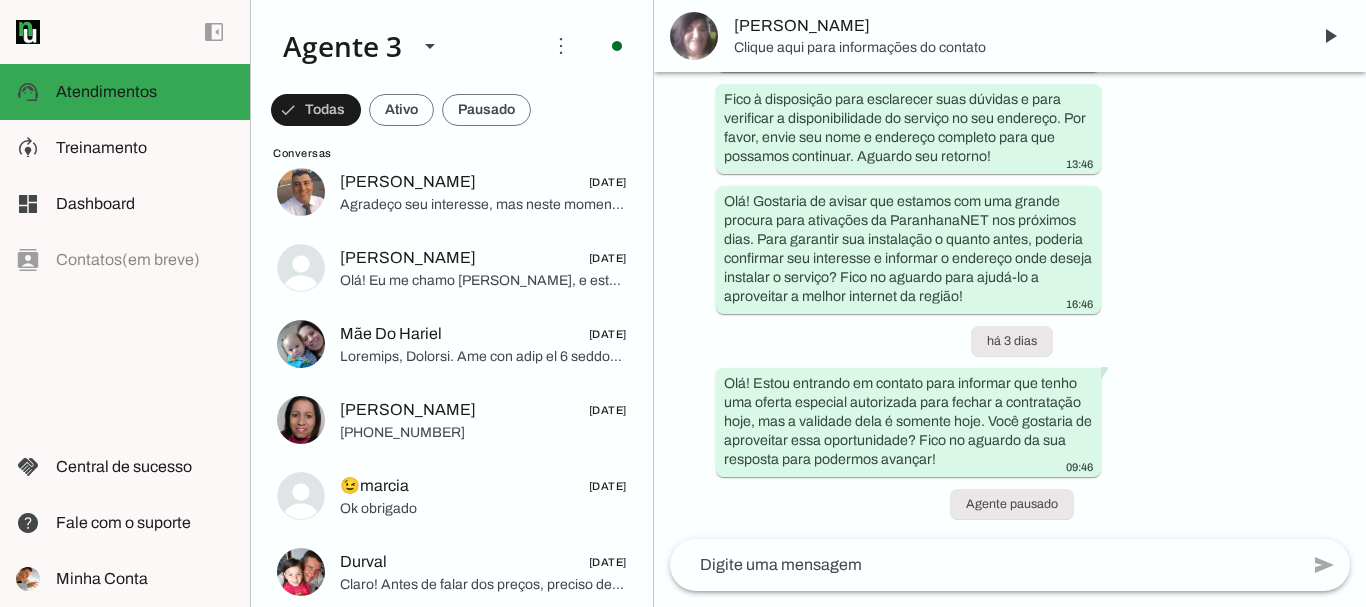 scroll, scrollTop: 1122, scrollLeft: 0, axis: vertical 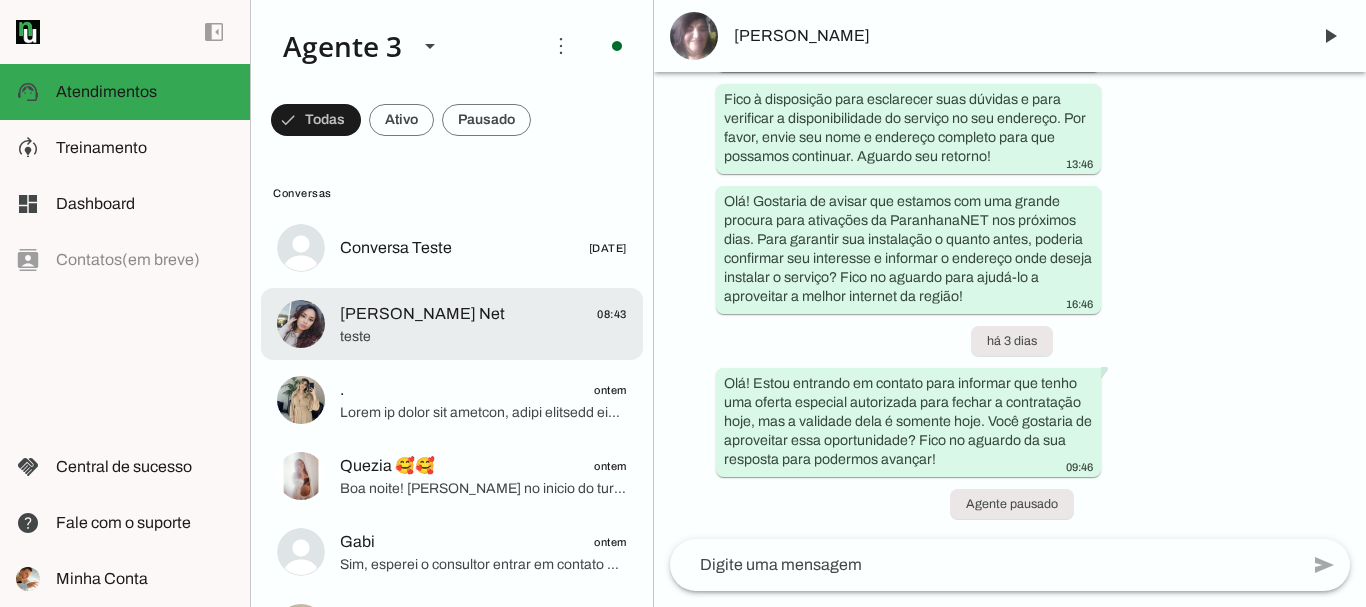 click on "[PERSON_NAME] Net" 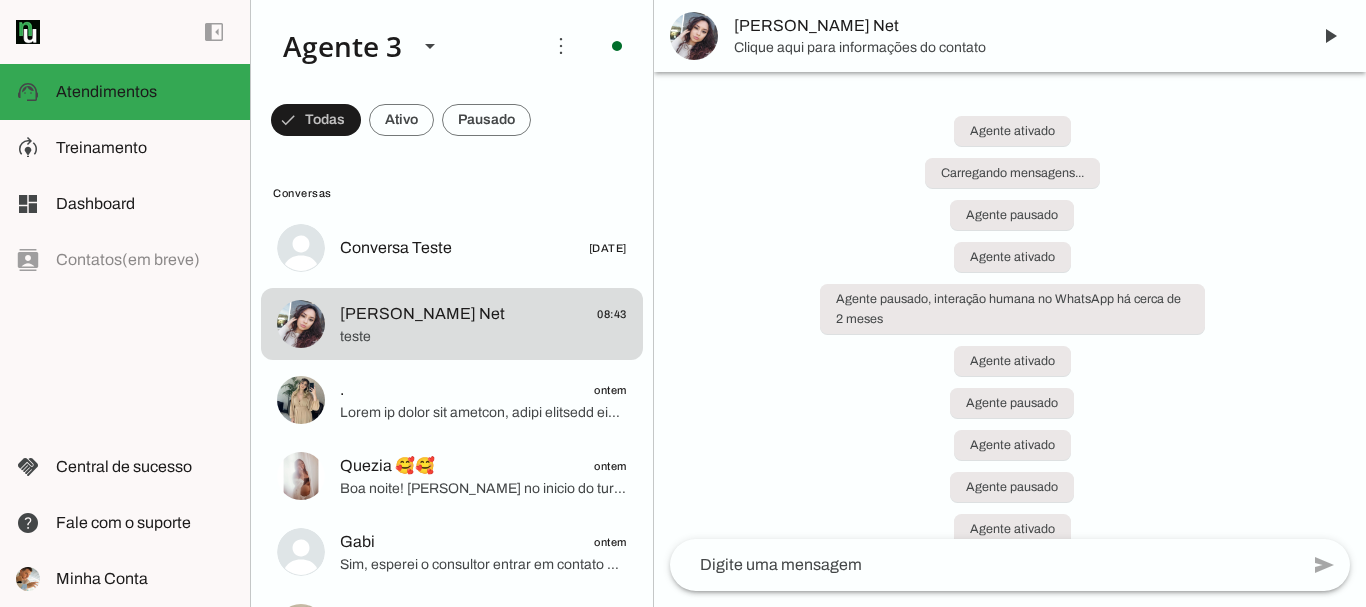 click at bounding box center [1330, 36] 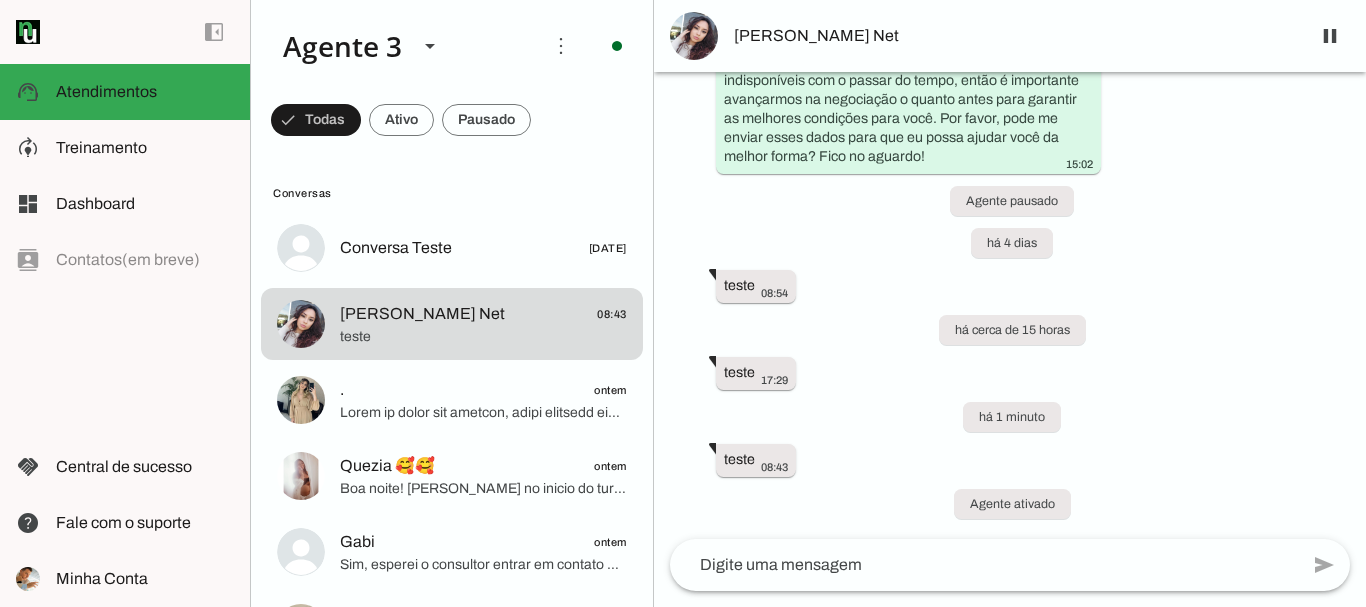 scroll, scrollTop: 27255, scrollLeft: 0, axis: vertical 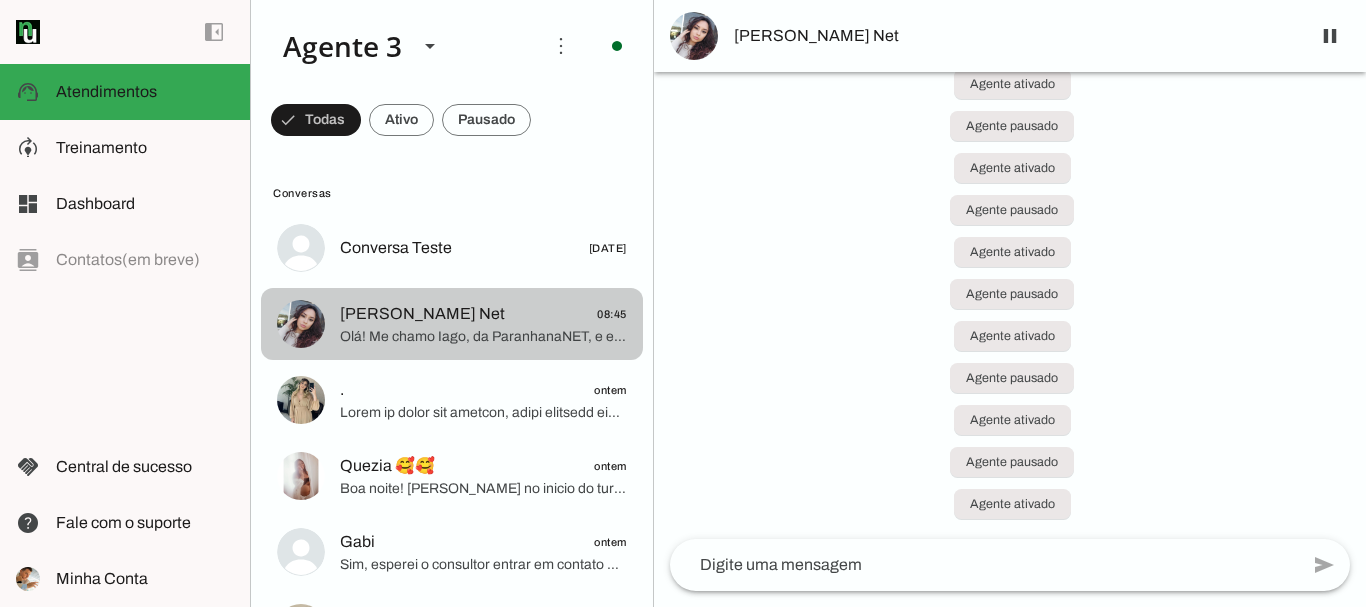 click on "Olá! Me chamo Iago, da ParanhanaNET, e estou muito feliz em ter a oportunidade de falar com você. A ParanhanaNET é o provedor líder de mercado, eleito como o provedor que entrega a banda larga mais veloz de todo o [GEOGRAPHIC_DATA]. Estamos no top 3 do ranking de velocidade de internet no [GEOGRAPHIC_DATA] e no Top 10 do [GEOGRAPHIC_DATA], segundo o site [DOMAIN_NAME]. Além disso, somos reconhecidos como o melhor provedor de internet em qualidade de atendimento e suporte técnico na região.
Para que eu possa verificar a disponibilidade do serviço no seu endereço e oferecer as melhores condições, por favor, poderia me informar seu nome e o endereço completo onde deseja instalar a internet? (Rua, número, bairro e cidade)" 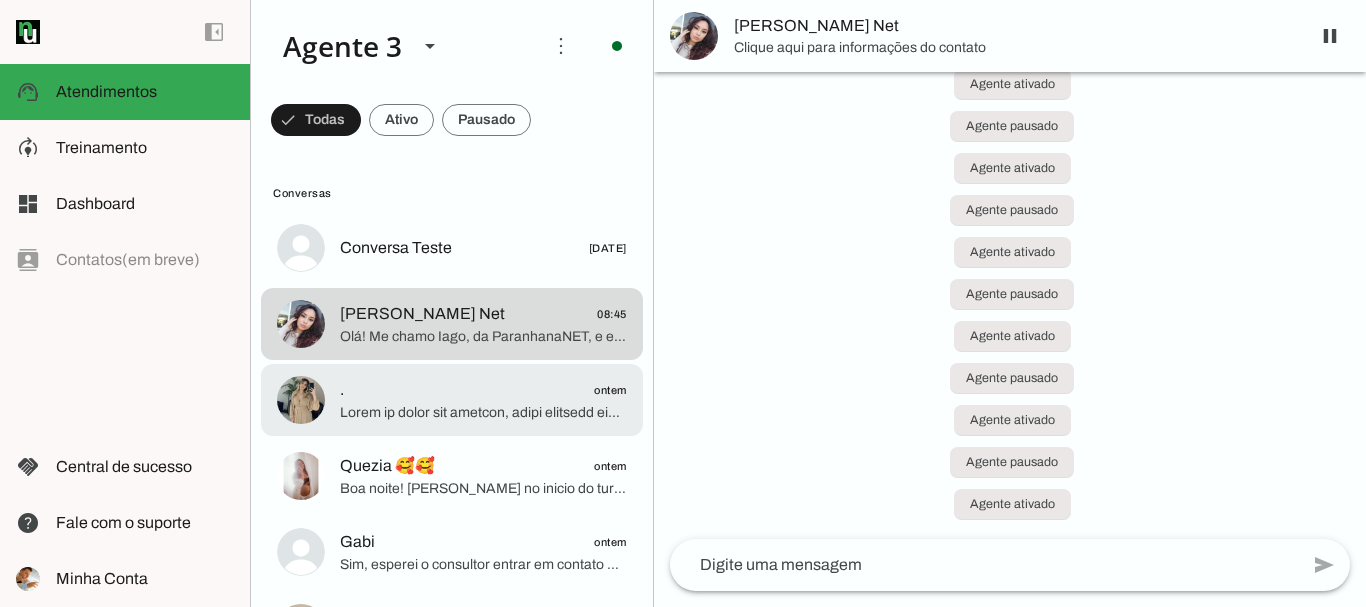 click 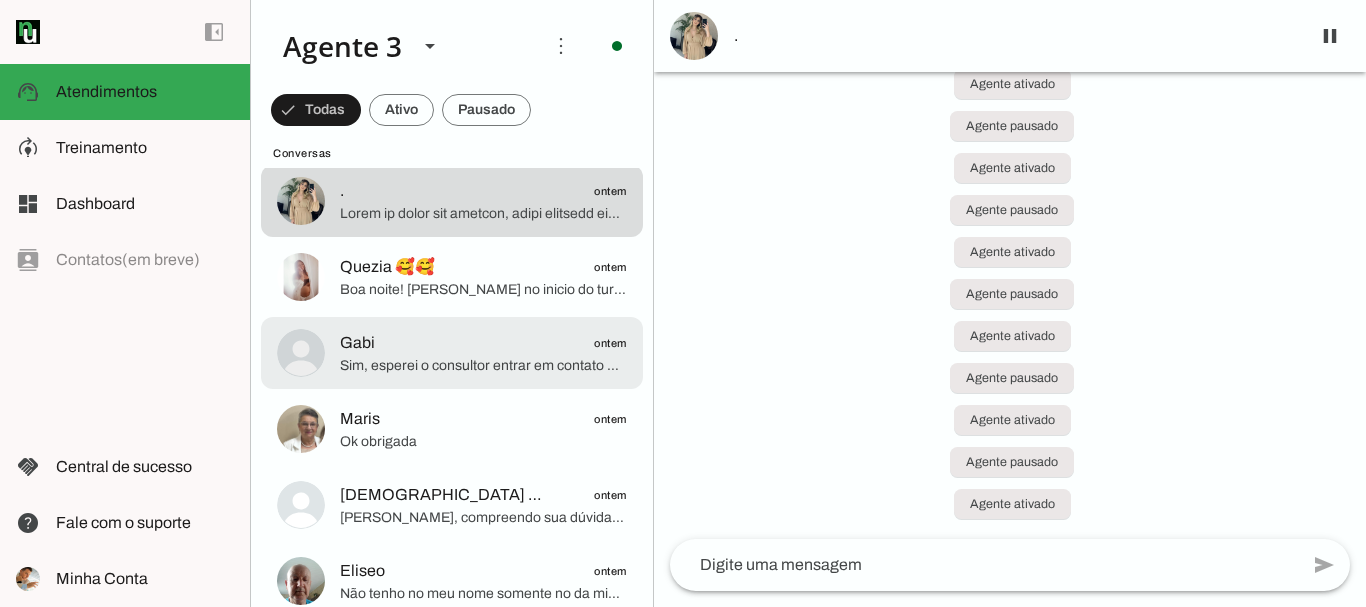 scroll, scrollTop: 200, scrollLeft: 0, axis: vertical 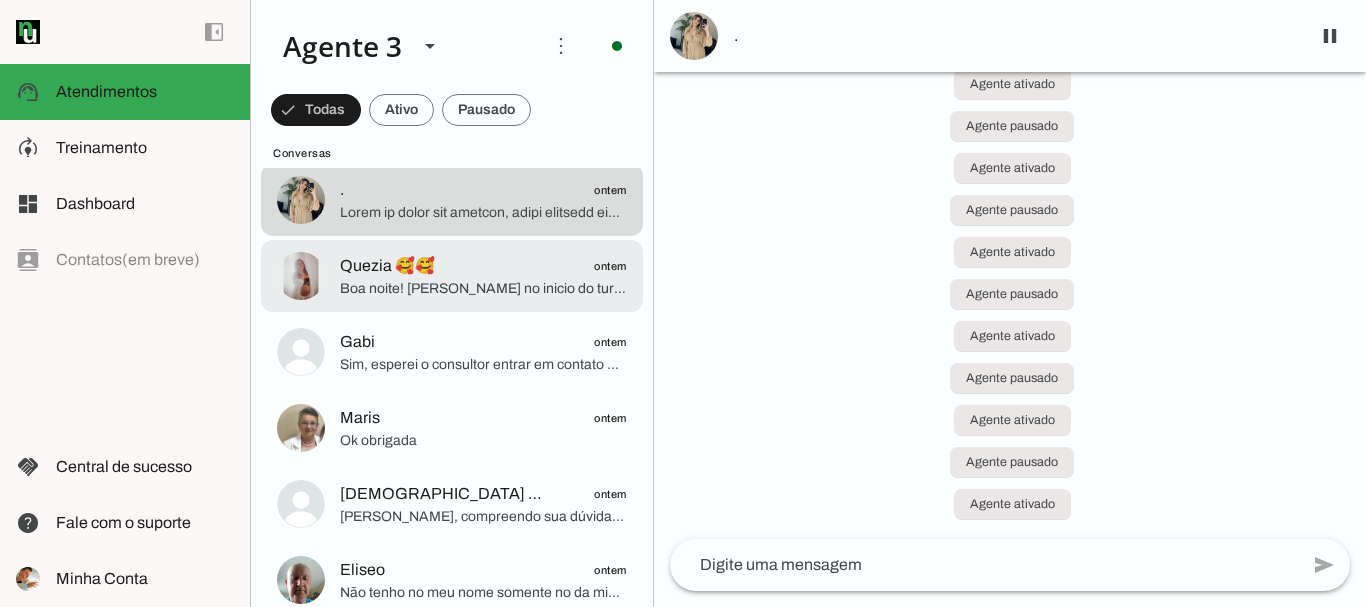 click on "Boa noite! [PERSON_NAME] no inicio do turno já, ele dá sequencia! Boa noite! Até mais! Demais duvidas chamar no número 51 3543 1099" 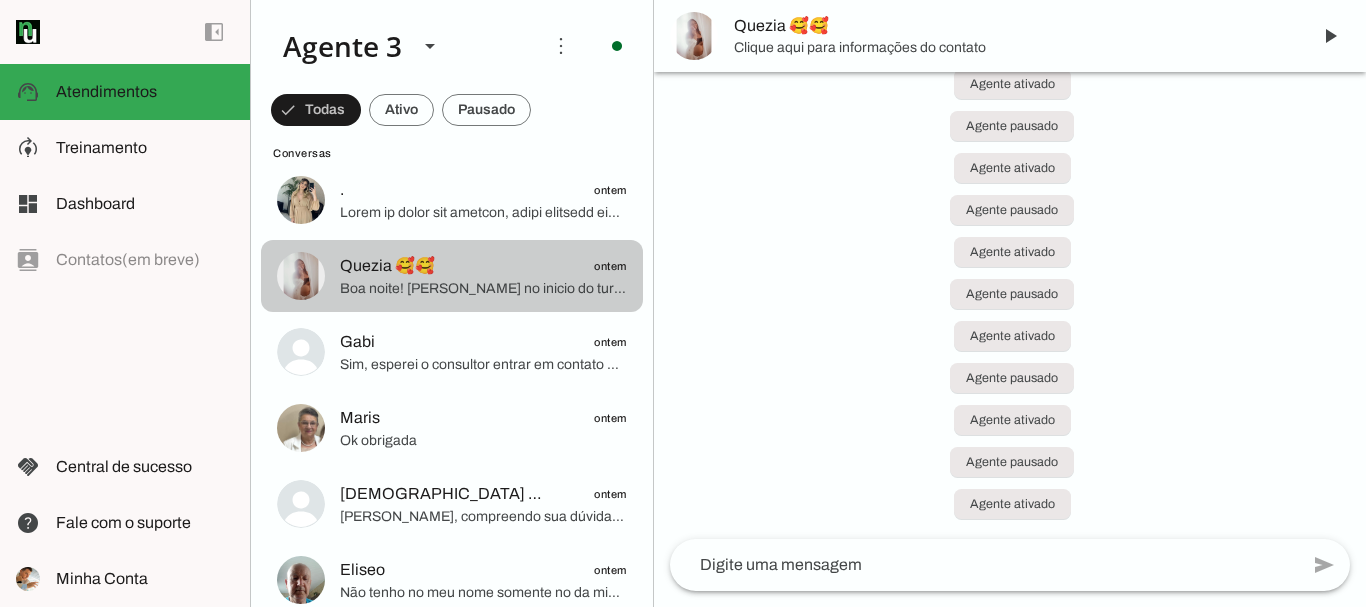 scroll, scrollTop: 277, scrollLeft: 0, axis: vertical 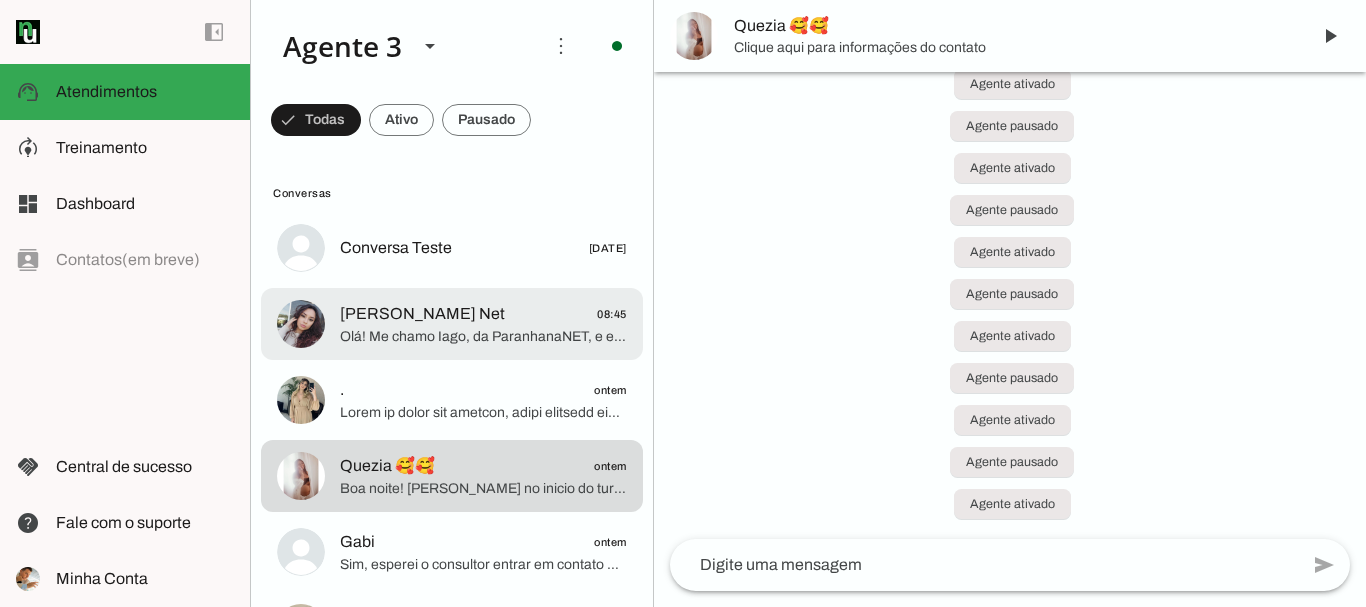 click on "Fernanda Paranhana Net
08:45" 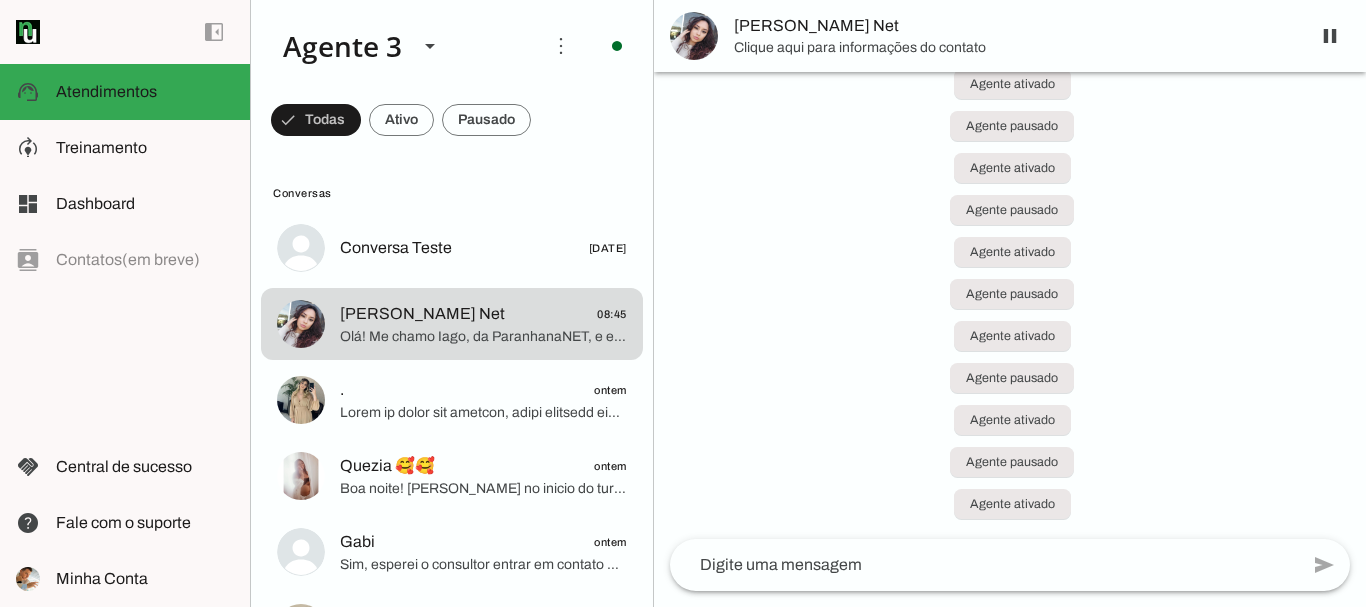 type 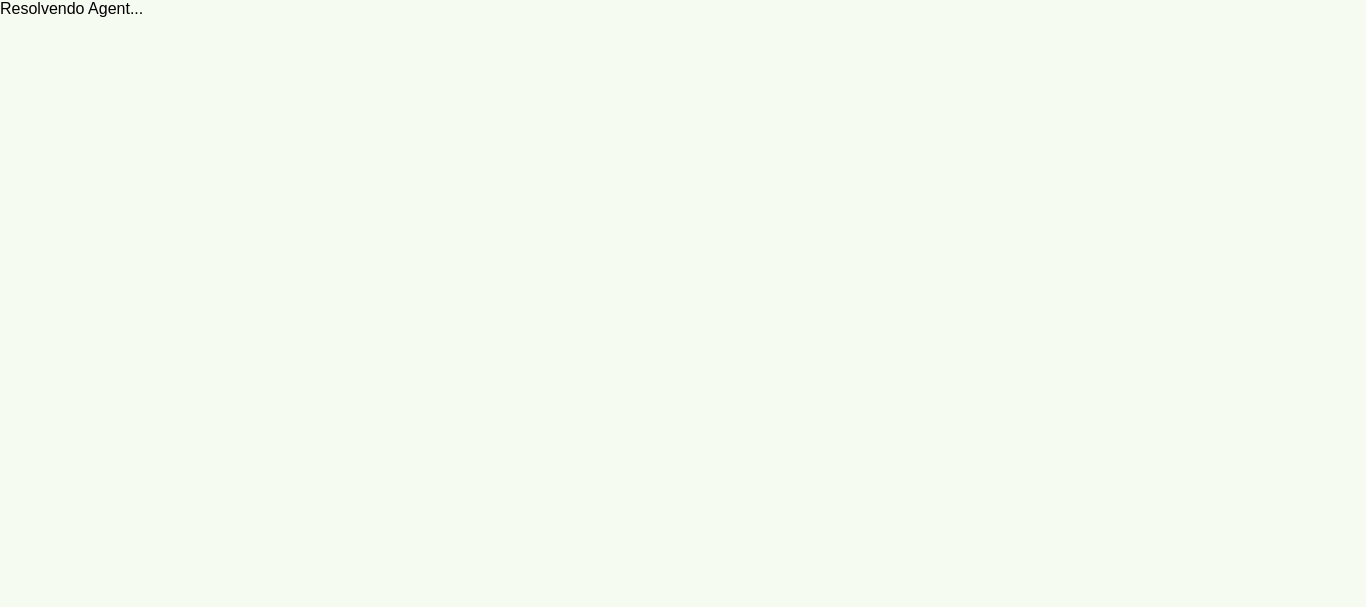 scroll, scrollTop: 0, scrollLeft: 0, axis: both 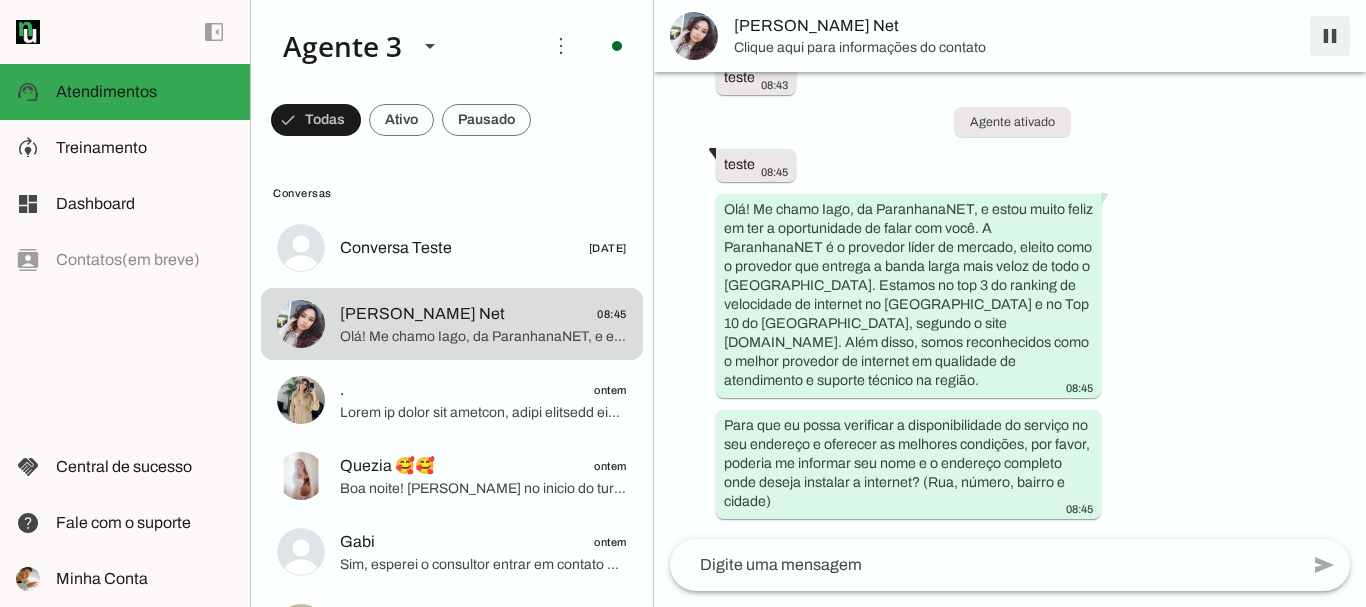 click at bounding box center [1330, 36] 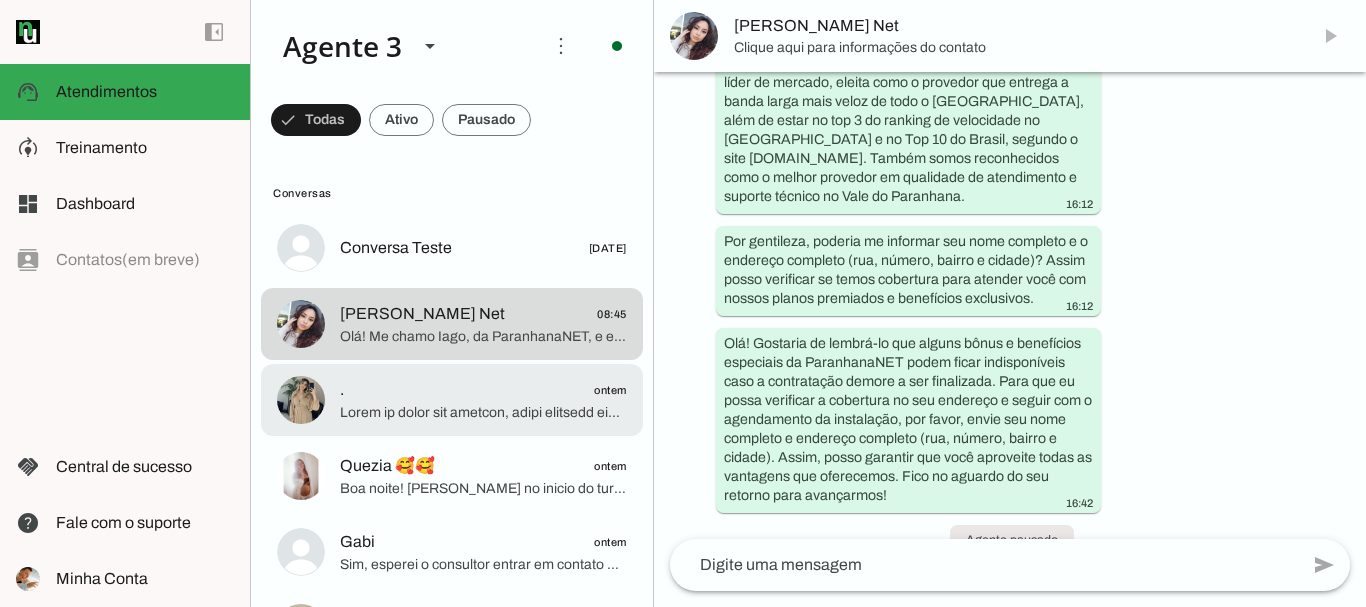 scroll, scrollTop: 25621, scrollLeft: 0, axis: vertical 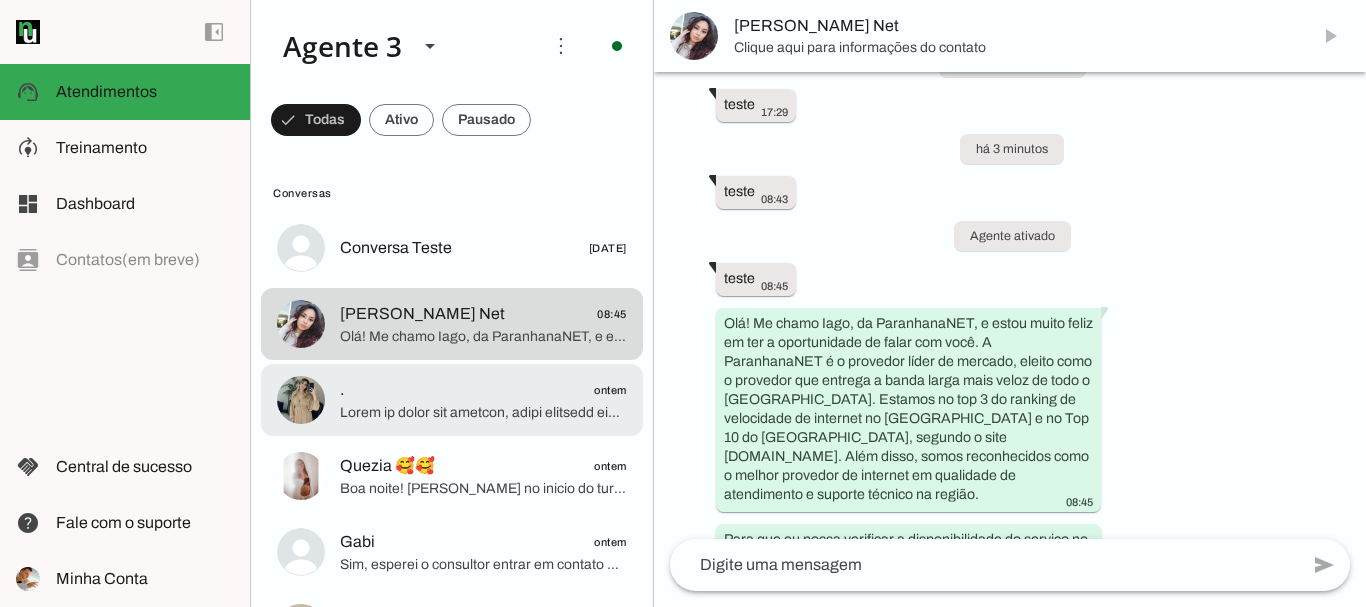 click 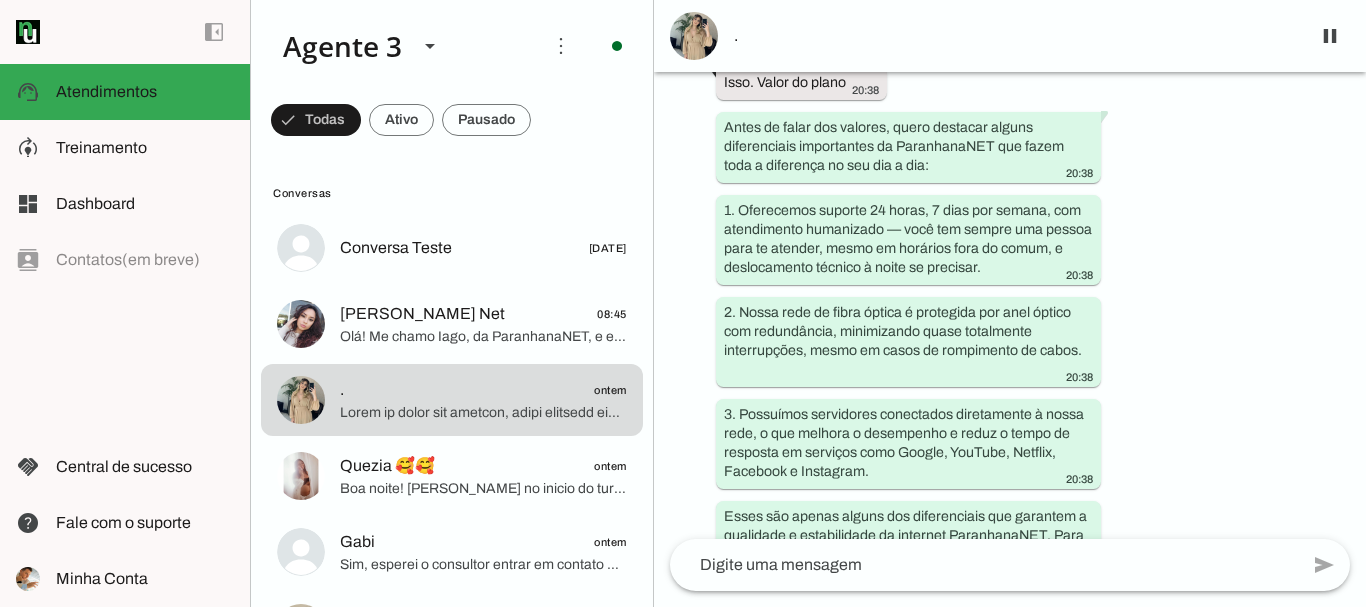 scroll, scrollTop: 1490, scrollLeft: 0, axis: vertical 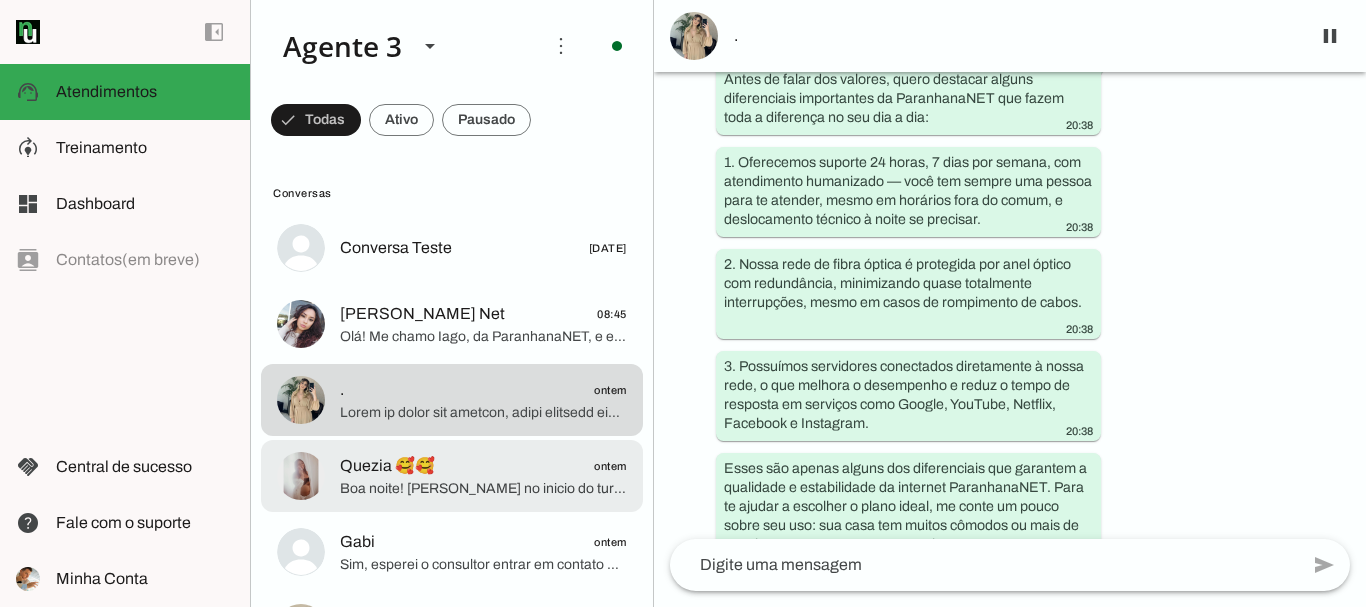 click on "Boa noite! [PERSON_NAME] no inicio do turno já, ele dá sequencia! Boa noite! Até mais! Demais duvidas chamar no número 51 3543 1099" 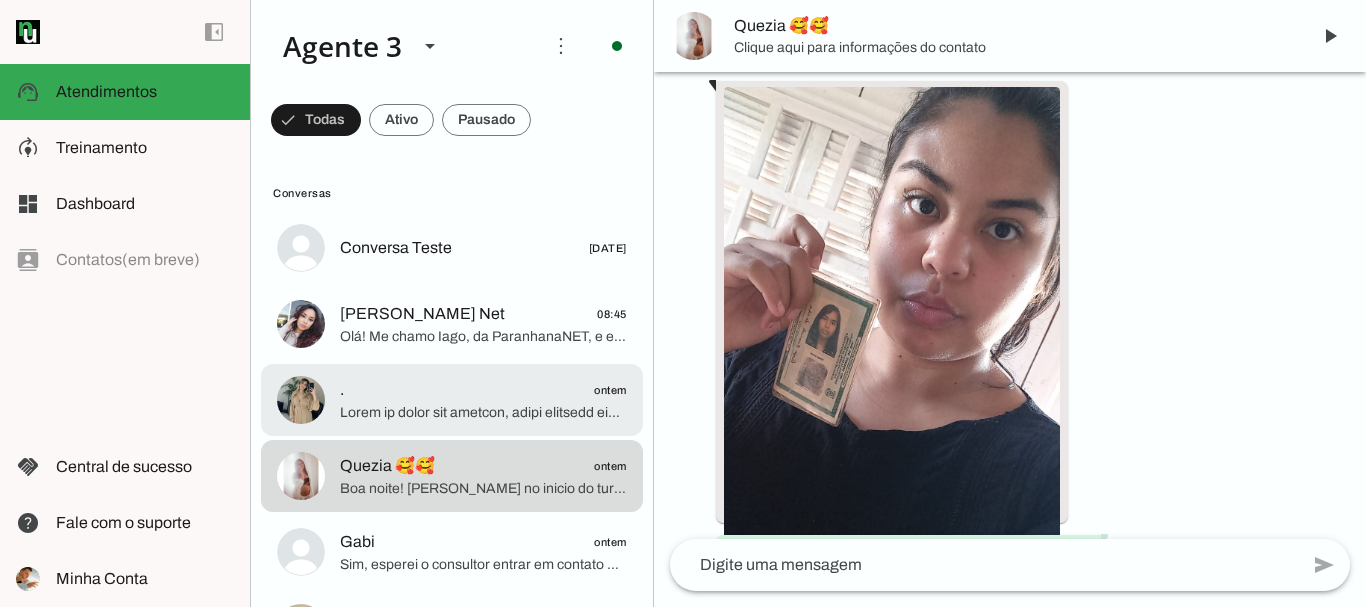 click on ".
ontem" 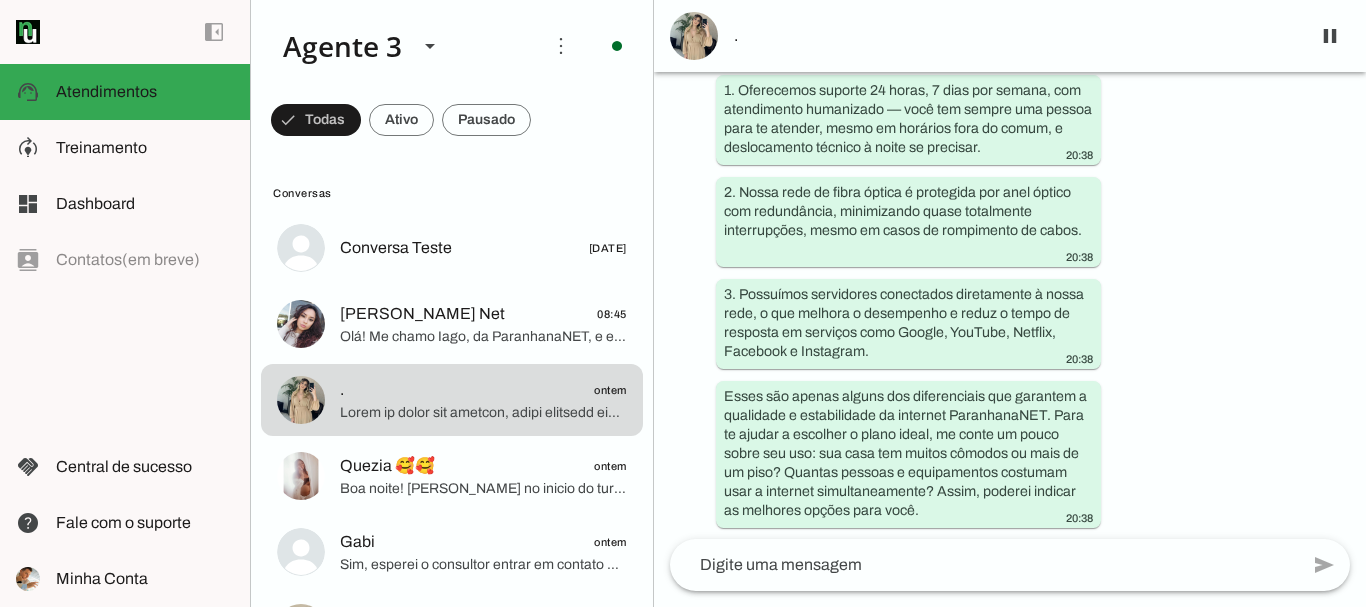 scroll, scrollTop: 1590, scrollLeft: 0, axis: vertical 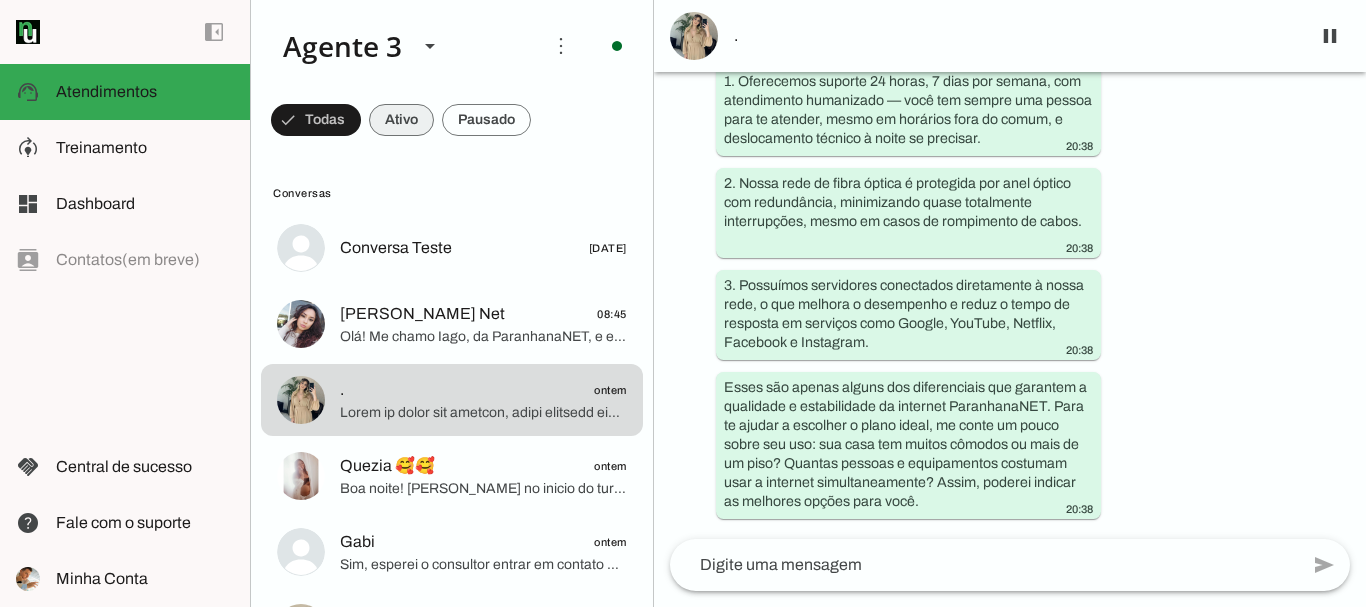 click at bounding box center [316, 120] 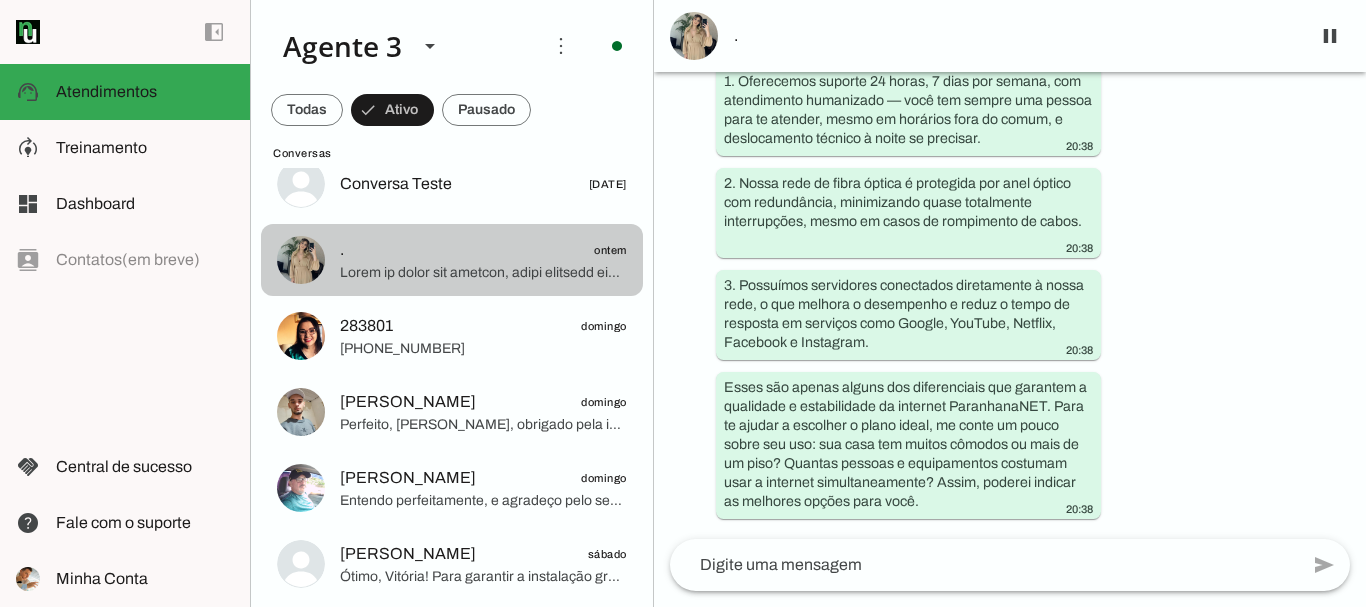 scroll, scrollTop: 72, scrollLeft: 0, axis: vertical 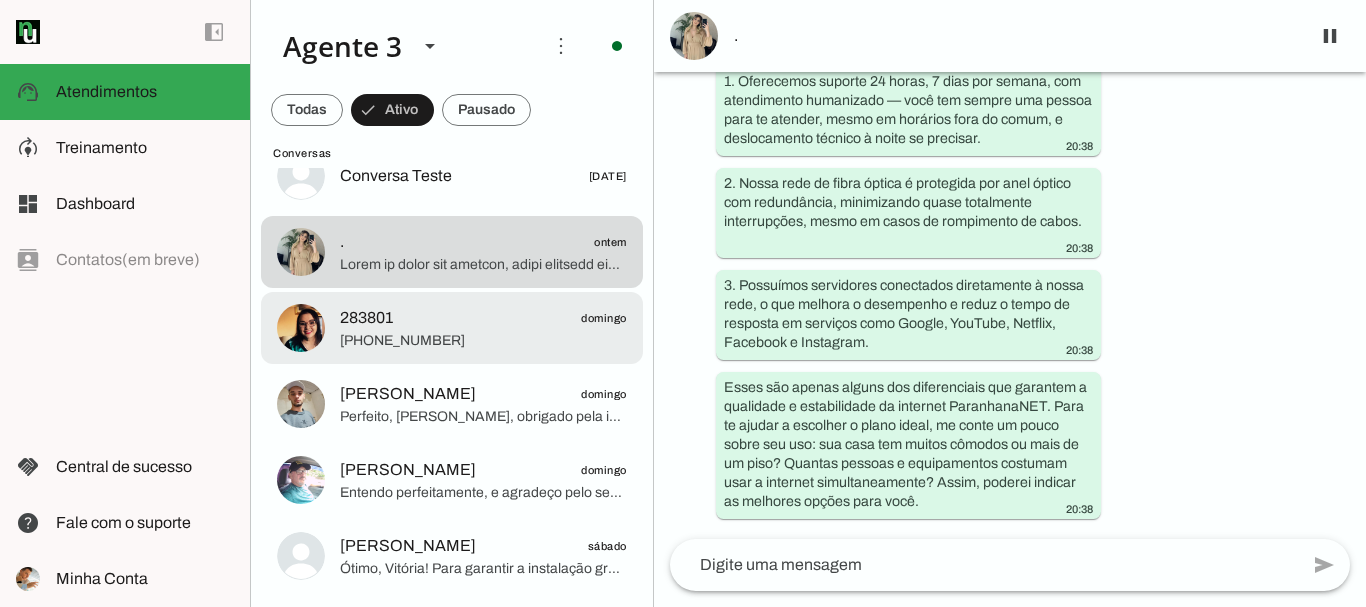 click on "283801
domingo" 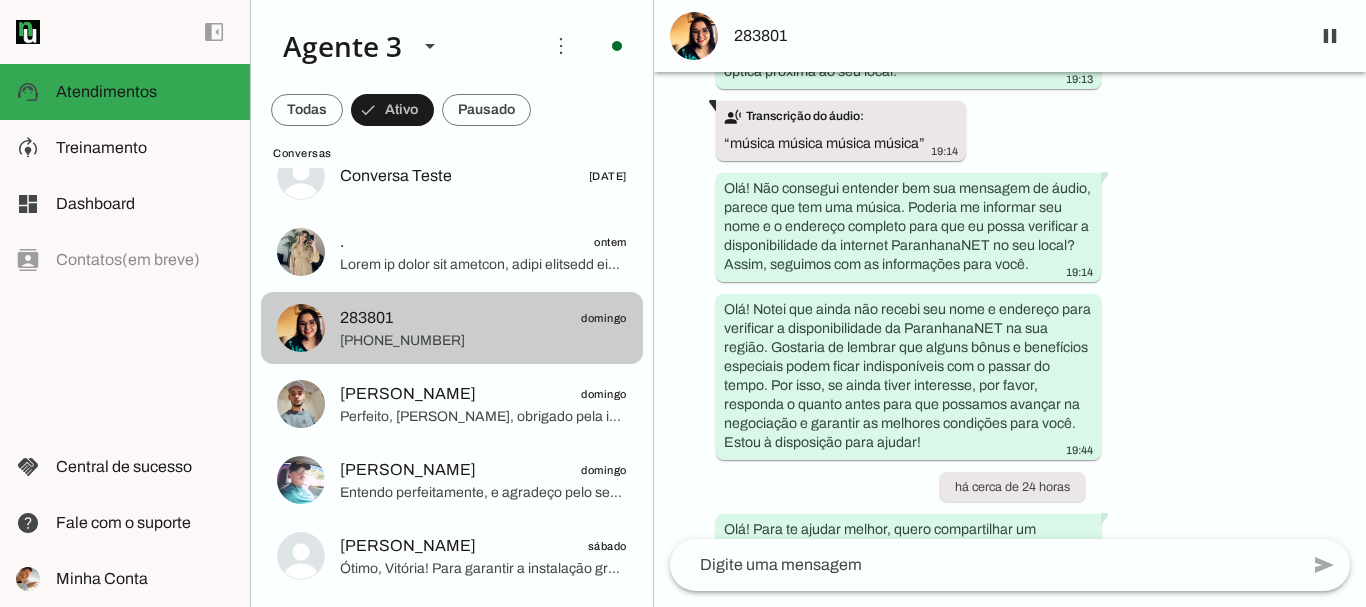 scroll, scrollTop: 519, scrollLeft: 0, axis: vertical 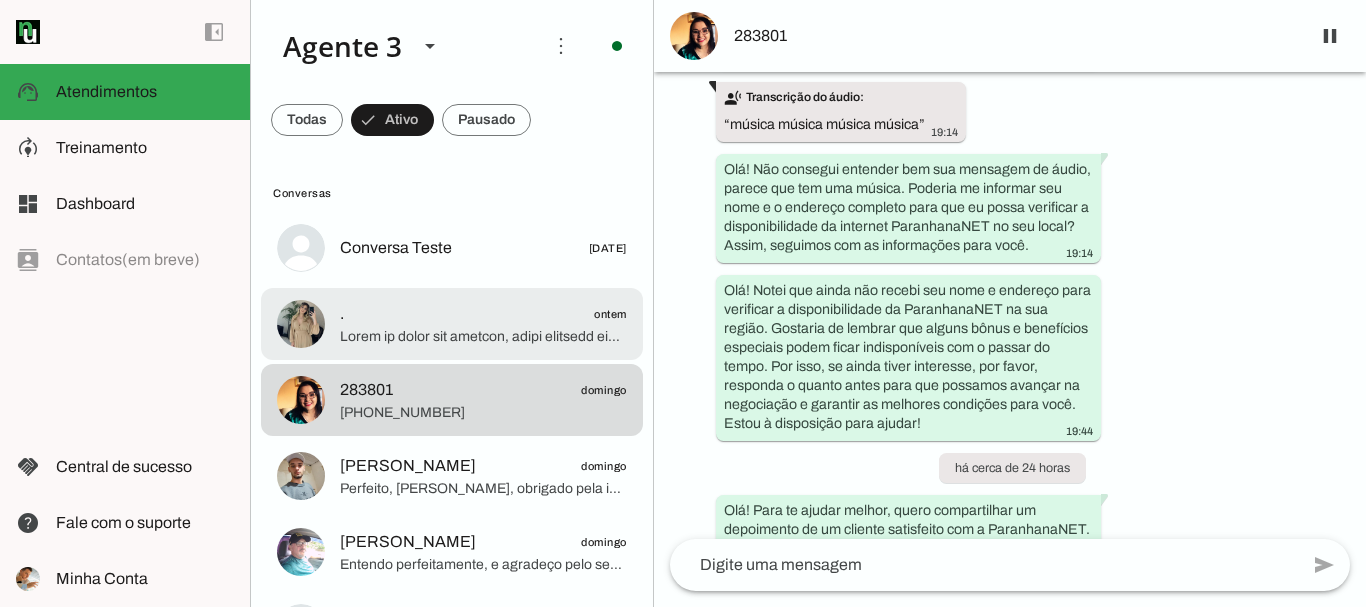 click 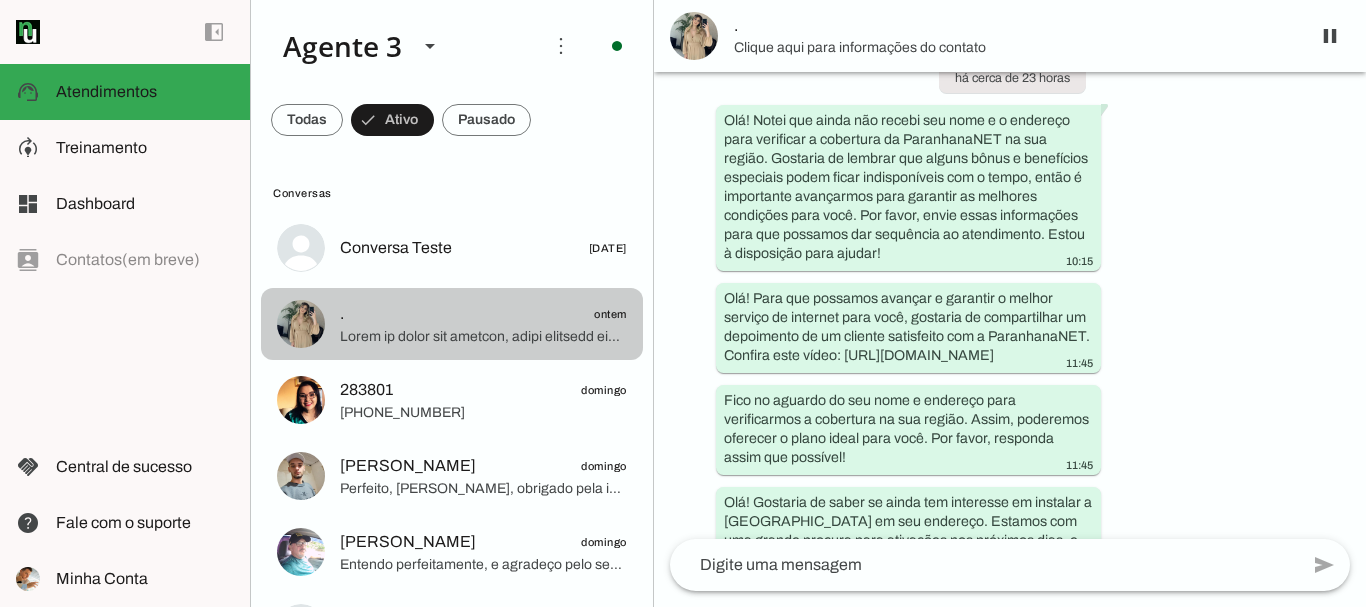 scroll, scrollTop: 1829, scrollLeft: 0, axis: vertical 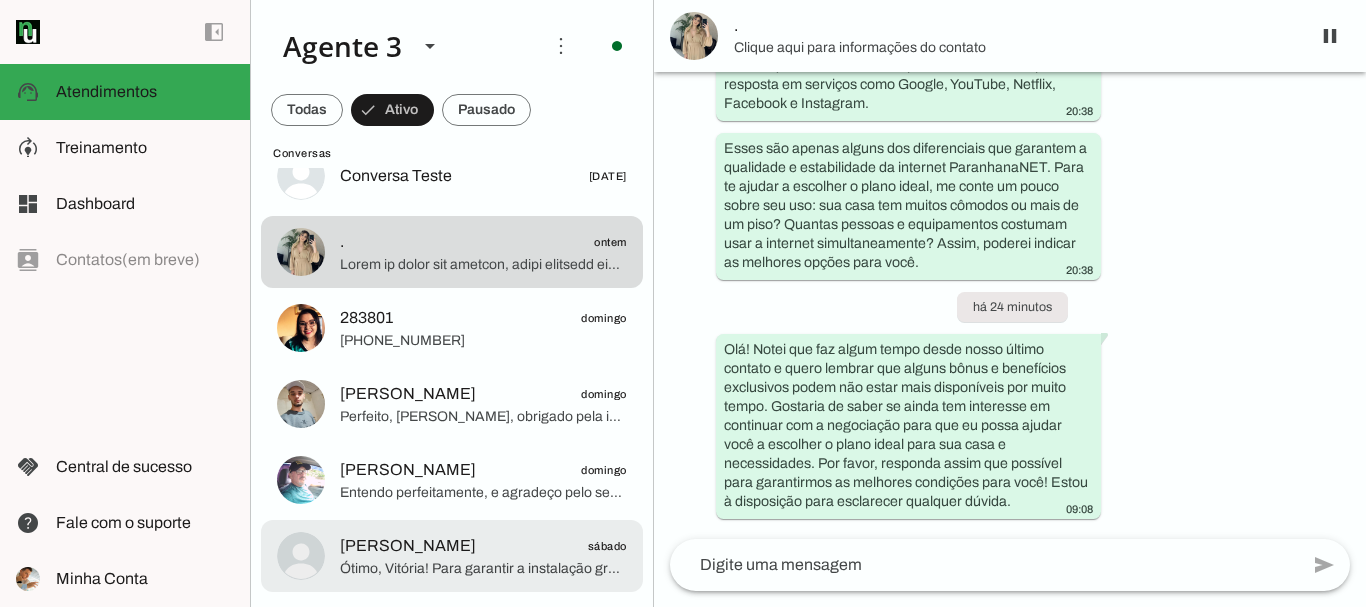 click on "Alex Sandro
sábado" 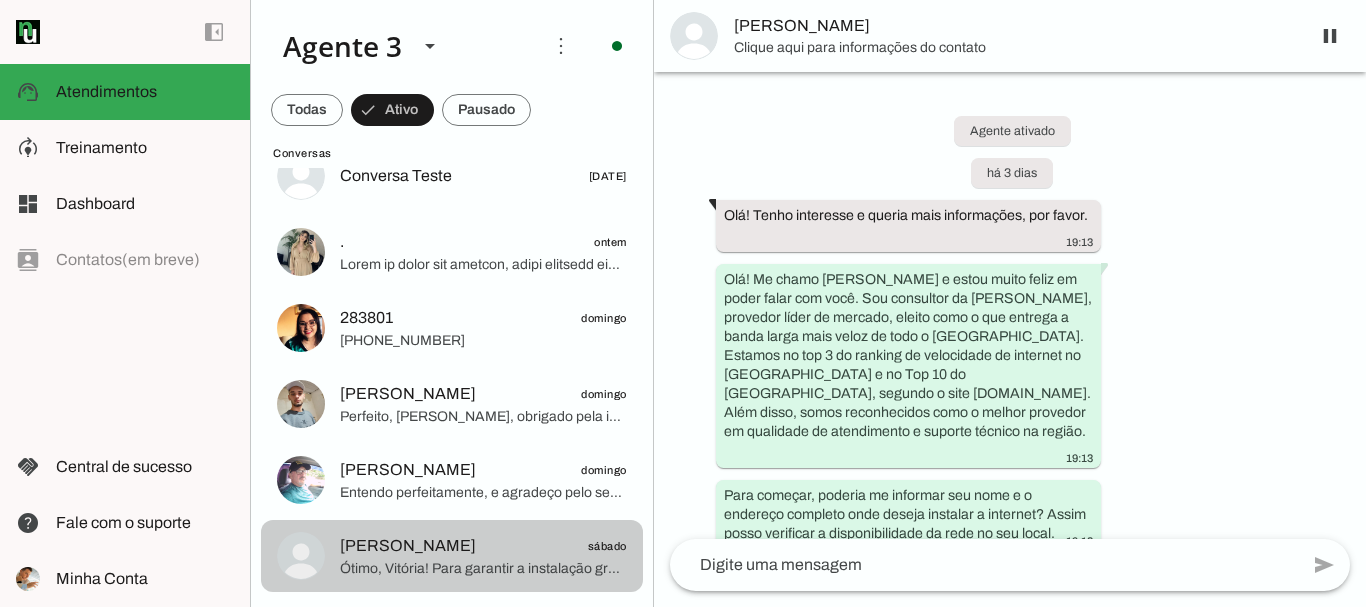 scroll, scrollTop: 3910, scrollLeft: 0, axis: vertical 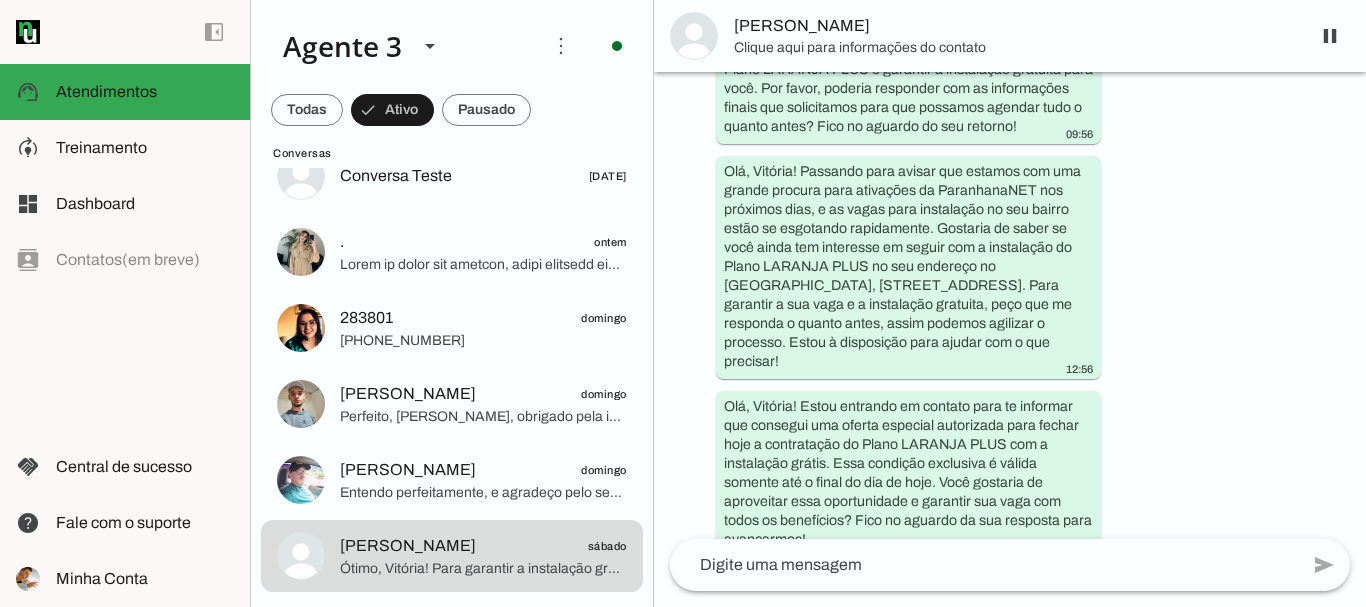 click on "[PERSON_NAME]" at bounding box center [1014, 26] 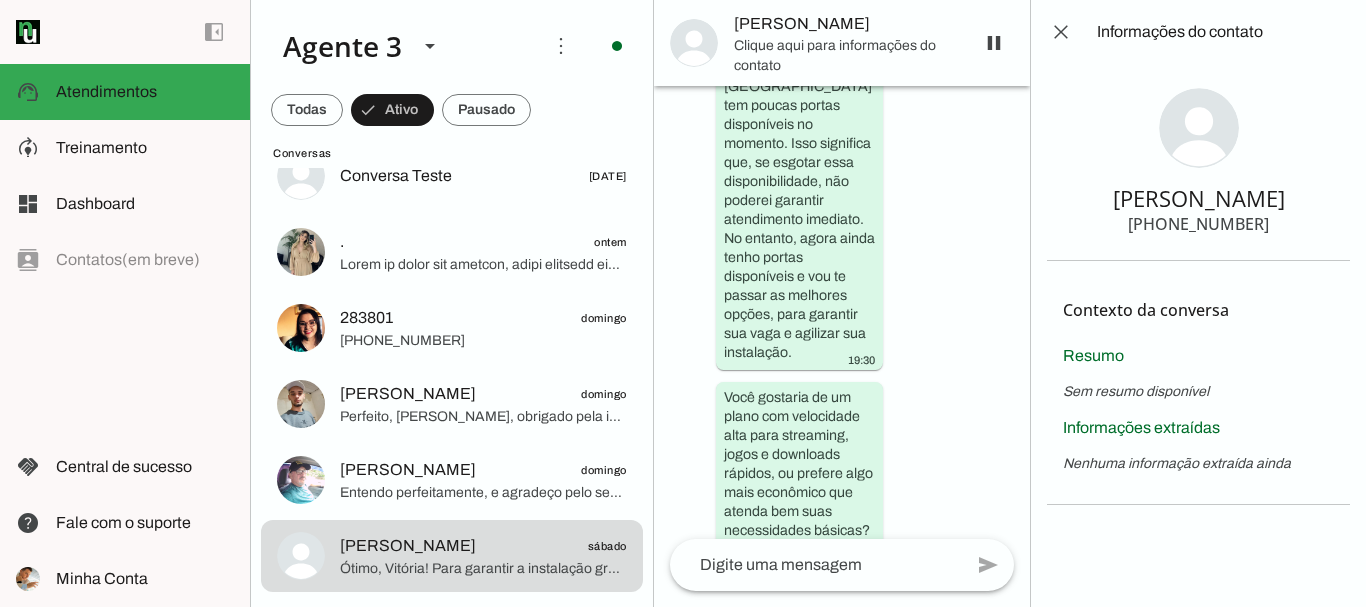 scroll, scrollTop: 8907, scrollLeft: 0, axis: vertical 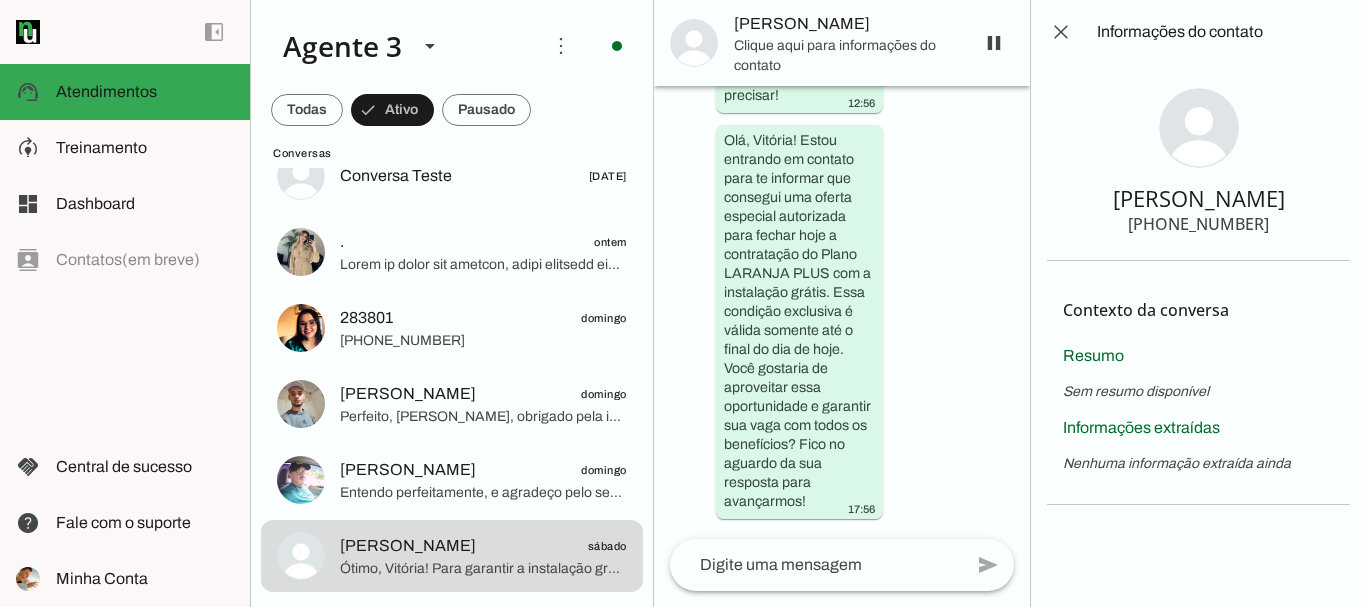 click on "+55 5180522664" at bounding box center [1198, 224] 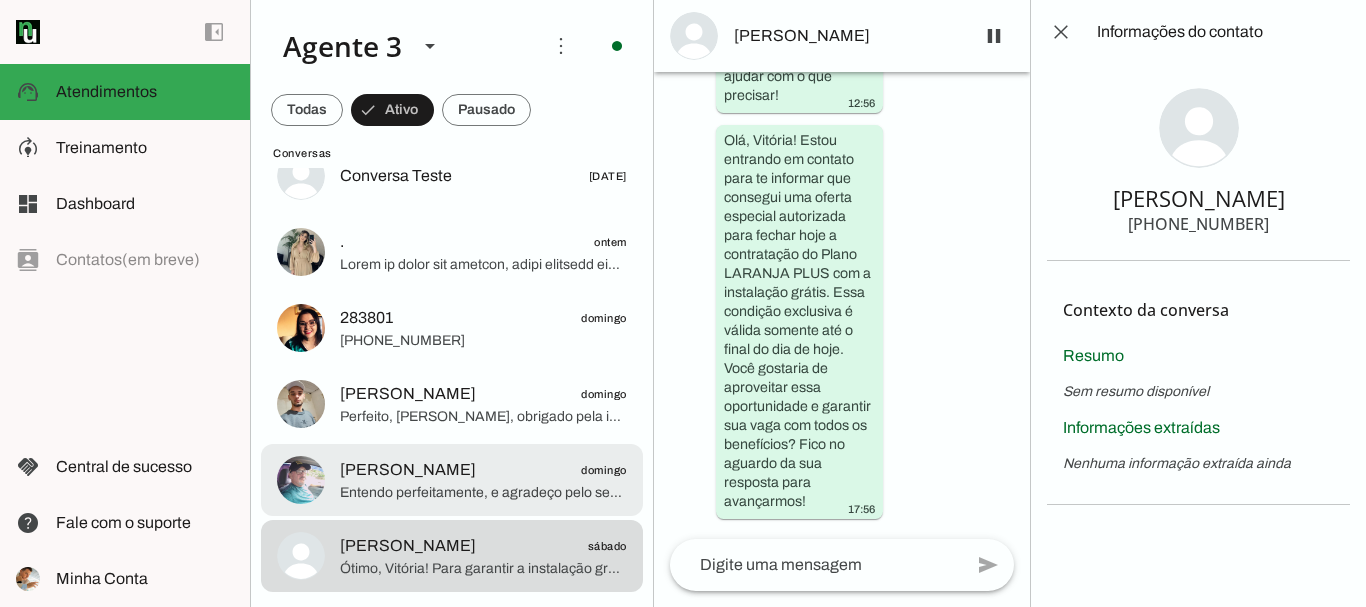 click on "[PERSON_NAME]" 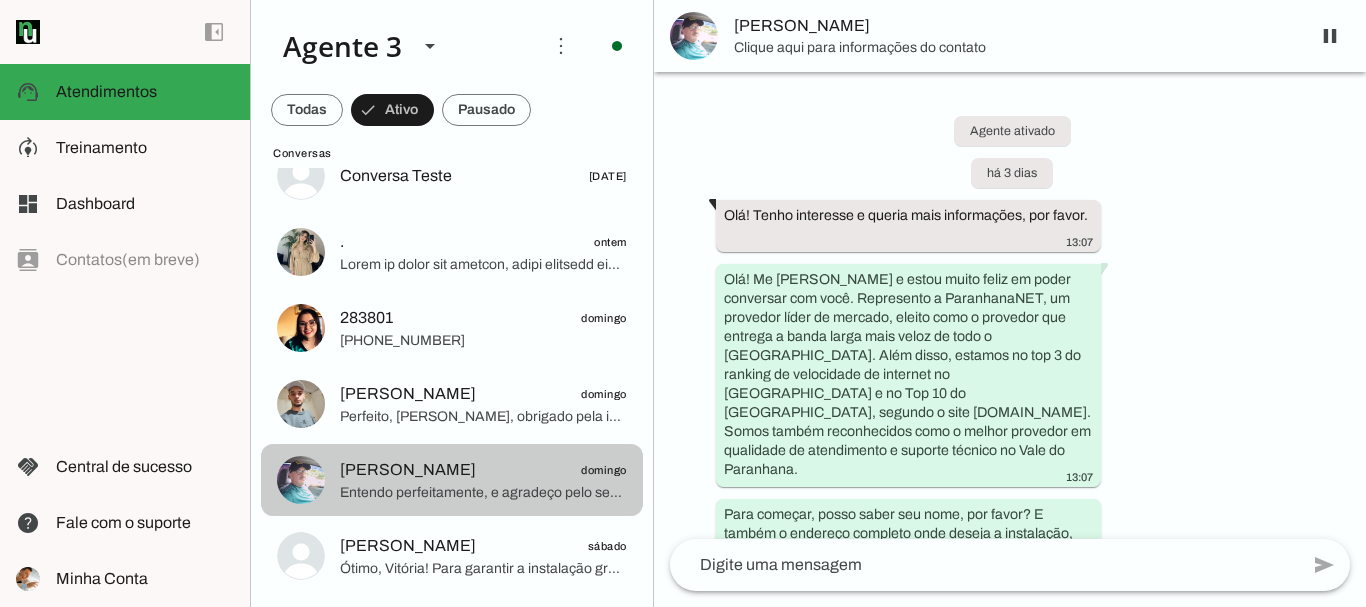 scroll, scrollTop: 2584, scrollLeft: 0, axis: vertical 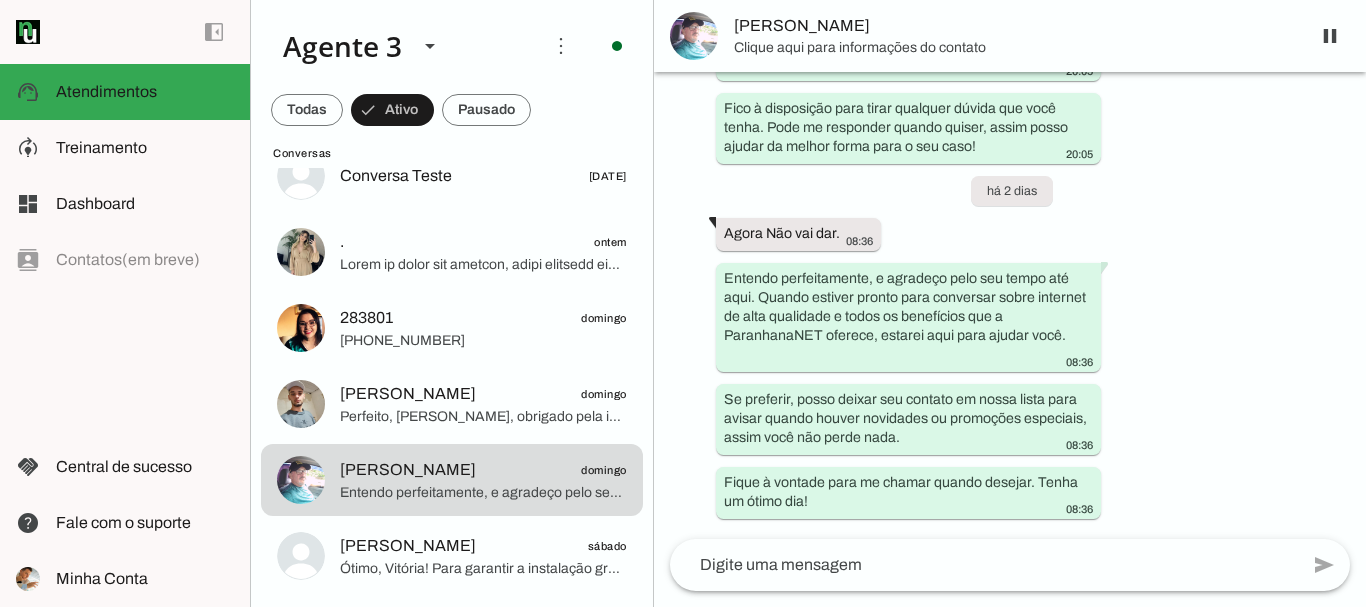 click on "[PERSON_NAME]" at bounding box center (1014, 26) 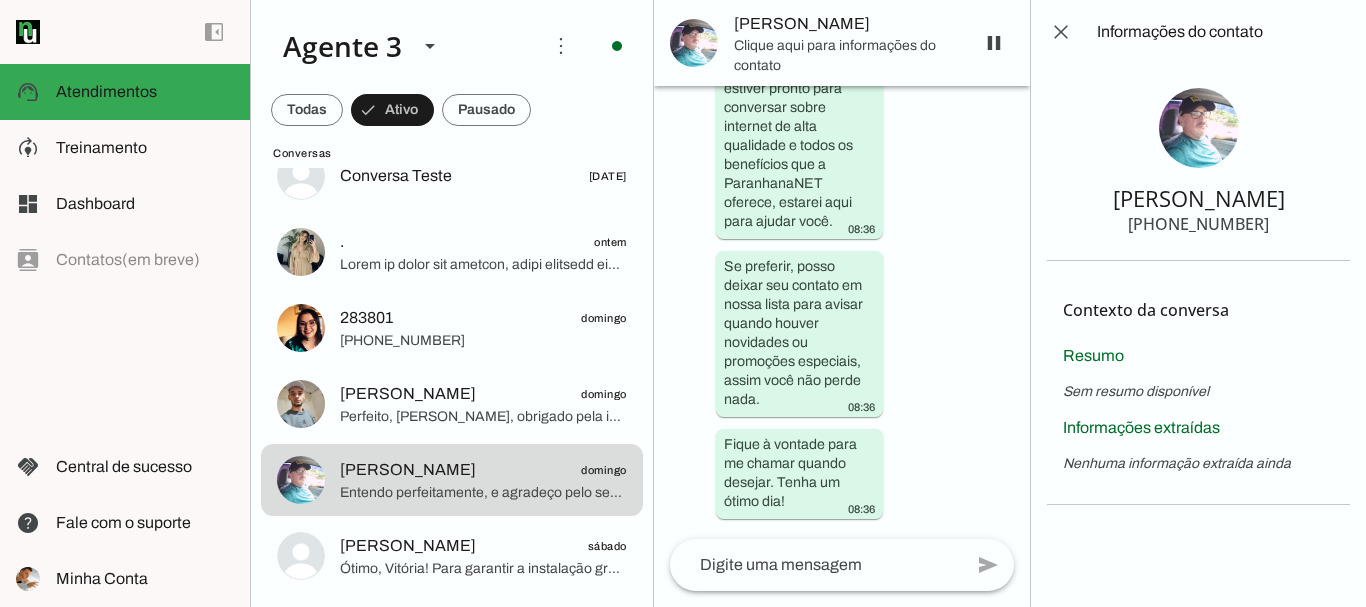 click on "+55 5195715823" at bounding box center (1198, 224) 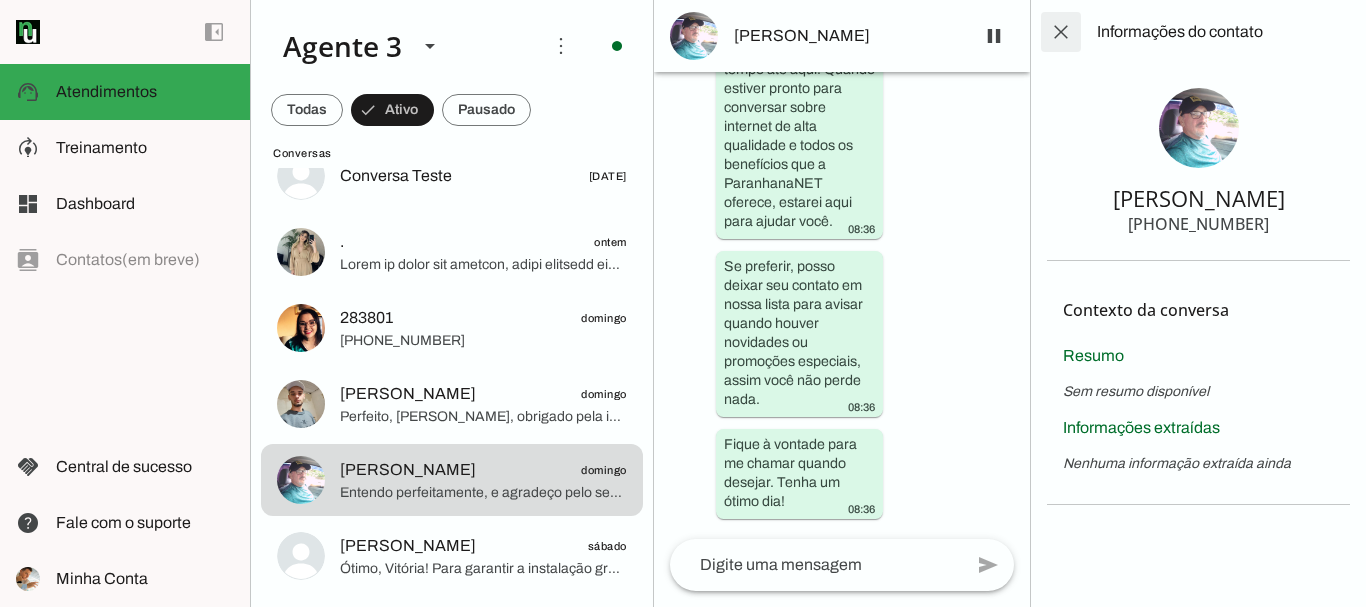 click at bounding box center [1061, 32] 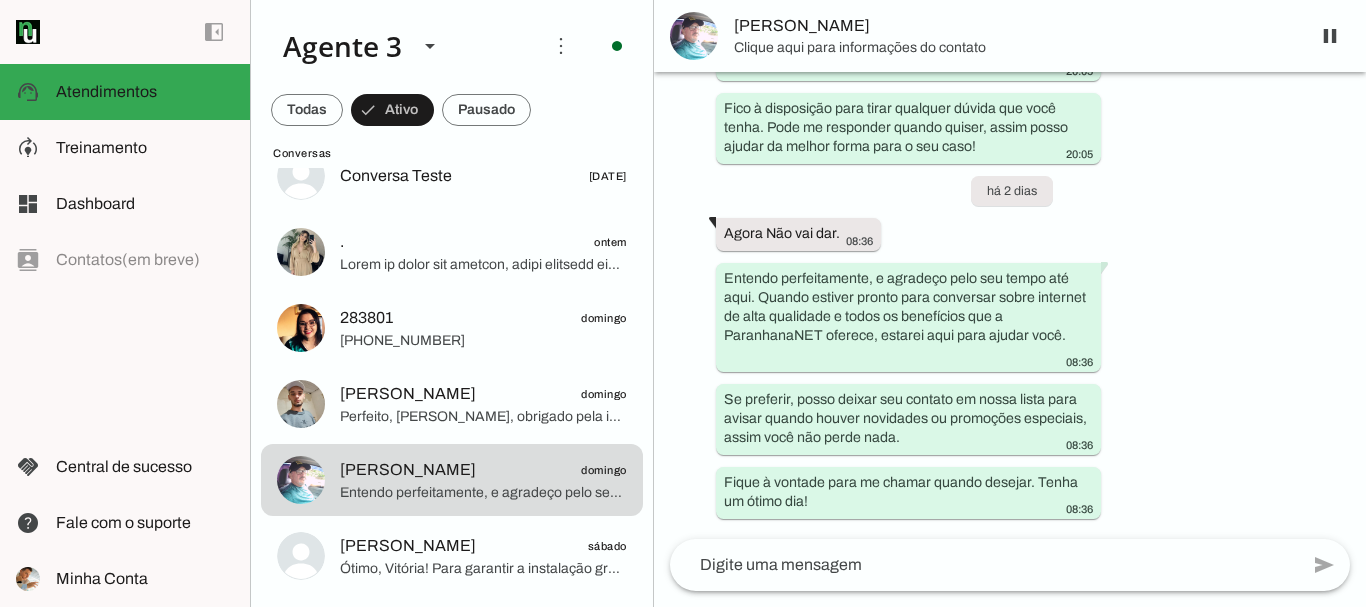 scroll, scrollTop: 2584, scrollLeft: 0, axis: vertical 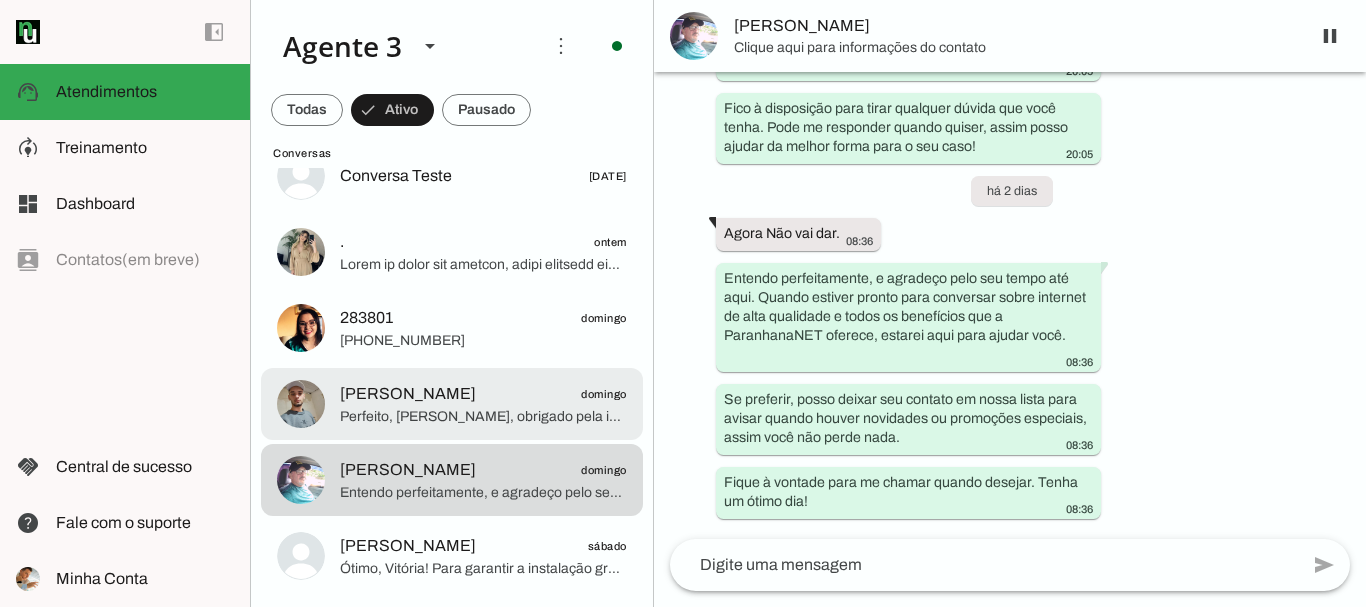click on "Perfeito, [PERSON_NAME], obrigado pela informação. Agora que temos todos os dados, o próximo passo é registrar seu pedido com seu nome completo e CPF para garantir a isenção da taxa de instalação de R$ 700, válida para até 150 metros de cabo de fibra óptica no endereço informado.
Para isso, preciso que você envie cópias legíveis dos seus documentos: CPF, RG e comprovante de endereço (pode ser conta de energia elétrica). Também, por favor, envie uma foto sua segurando um documento com foto, para validar seu cadastro.
Você poderia me informar dois dias e horários em que tenha alguém maior de idade para receber a equipe no endereço da instalação? Lembre que a instalação não pode ser feita se houver apenas menor de idade no local.
Assim, podemos encaminhar o pedido para aprovação financeira e agendar a instalação o quanto antes, aproveitando que ainda temos disponibilidade para sua região." 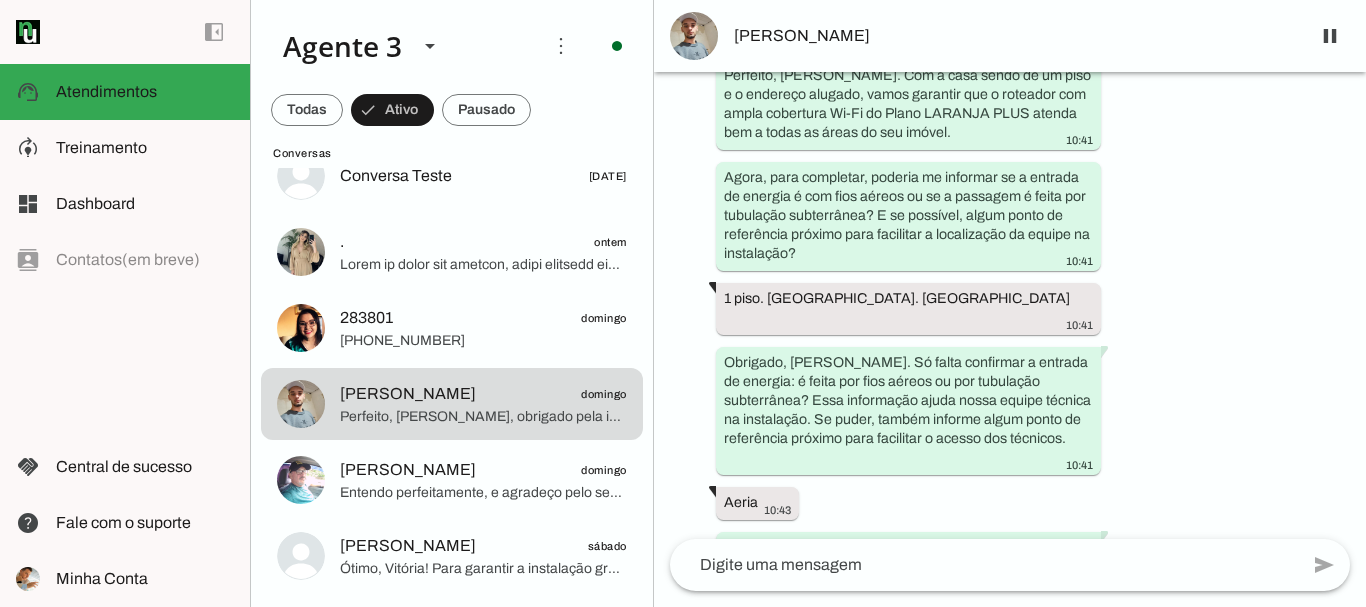 click on "[PERSON_NAME]" at bounding box center (1014, 36) 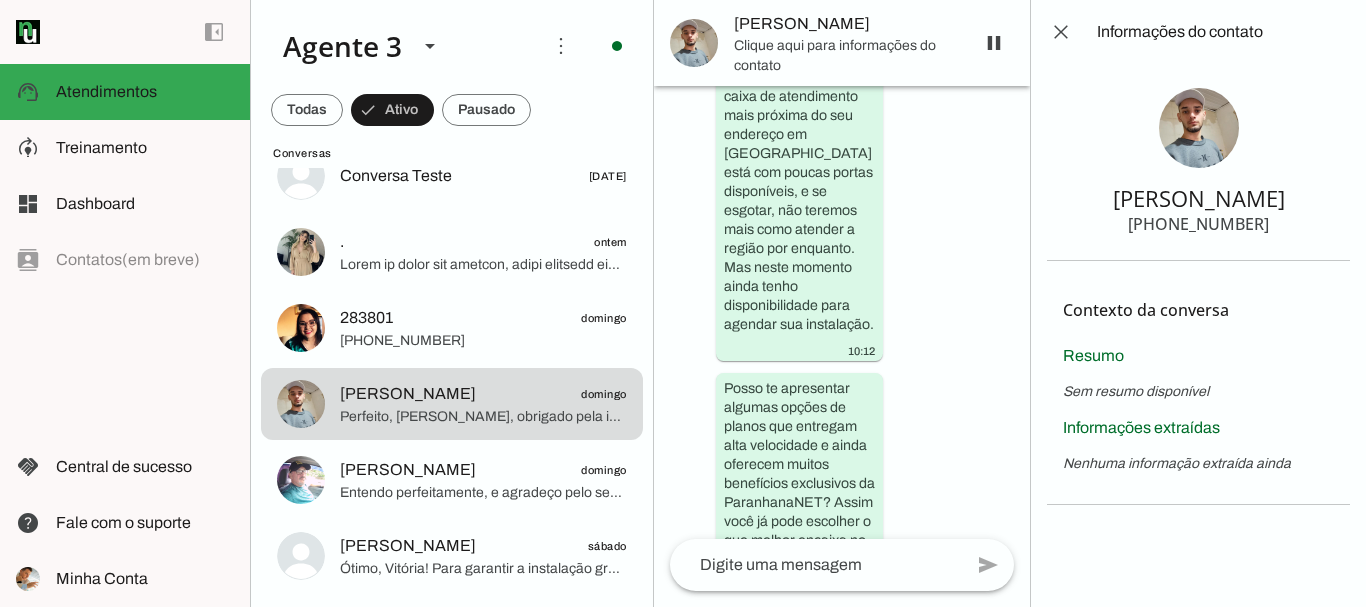 scroll, scrollTop: 10429, scrollLeft: 0, axis: vertical 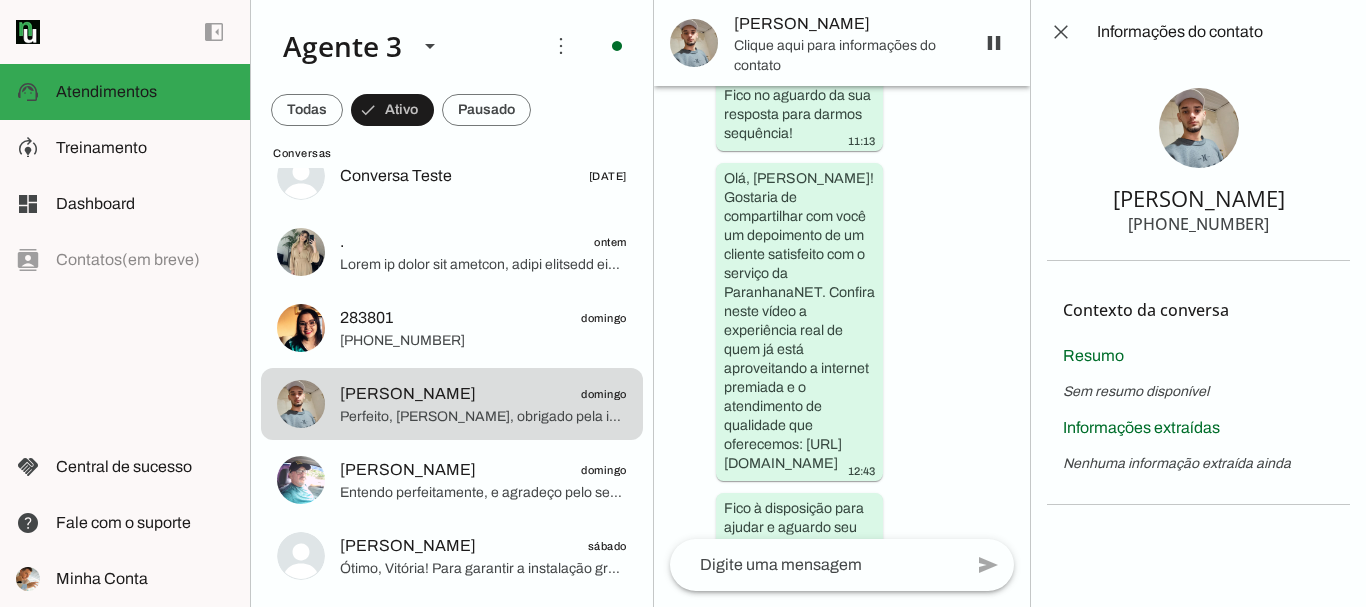 click on "+55 5199908139" at bounding box center (1198, 224) 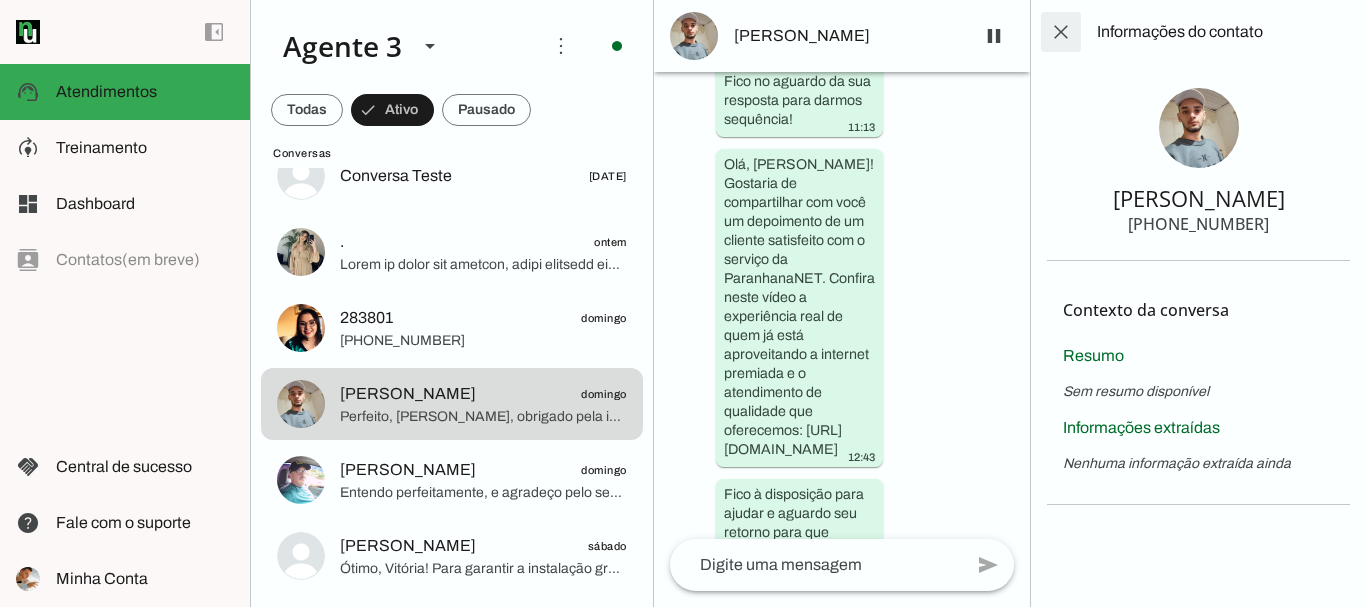 click at bounding box center [1061, 32] 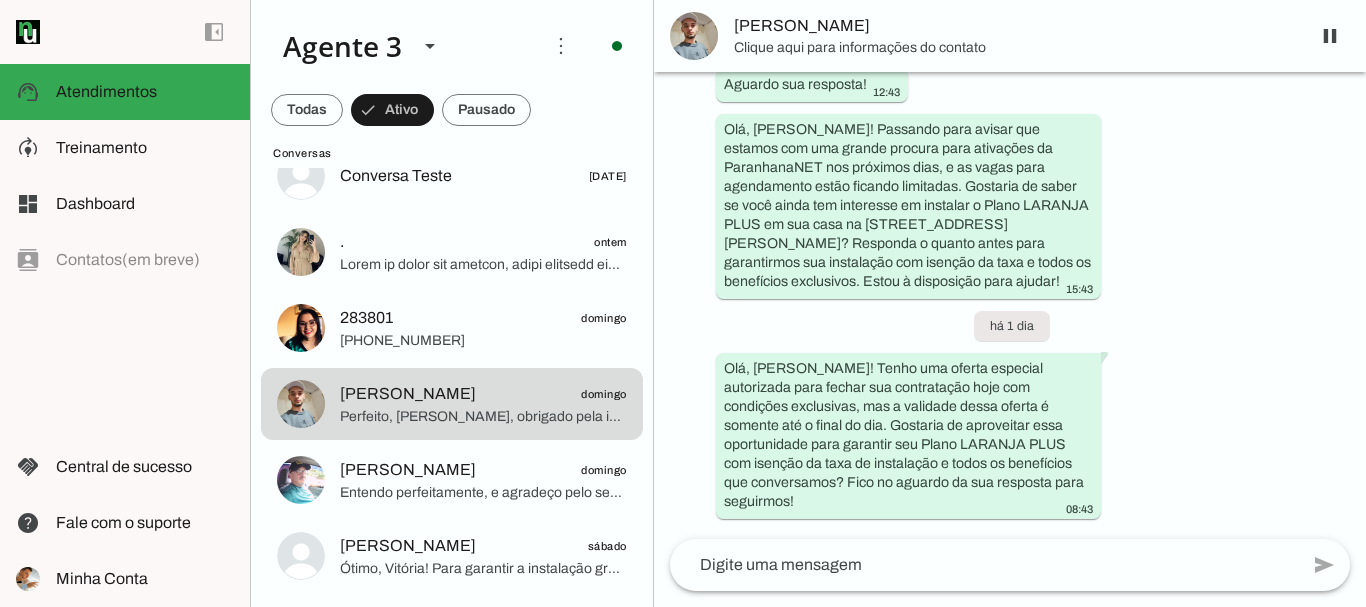 scroll, scrollTop: 3874, scrollLeft: 0, axis: vertical 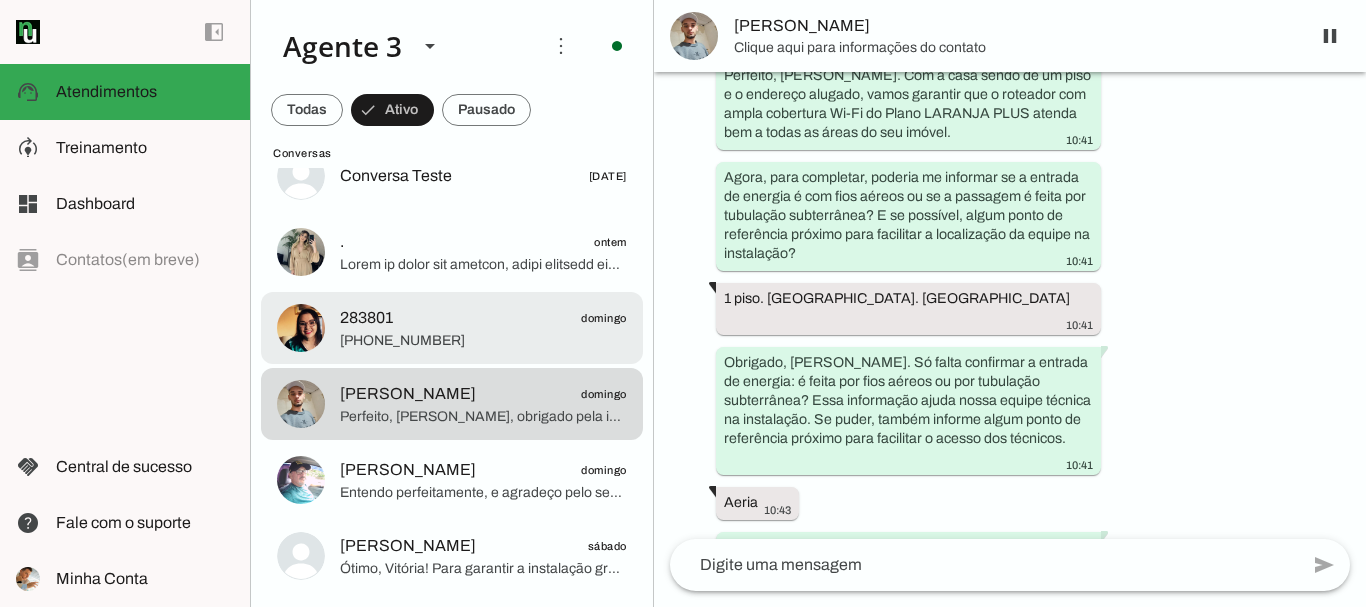 click on "283801
domingo" 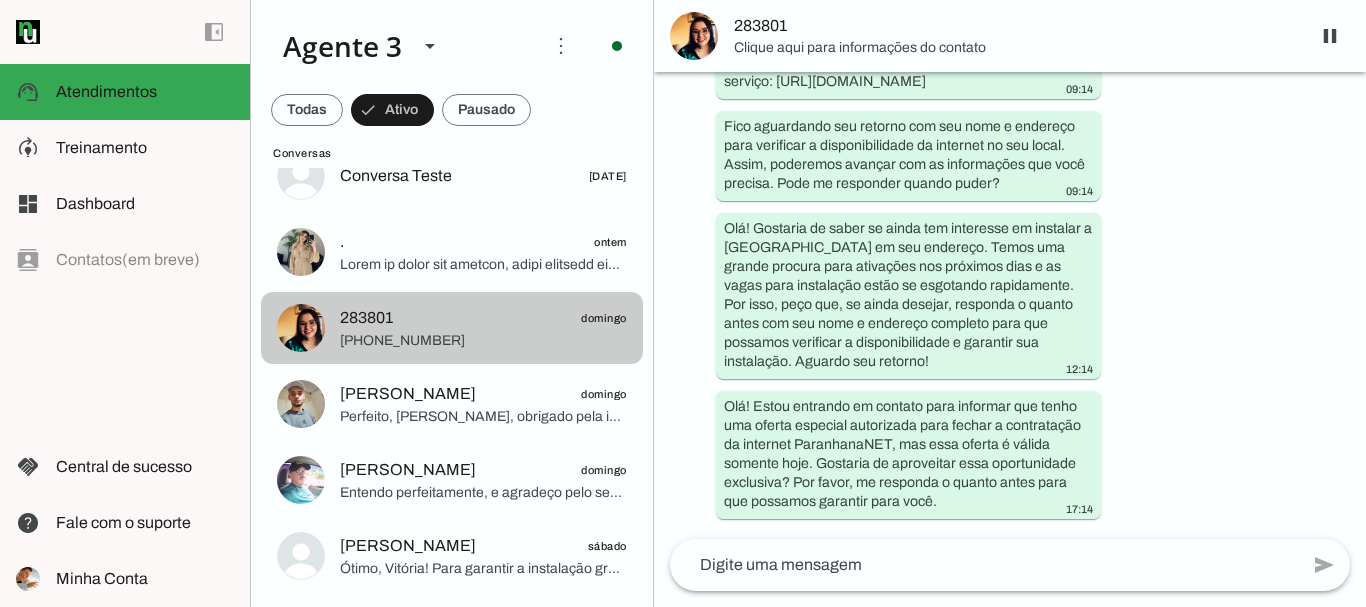 scroll, scrollTop: 1043, scrollLeft: 0, axis: vertical 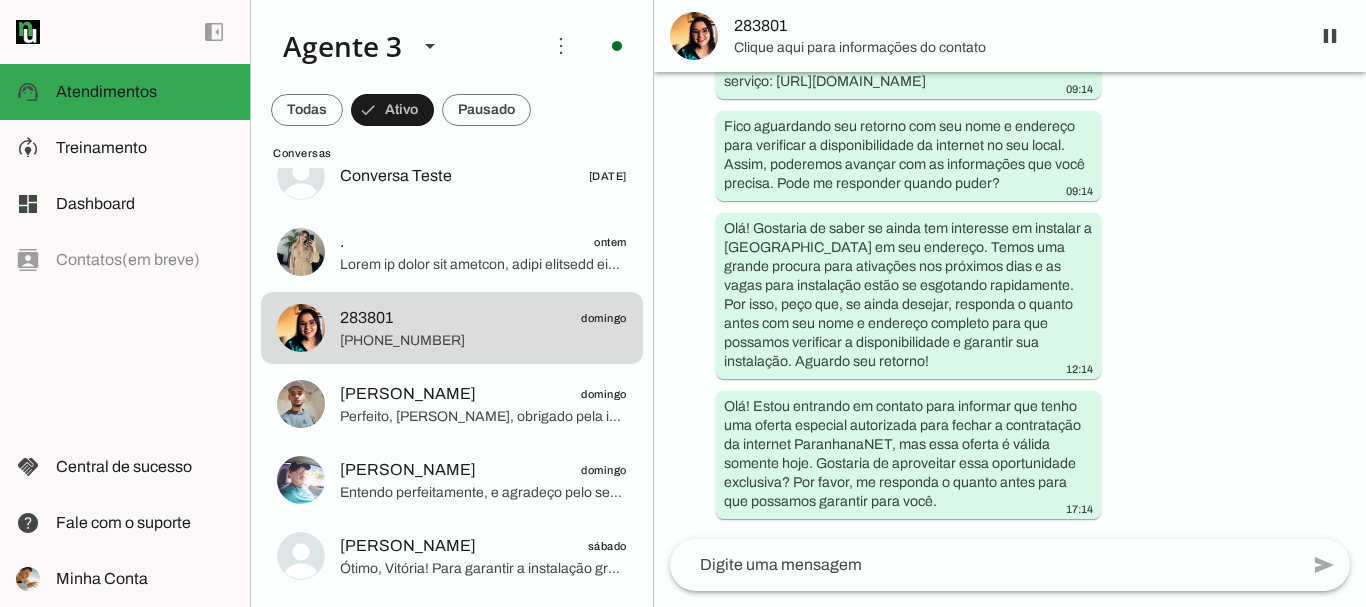 click on "Clique aqui para informações do contato" at bounding box center (1014, 48) 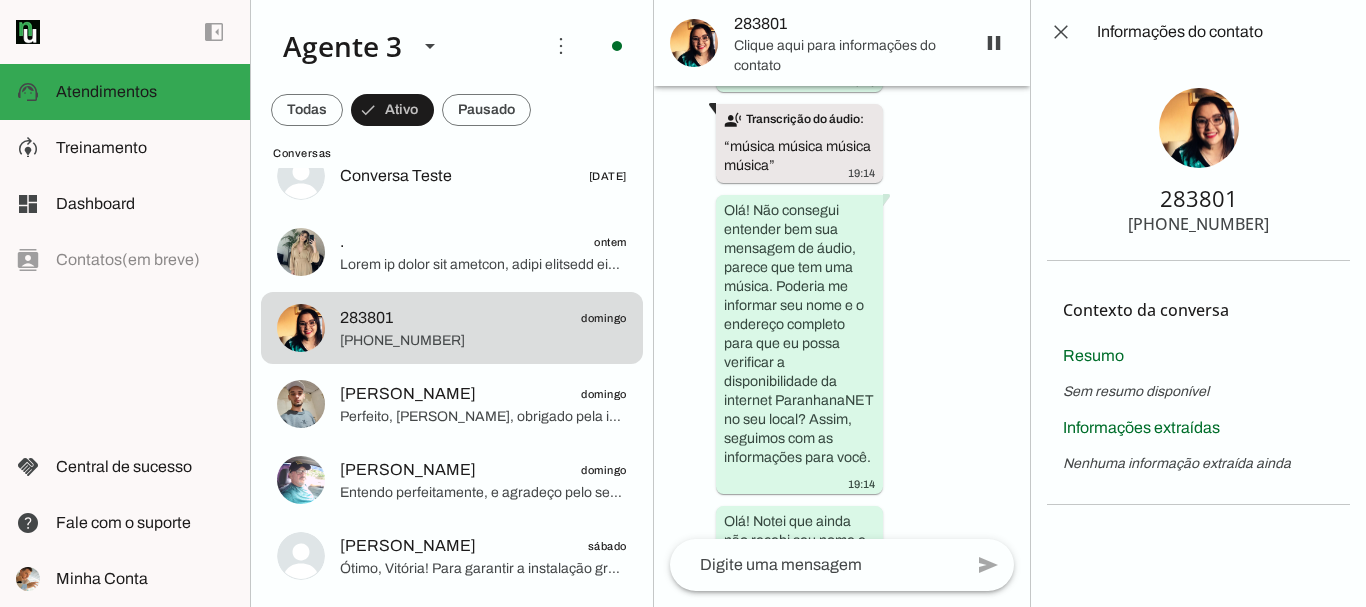 scroll, scrollTop: 2791, scrollLeft: 0, axis: vertical 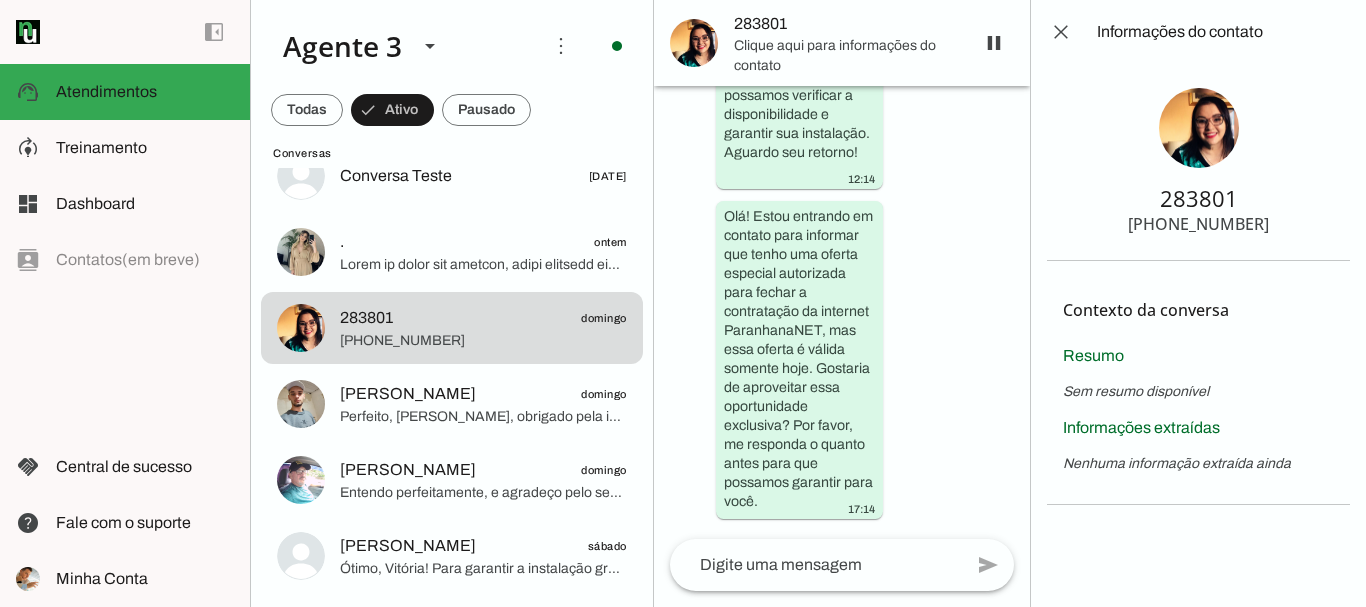 click on "[PHONE_NUMBER]" at bounding box center (1198, 224) 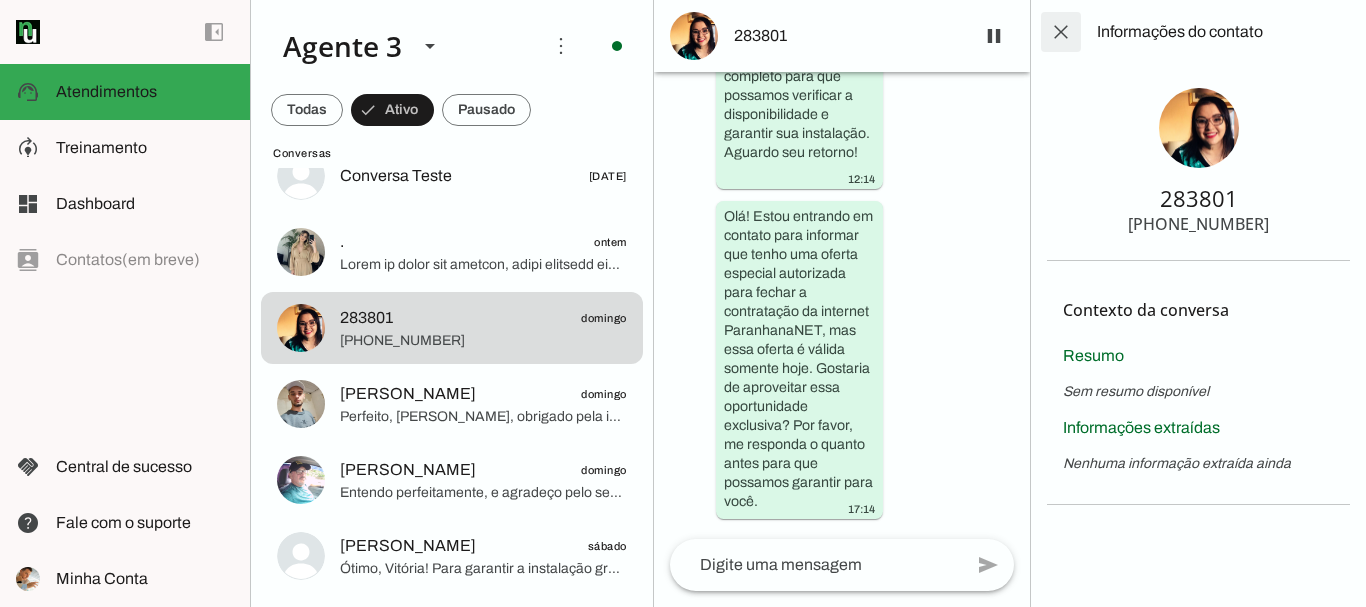 click at bounding box center (1061, 32) 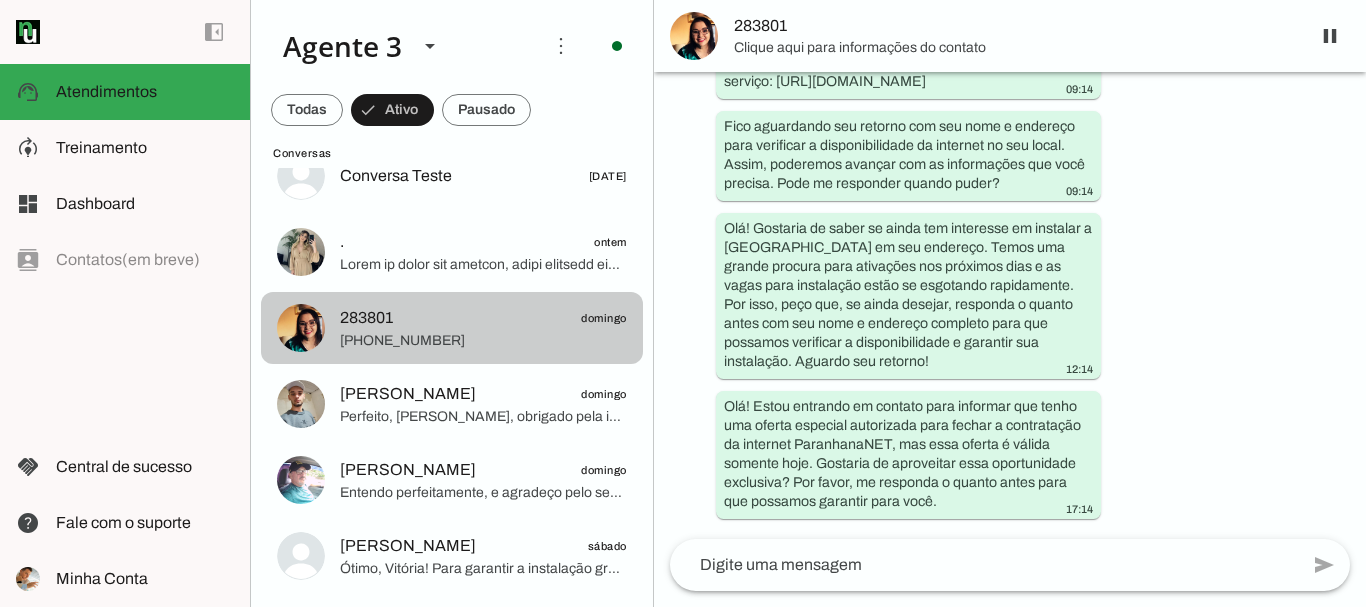 click on ".
ontem" at bounding box center (452, 176) 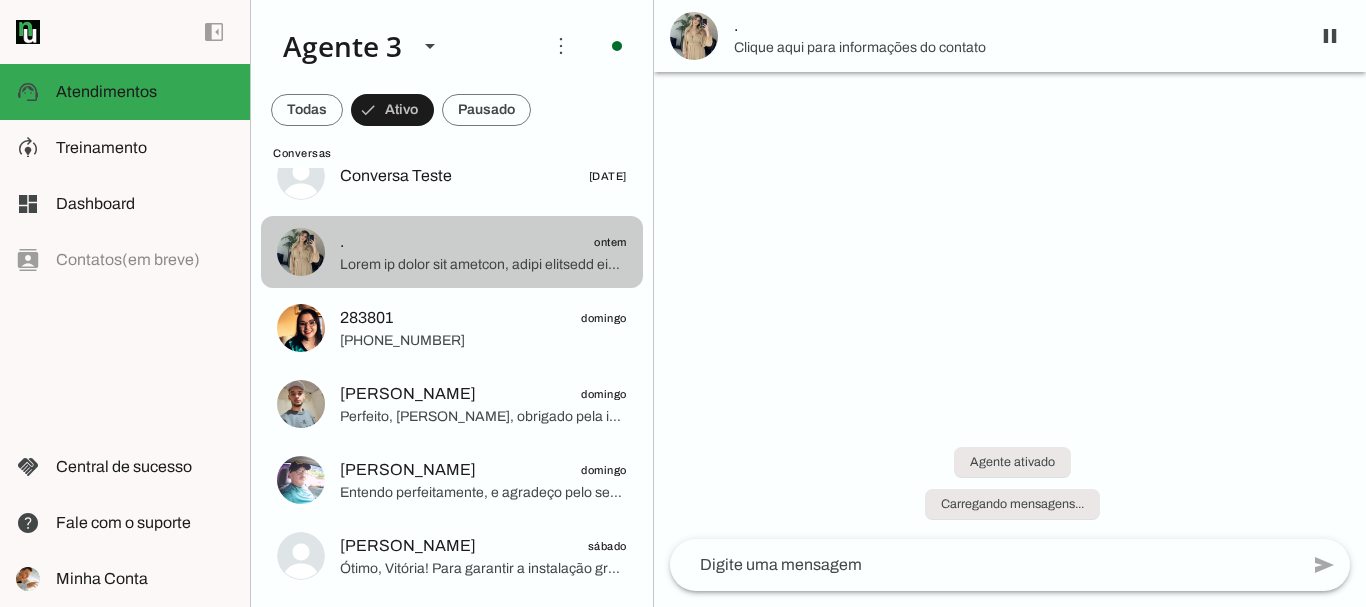 scroll, scrollTop: 1829, scrollLeft: 0, axis: vertical 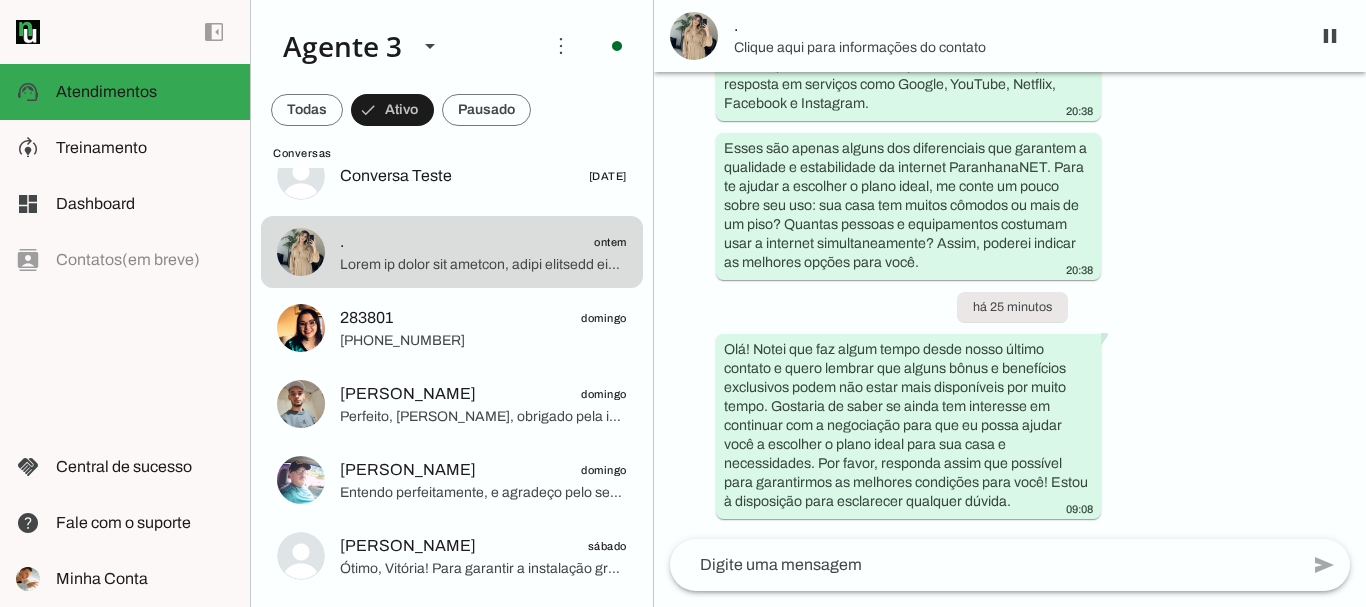 click on "Clique aqui para informações do contato" at bounding box center (1014, 48) 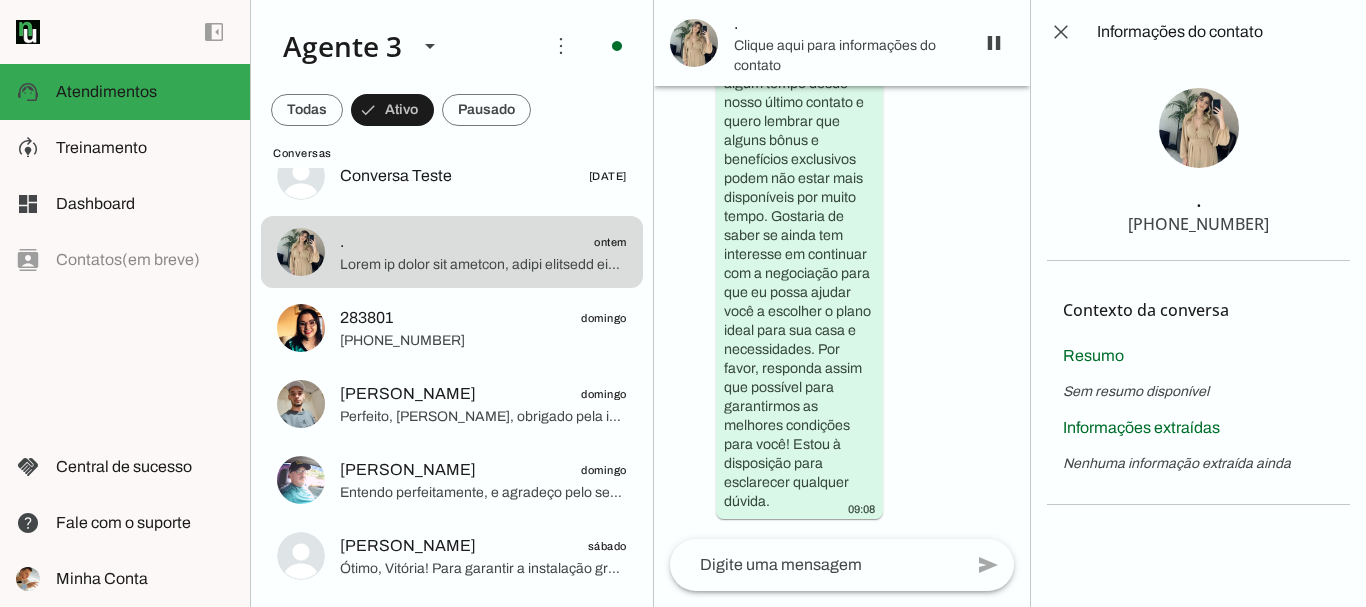 click on "[PHONE_NUMBER]" at bounding box center (1198, 224) 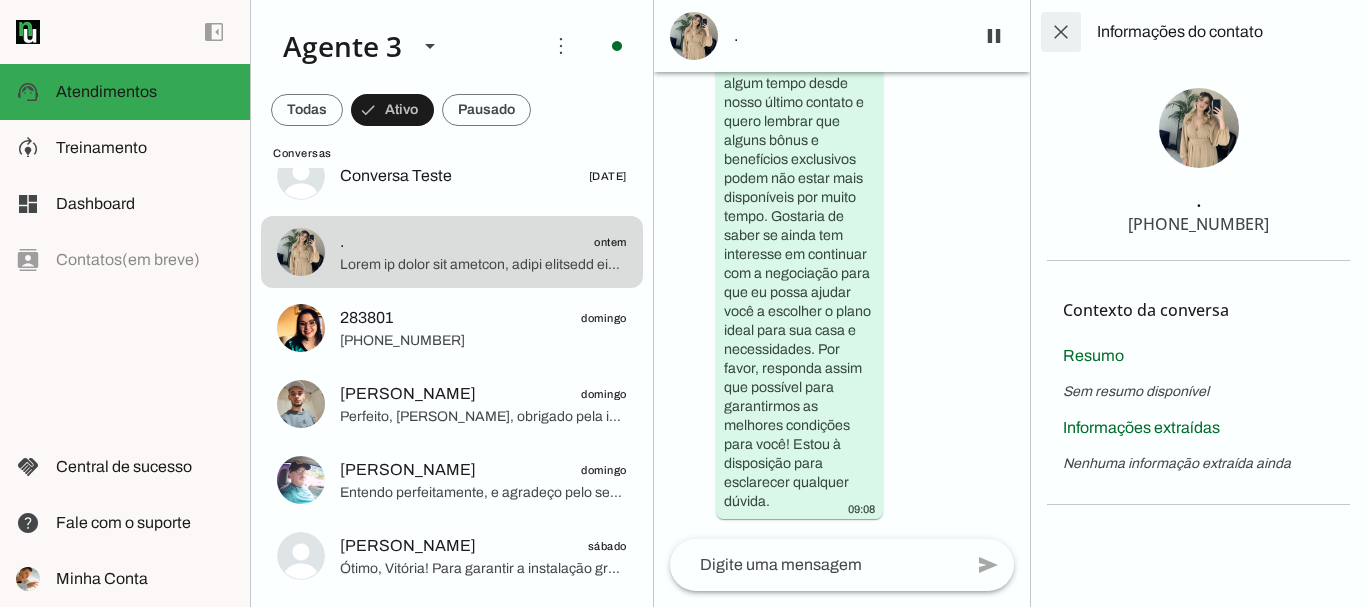 click at bounding box center [1061, 32] 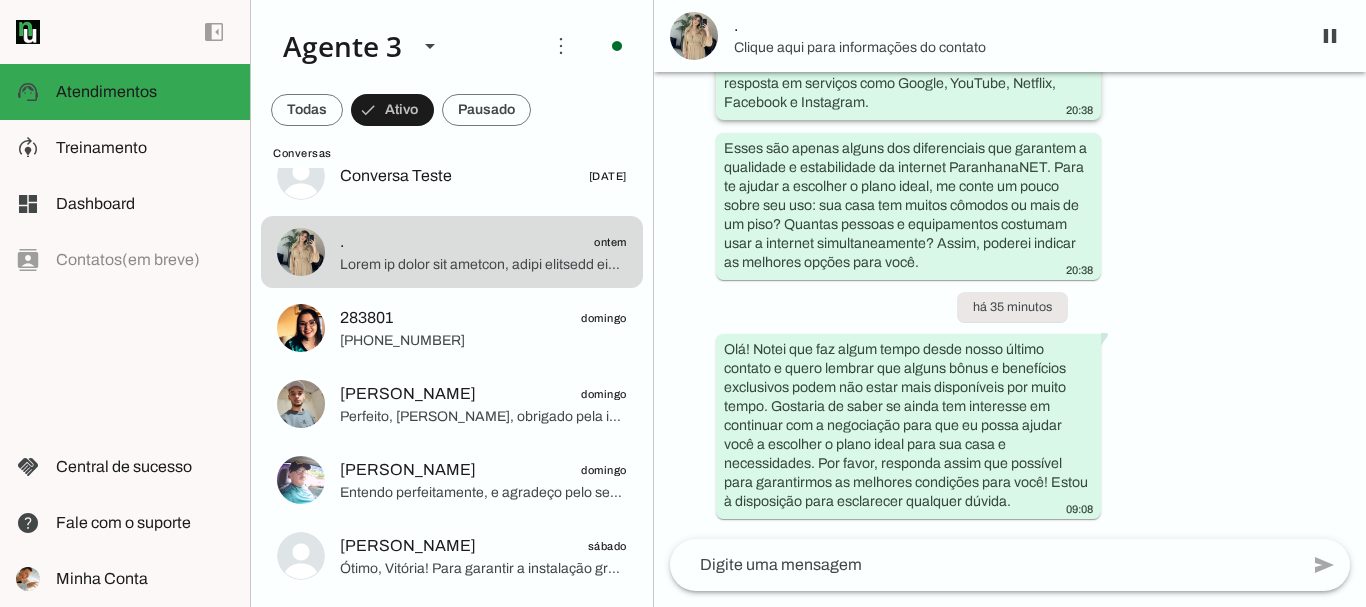 scroll, scrollTop: 1829, scrollLeft: 0, axis: vertical 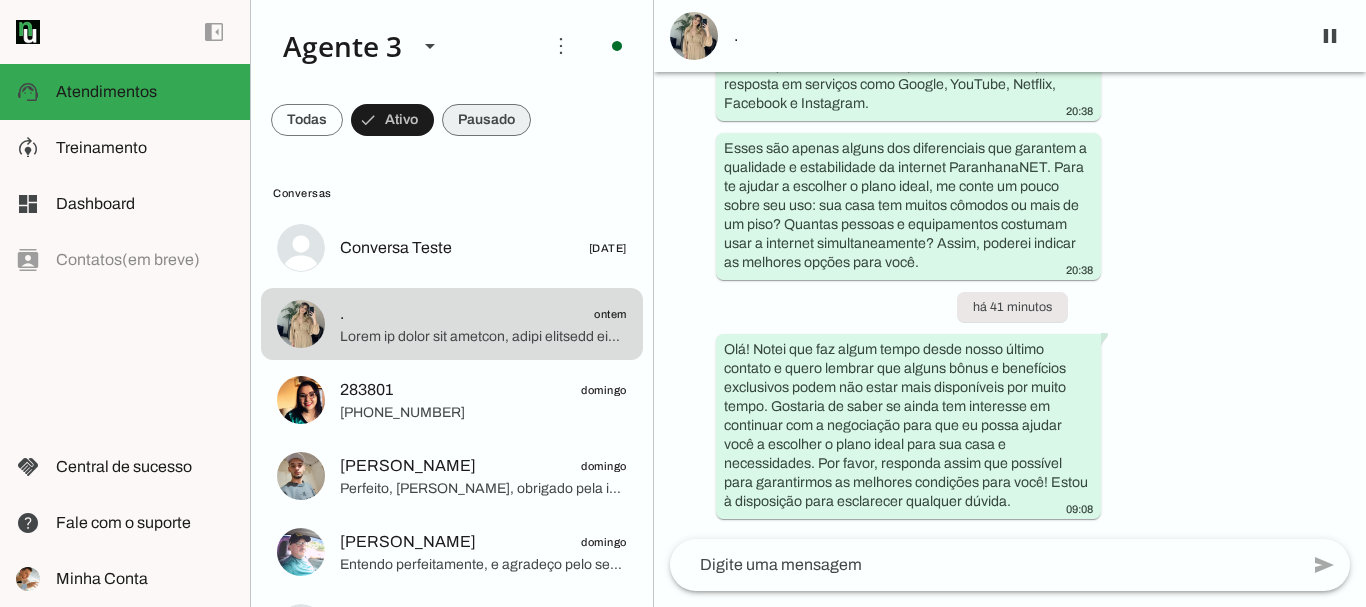 click at bounding box center (307, 120) 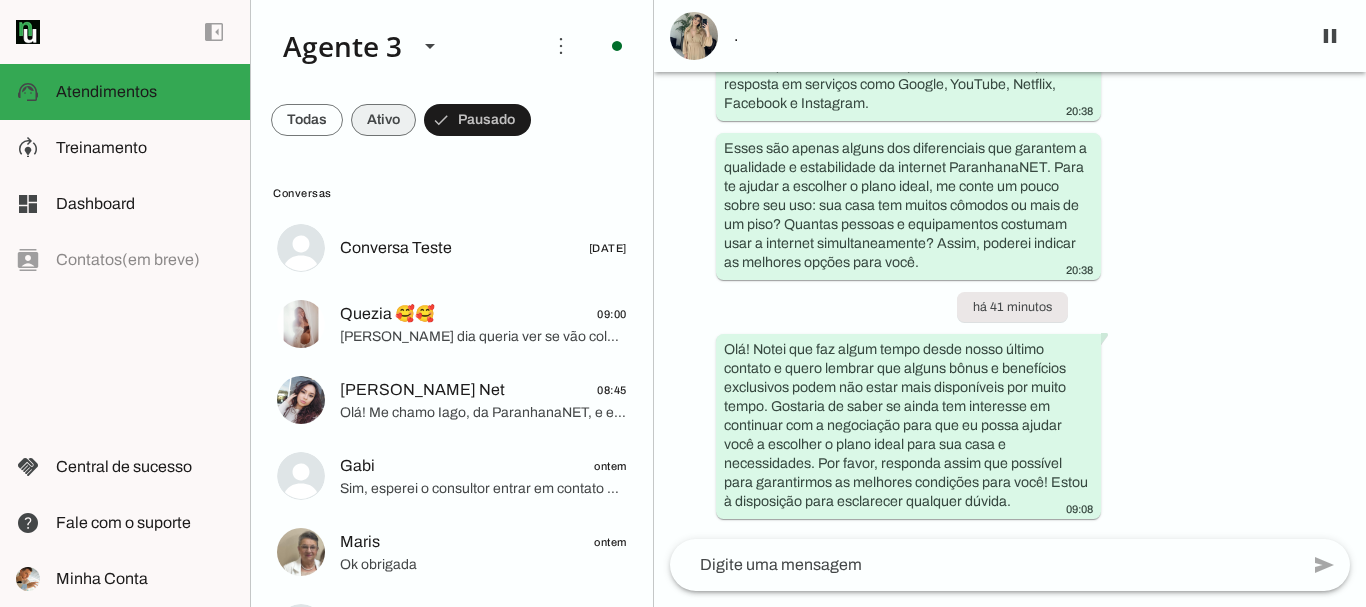 click at bounding box center [307, 120] 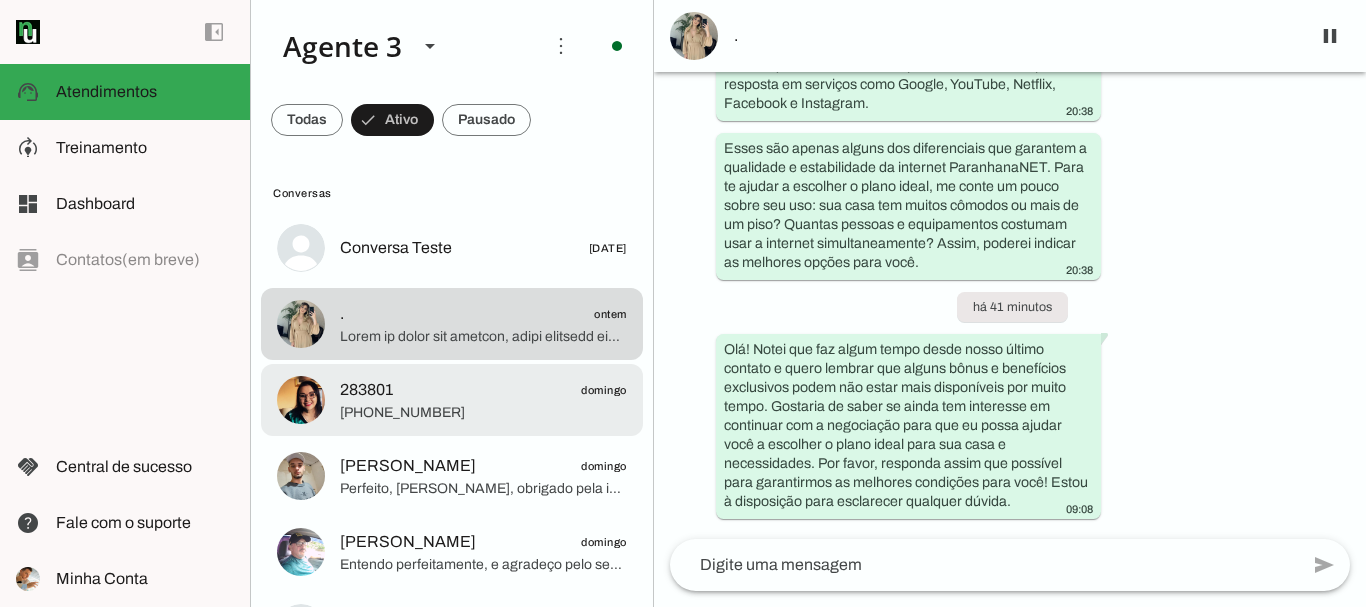 click at bounding box center [483, 248] 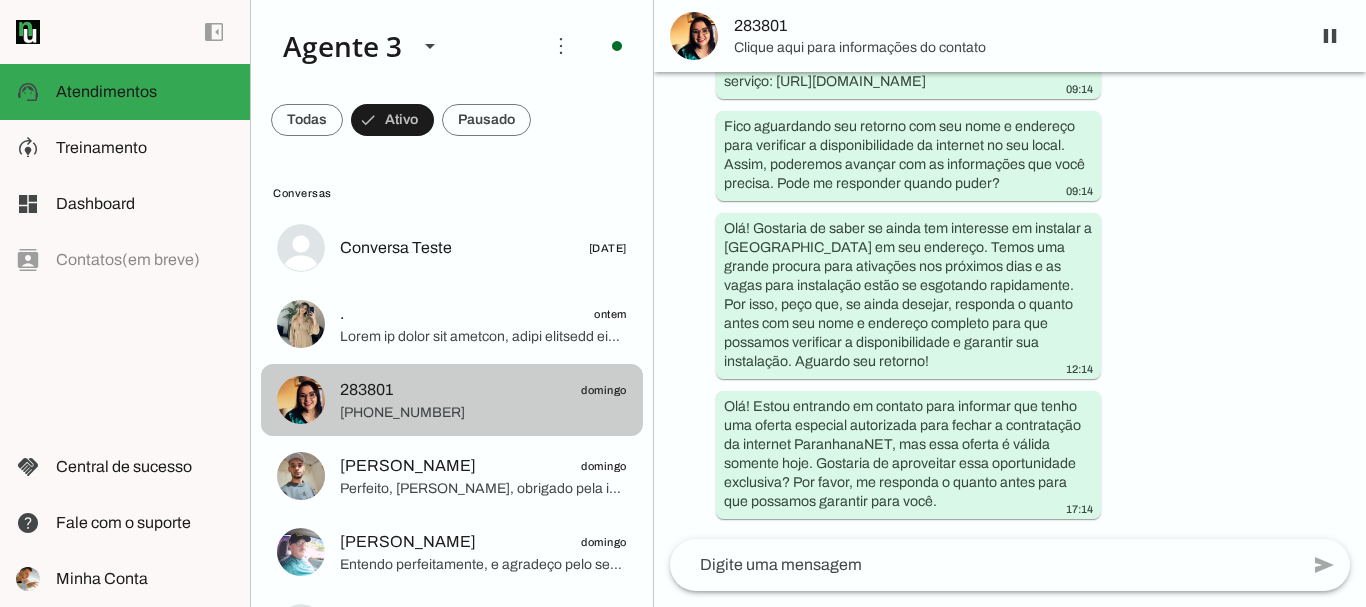scroll, scrollTop: 1043, scrollLeft: 0, axis: vertical 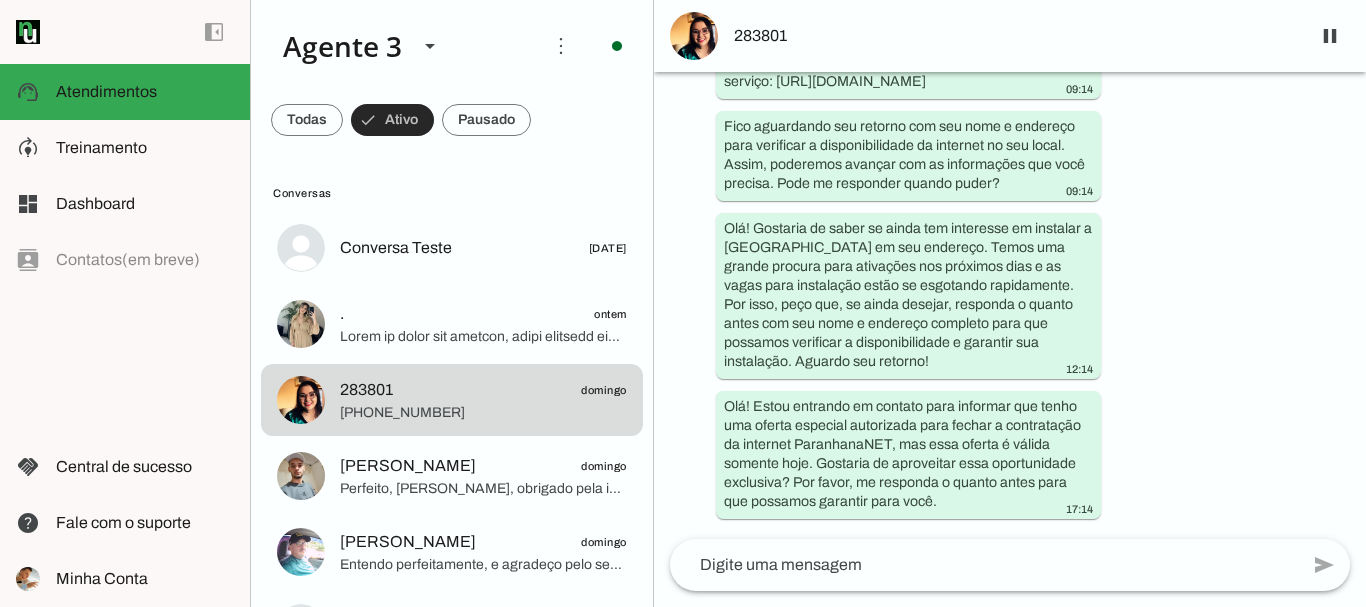 click at bounding box center [307, 120] 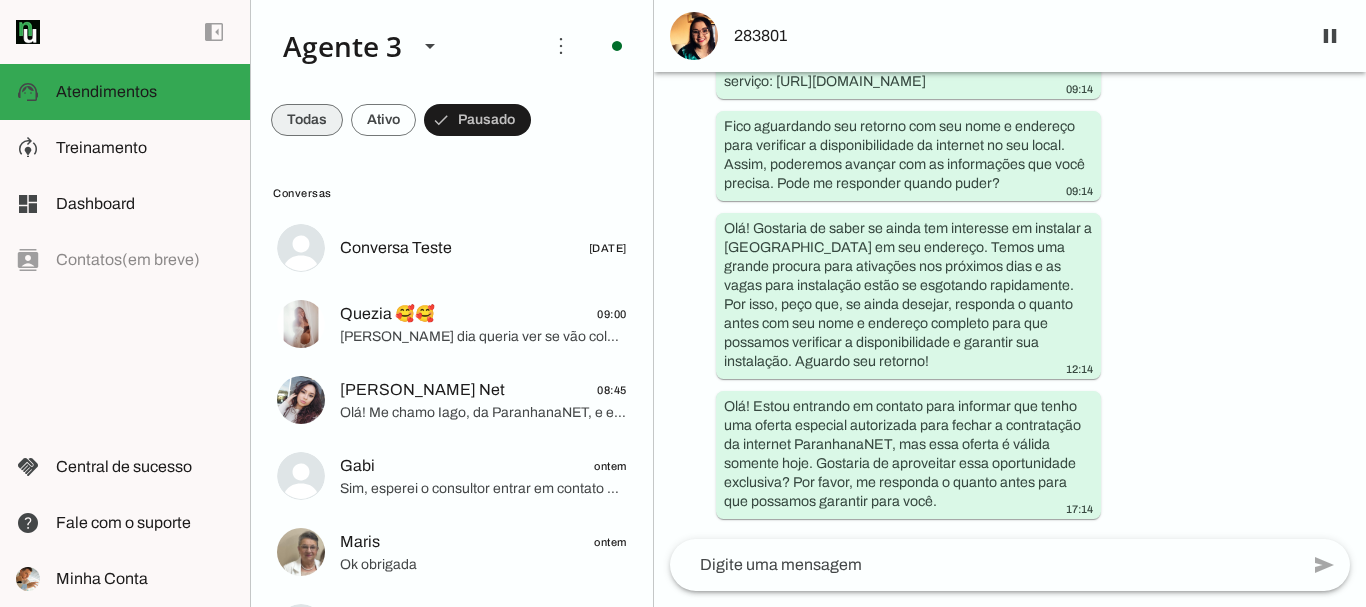 click at bounding box center (307, 120) 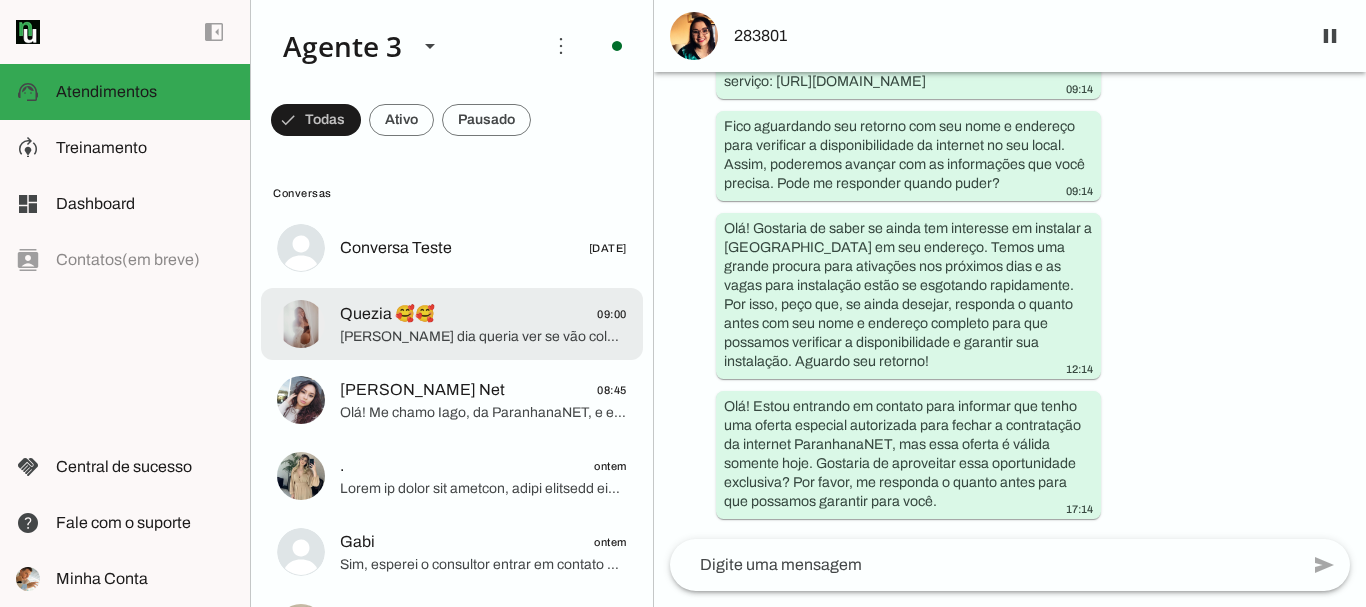 click on "[PERSON_NAME] dia queria ver se vão colocar hj a Internet" 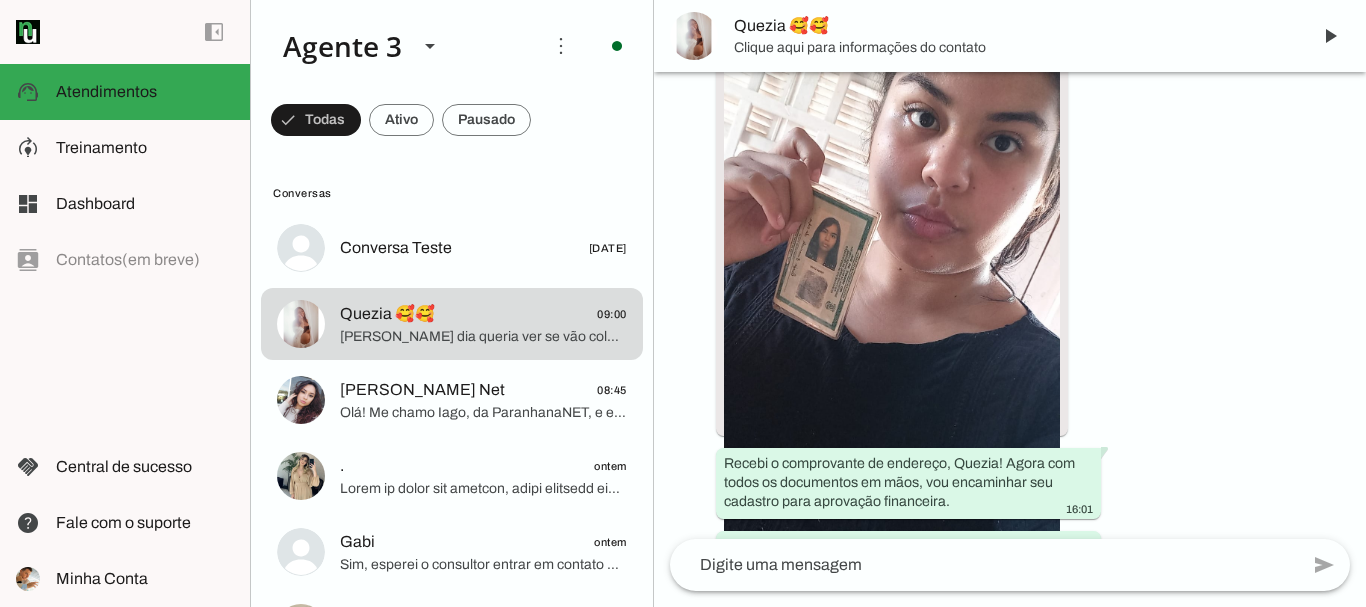 scroll, scrollTop: 9083, scrollLeft: 0, axis: vertical 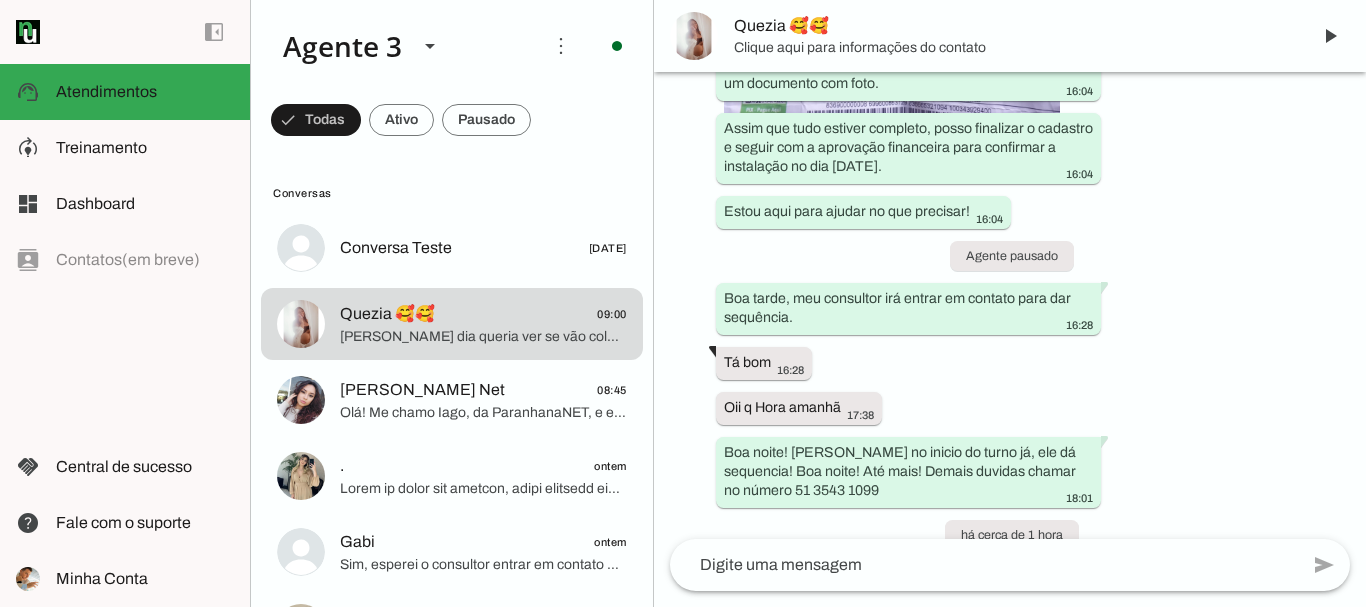 click on "Clique aqui para informações do contato" at bounding box center (1014, 48) 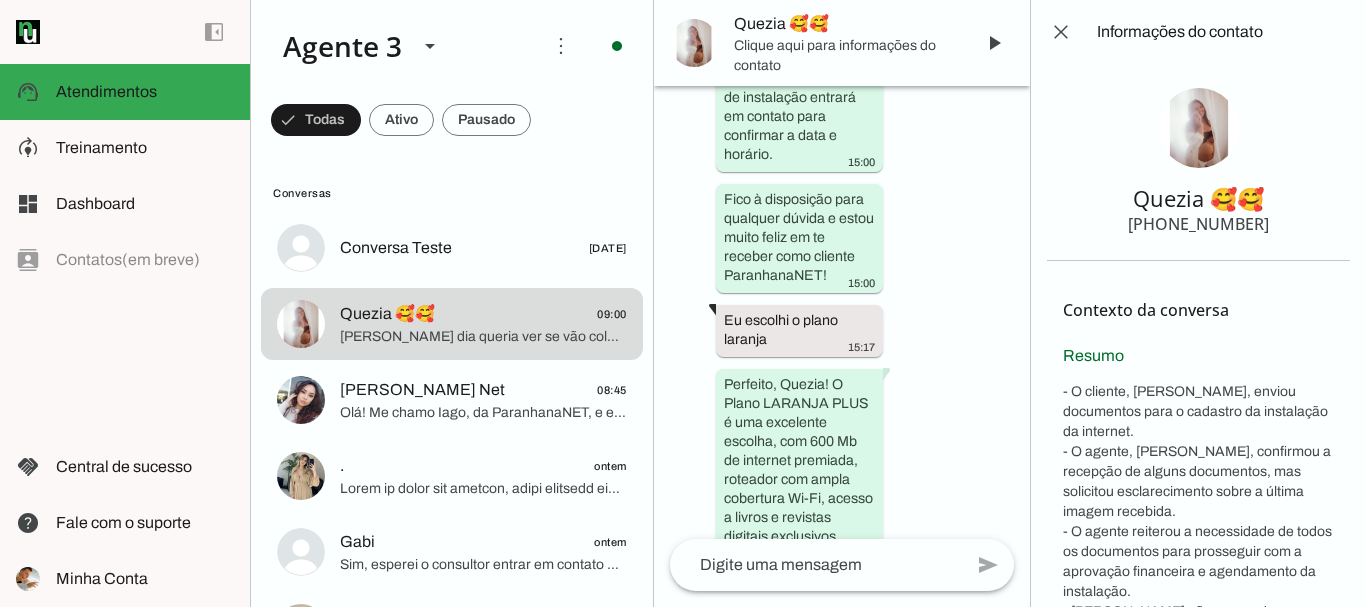 scroll, scrollTop: 16578, scrollLeft: 0, axis: vertical 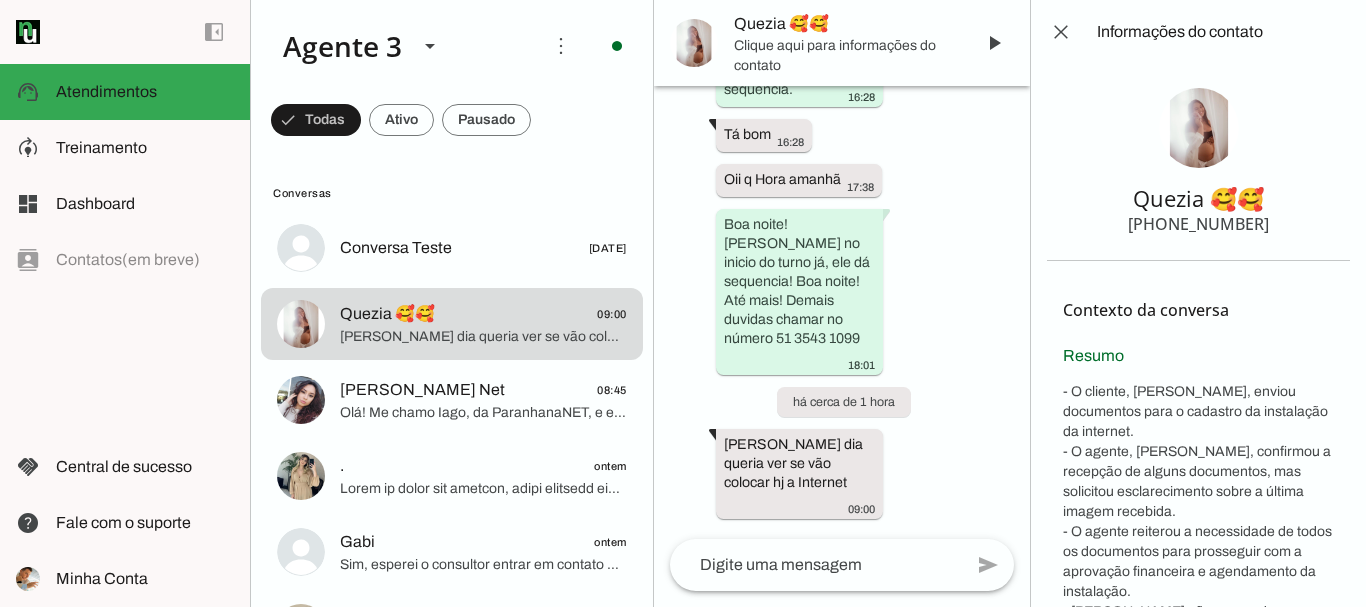 click on "[PHONE_NUMBER]" at bounding box center (1198, 224) 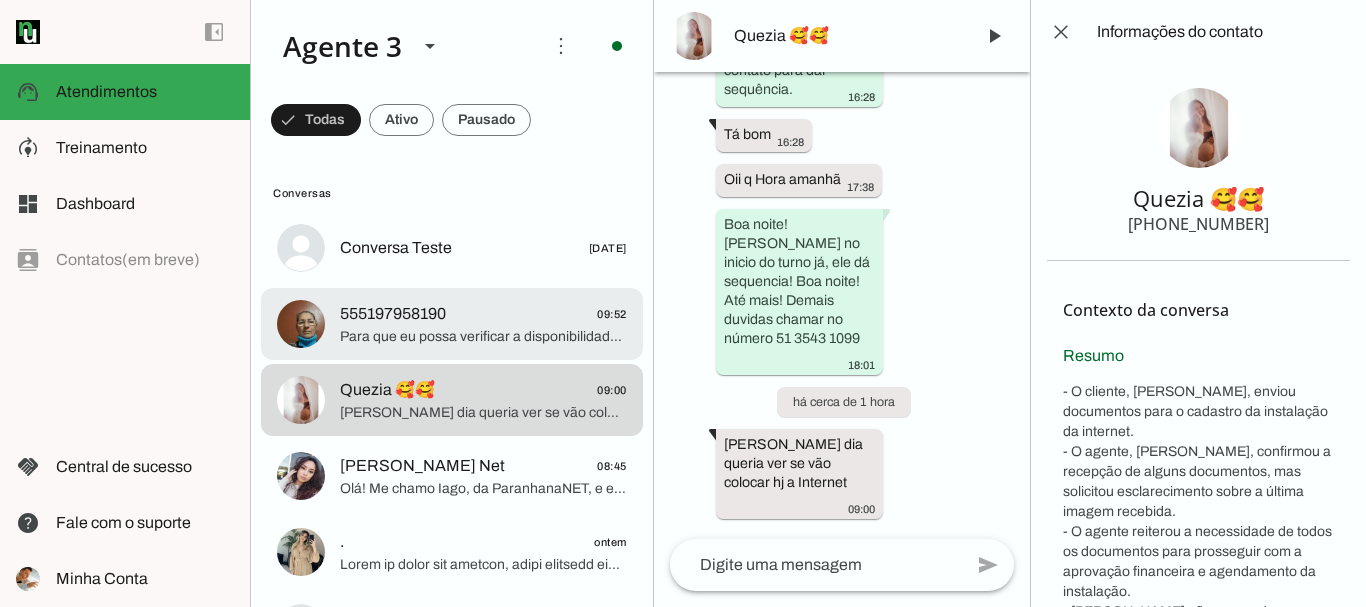 click on "Para que eu possa verificar a disponibilidade do serviço e seguir com as informações, poderia me informar seu nome, por favor? E também o endereço completo onde deseja a instalação, incluindo rua, número, bairro e cidade? Assim posso confirmar se temos rede de fibra óptica próxima ao seu local." 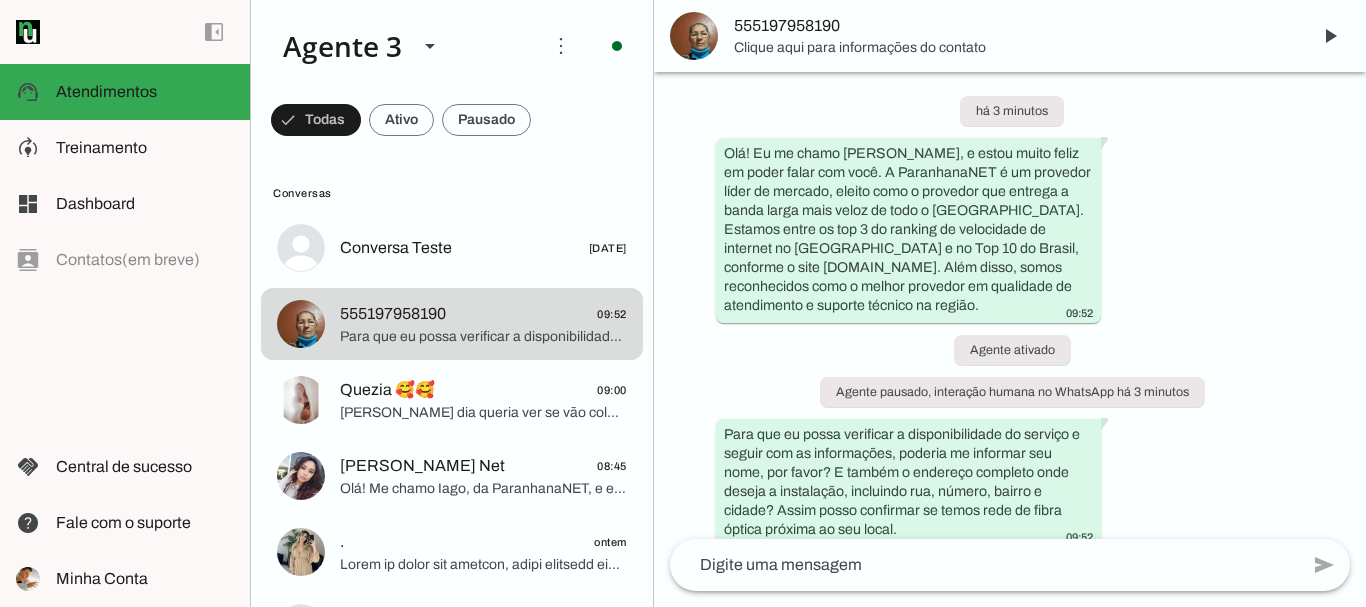 scroll, scrollTop: 40, scrollLeft: 0, axis: vertical 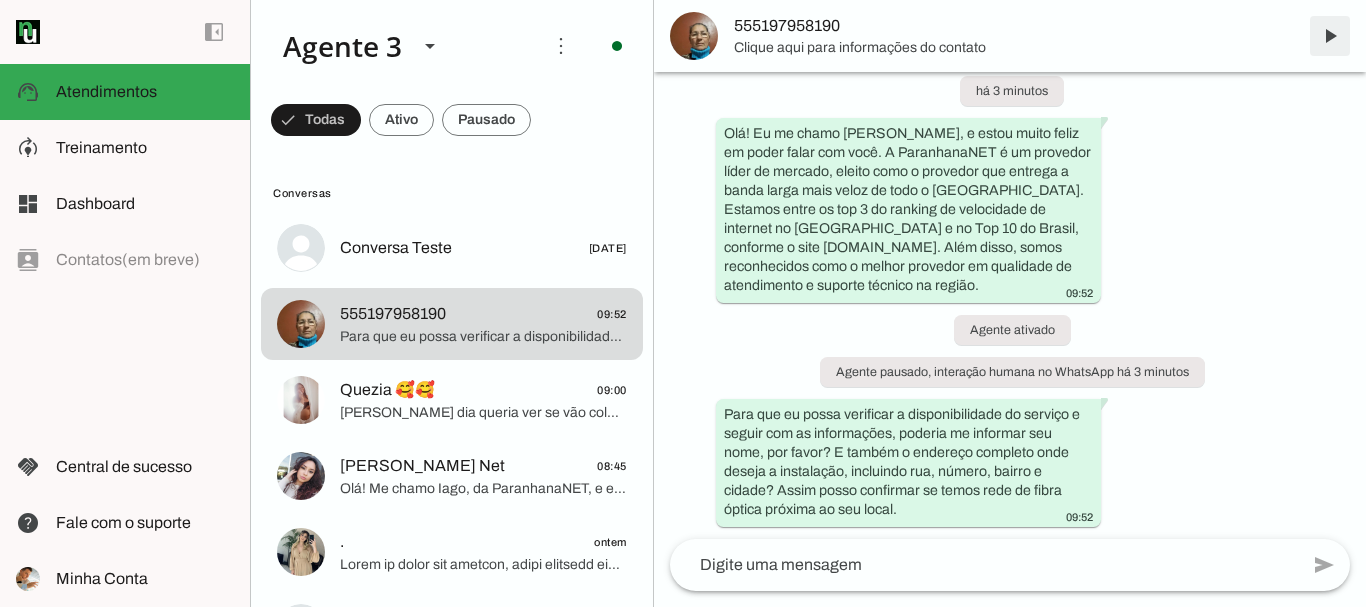 click at bounding box center (1330, 36) 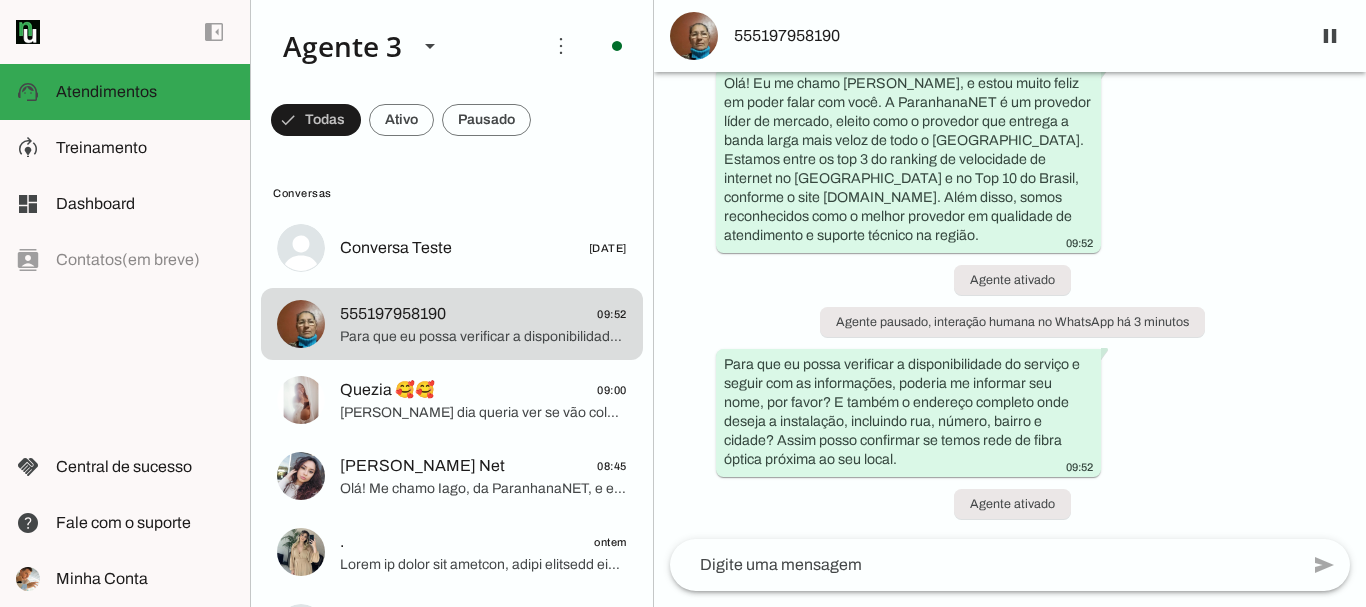 scroll, scrollTop: 110, scrollLeft: 0, axis: vertical 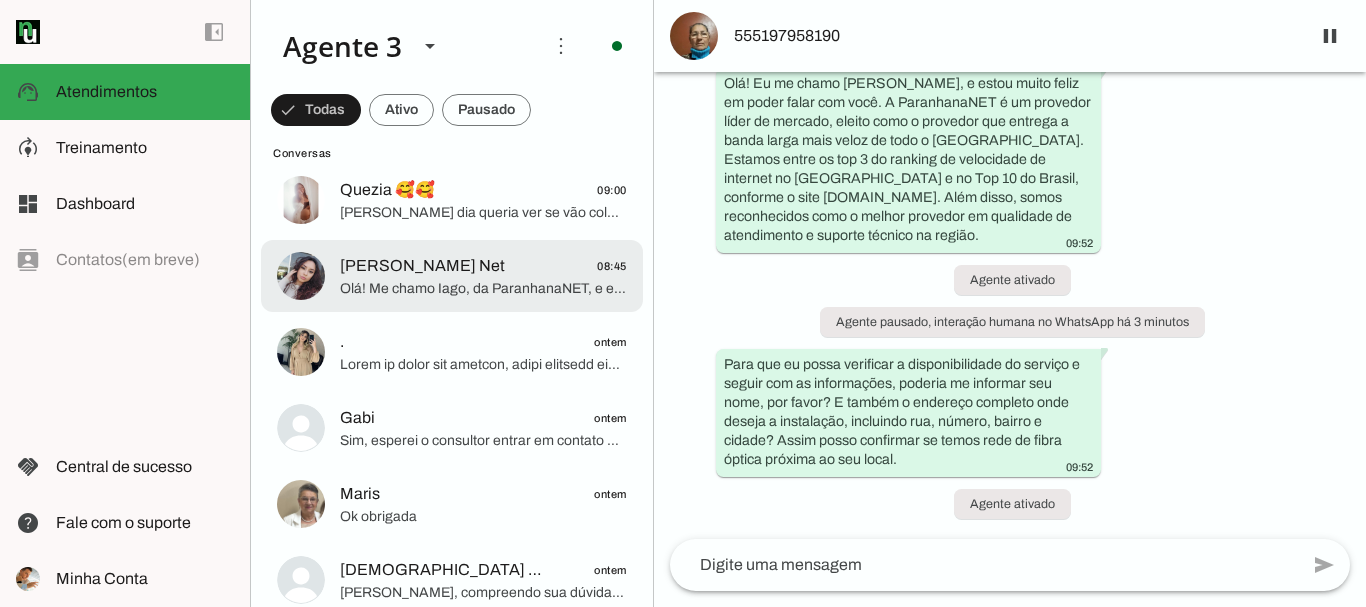 click on "Fernanda Paranhana Net
08:45
Olá! Me chamo Iago, da ParanhanaNET, e estou muito feliz em ter a oportunidade de falar com você. A ParanhanaNET é o provedor líder de mercado, eleito como o provedor que entrega a banda larga mais veloz de todo o Vale do Paranhana. Estamos no top 3 do ranking de velocidade de internet no Rio Grande do Sul e no Top 10 do Brasil, segundo o site minhaconexao.com.br. Além disso, somos reconhecidos como o melhor provedor de internet em qualidade de atendimento e suporte técnico na região.
Para que eu possa verificar a disponibilidade do serviço no seu endereço e oferecer as melhores condições, por favor, poderia me informar seu nome e o endereço completo onde deseja instalar a internet? (Rua, número, bairro e cidade)" at bounding box center [452, 48] 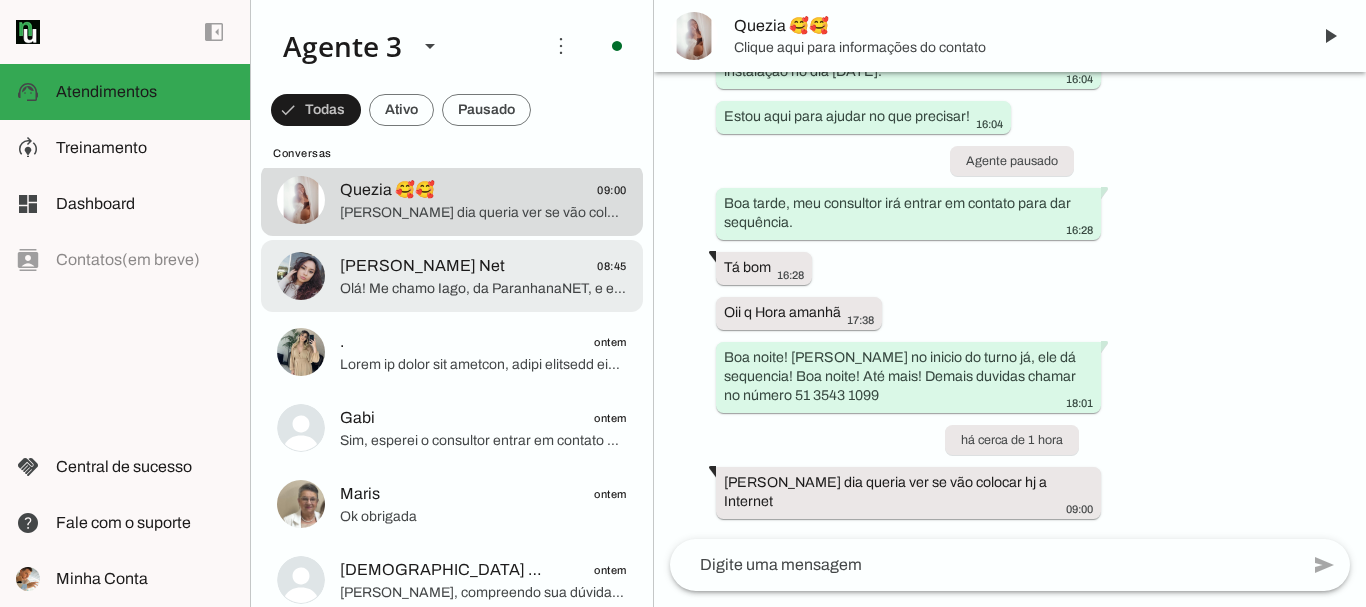 scroll, scrollTop: 7739, scrollLeft: 0, axis: vertical 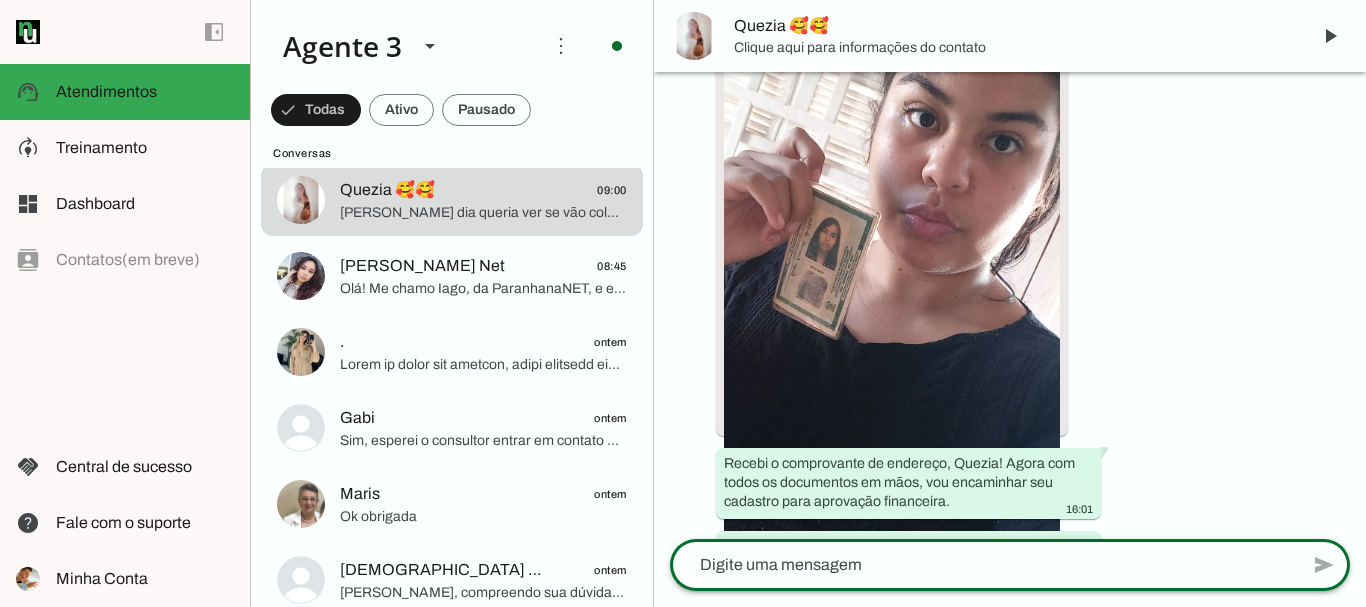 click 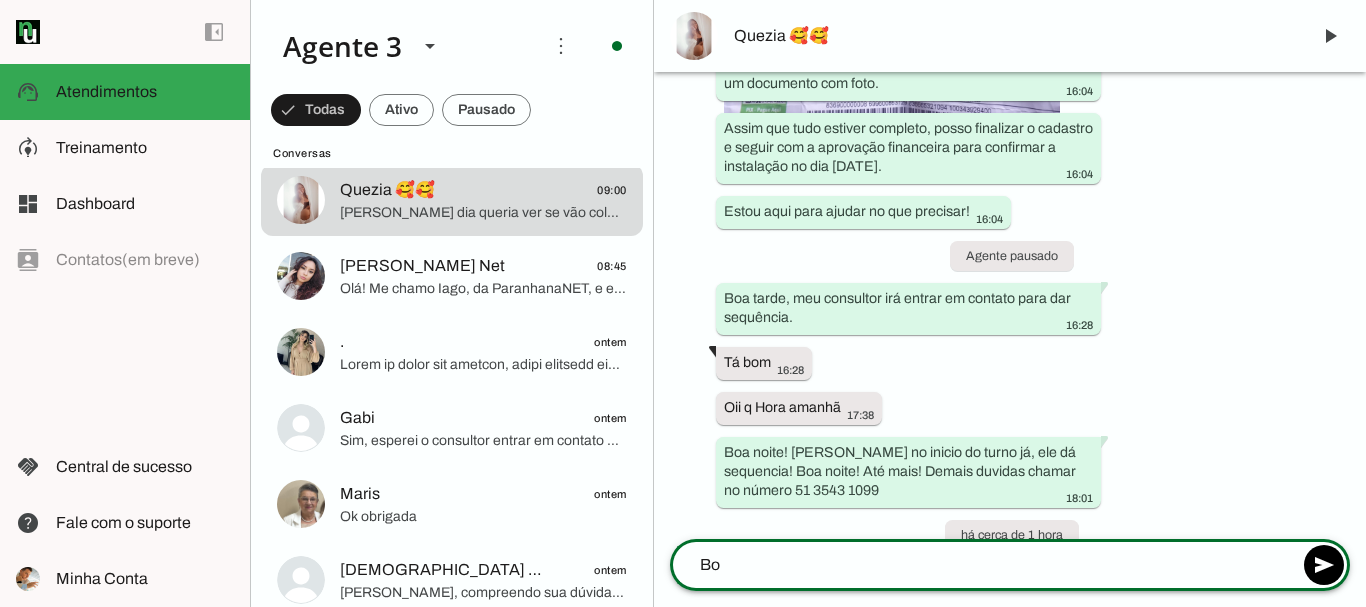 type on "B" 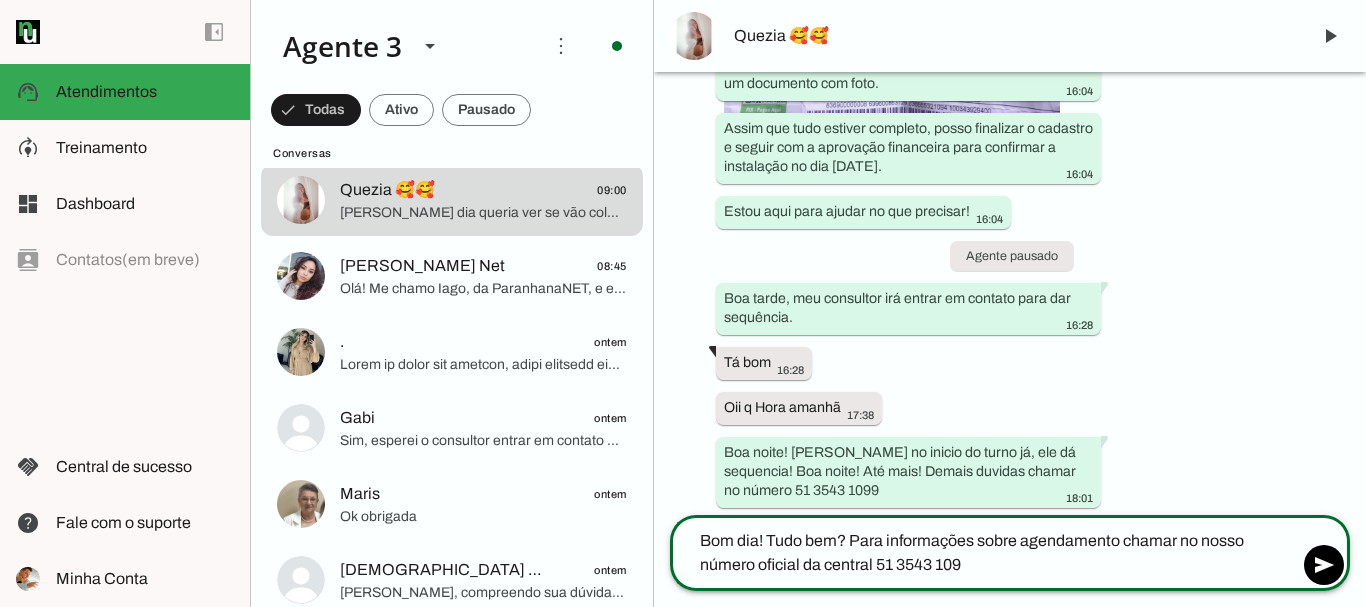 type on "Bom dia! Tudo bem? Para informações sobre agendamento chamar no nosso número oficial da central 51 3543 1099" 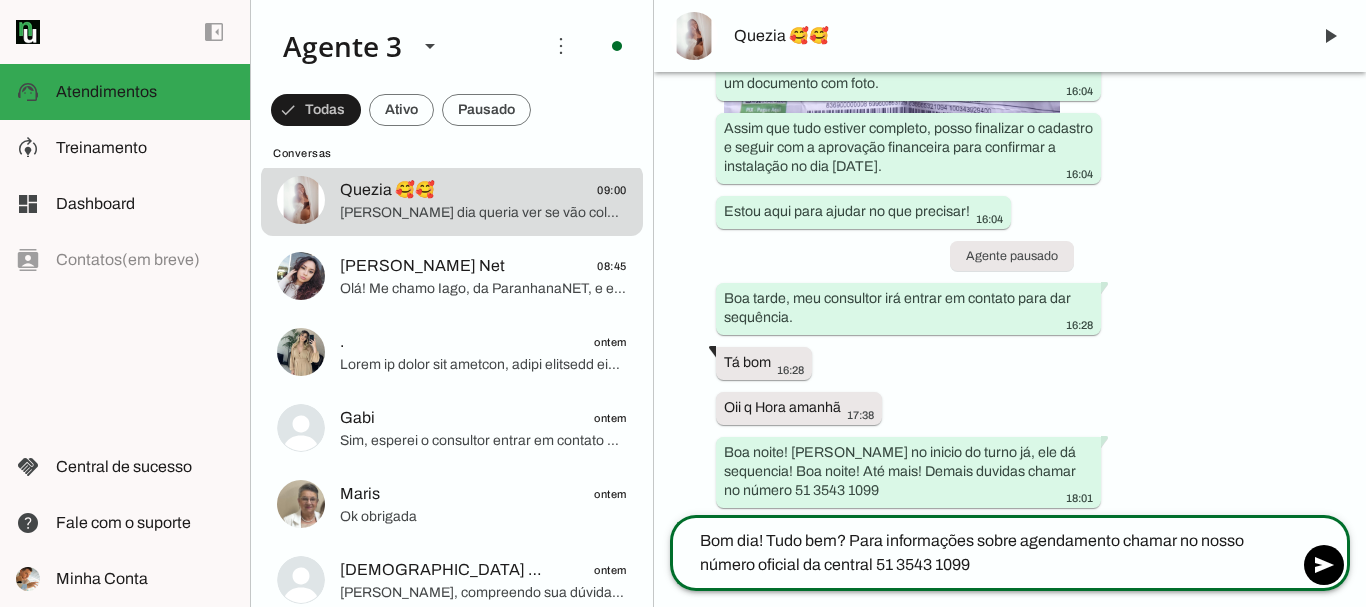 type 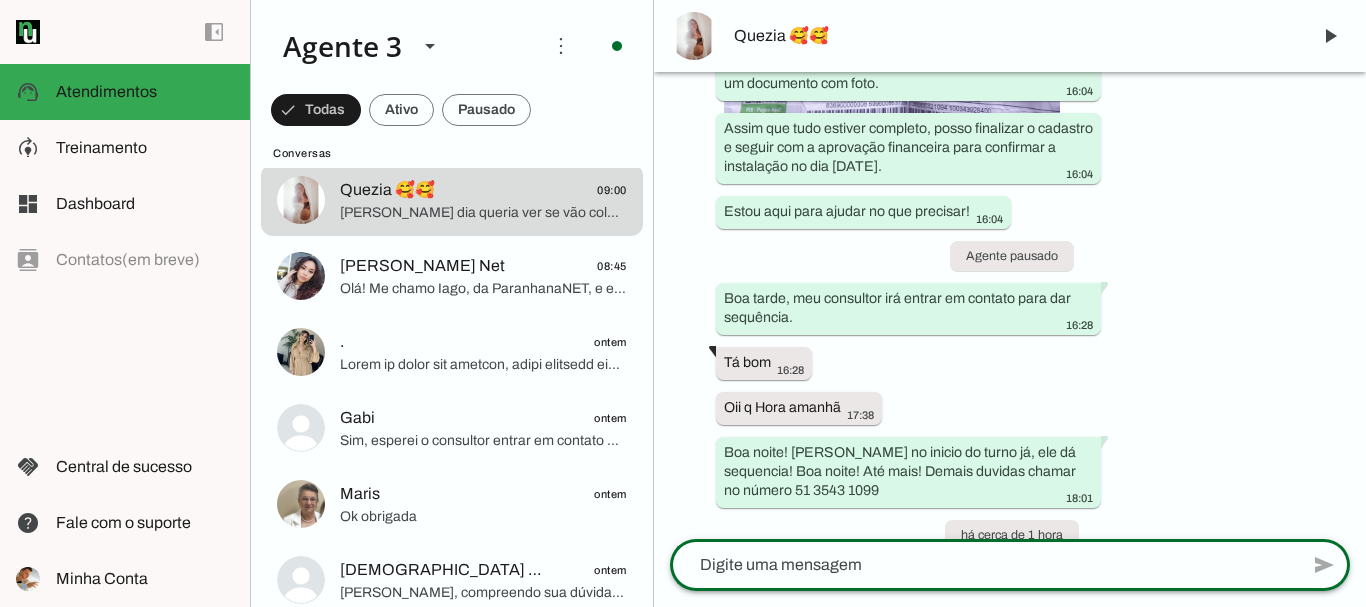 scroll, scrollTop: 9166, scrollLeft: 0, axis: vertical 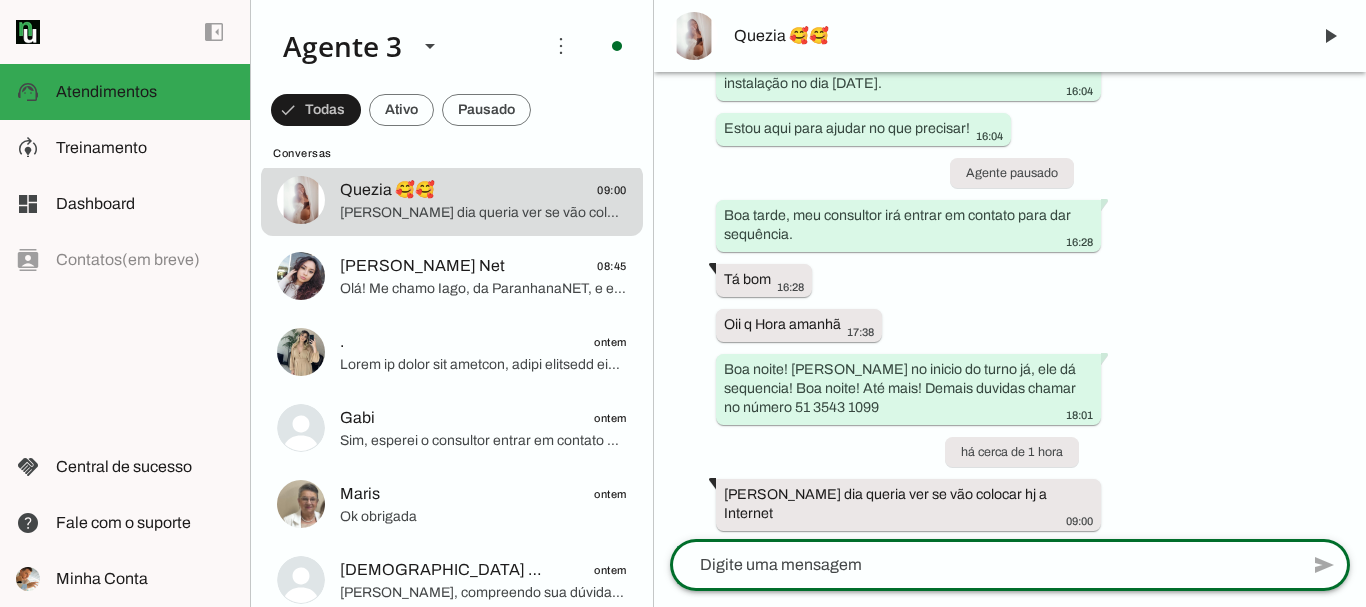 click on "Agente ativado
há cerca de 21 horas
? 13:17
Olá! Me chamo Iago e estou muito feliz em poder falar com você hoje. Represento a ParanhanaNET, que é um provedor líder de mercado, eleito como o provedor que entrega a banda larga mais veloz de todo o Vale do Paranhana. Estamos no top 3 do ranking de velocidade de internet no Rio Grande do Sul e no top 10 do Brasil, segundo o site minhaconexao.com.br. Além disso, somos reconhecidos como o melhor provedor de internet em qualidade de atendimento e suporte técnico no Vale do Paranhana. 13:17 Gostaria de saber seu nome para iniciarmos? E, para verificar a disponibilidade da nossa rede no seu endereço, por favor, poderia me informar o endereço completo – rua, número, bairro e cidade? Isso vai nos ajudar a atender você da melhor forma possível. 13:17
Quezia emanuela da Silva 13:26
13:26
13:27
13:27" at bounding box center (1010, 305) 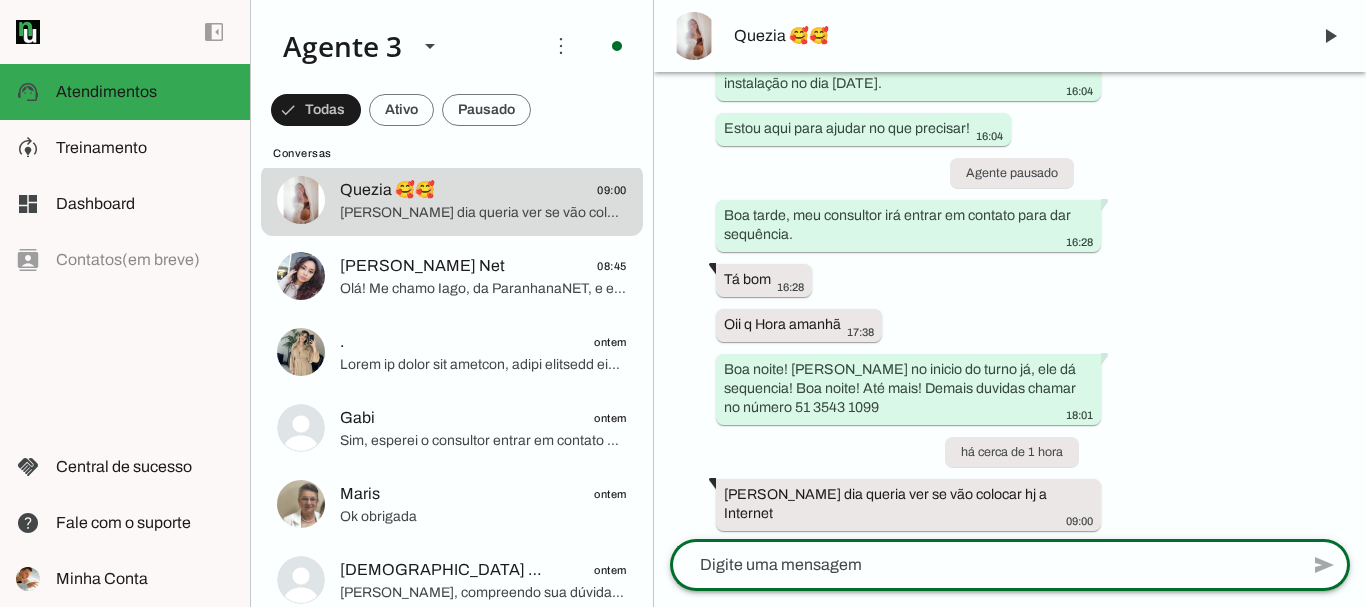 click on "Agente ativado
há cerca de 21 horas
? 13:17
Olá! Me chamo Iago e estou muito feliz em poder falar com você hoje. Represento a ParanhanaNET, que é um provedor líder de mercado, eleito como o provedor que entrega a banda larga mais veloz de todo o Vale do Paranhana. Estamos no top 3 do ranking de velocidade de internet no Rio Grande do Sul e no top 10 do Brasil, segundo o site minhaconexao.com.br. Além disso, somos reconhecidos como o melhor provedor de internet em qualidade de atendimento e suporte técnico no Vale do Paranhana. 13:17 Gostaria de saber seu nome para iniciarmos? E, para verificar a disponibilidade da nossa rede no seu endereço, por favor, poderia me informar o endereço completo – rua, número, bairro e cidade? Isso vai nos ajudar a atender você da melhor forma possível. 13:17
Quezia emanuela da Silva 13:26
13:26
13:27
13:27" at bounding box center [1010, 305] 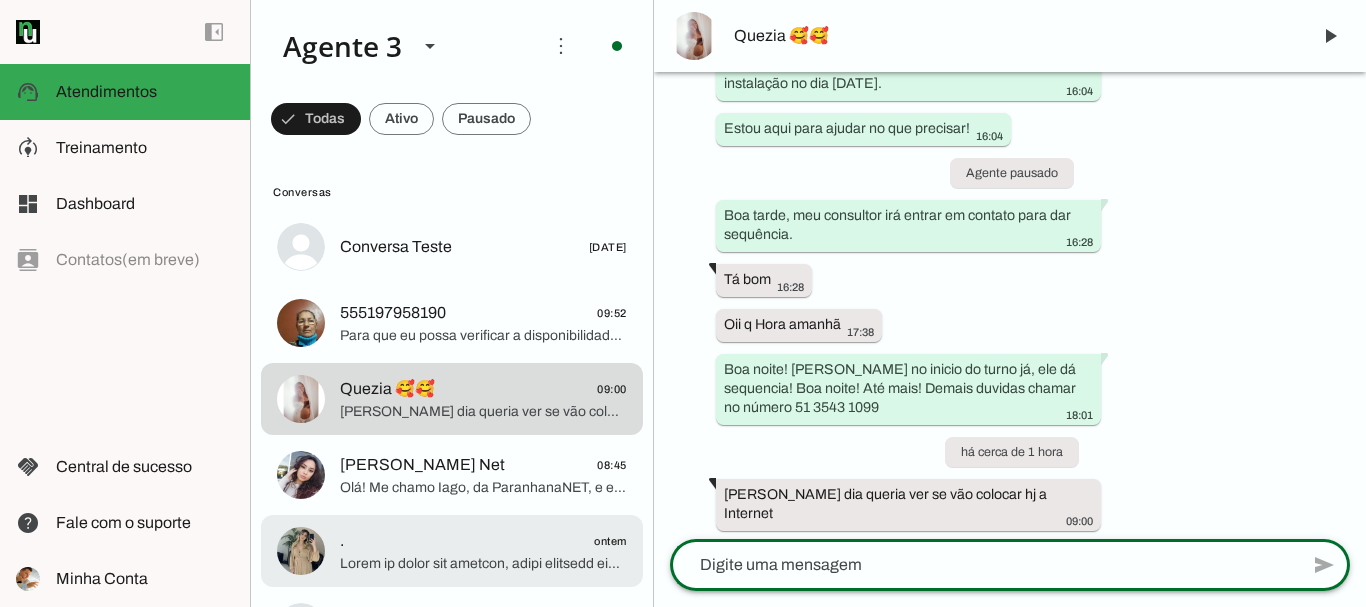 scroll, scrollTop: 0, scrollLeft: 0, axis: both 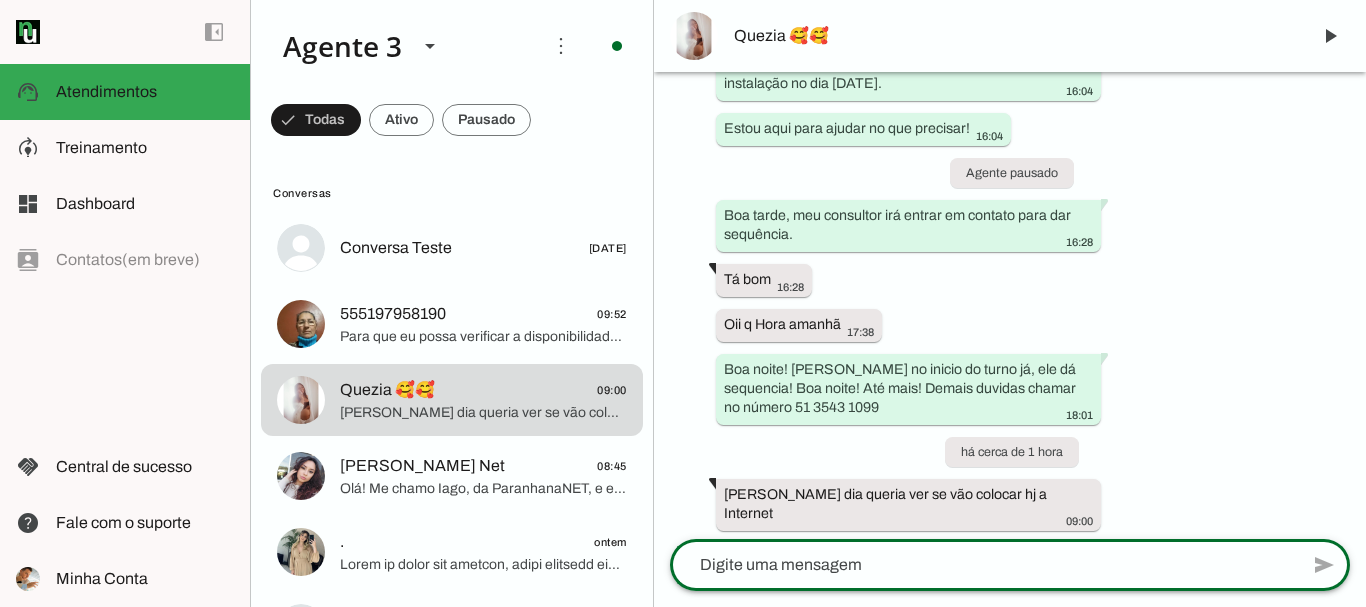 click on "Agente ativado
há cerca de 21 horas
? 13:17
Olá! Me chamo Iago e estou muito feliz em poder falar com você hoje. Represento a ParanhanaNET, que é um provedor líder de mercado, eleito como o provedor que entrega a banda larga mais veloz de todo o Vale do Paranhana. Estamos no top 3 do ranking de velocidade de internet no Rio Grande do Sul e no top 10 do Brasil, segundo o site minhaconexao.com.br. Além disso, somos reconhecidos como o melhor provedor de internet em qualidade de atendimento e suporte técnico no Vale do Paranhana. 13:17 Gostaria de saber seu nome para iniciarmos? E, para verificar a disponibilidade da nossa rede no seu endereço, por favor, poderia me informar o endereço completo – rua, número, bairro e cidade? Isso vai nos ajudar a atender você da melhor forma possível. 13:17
Quezia emanuela da Silva 13:26
13:26
13:27
13:27" at bounding box center [1010, 305] 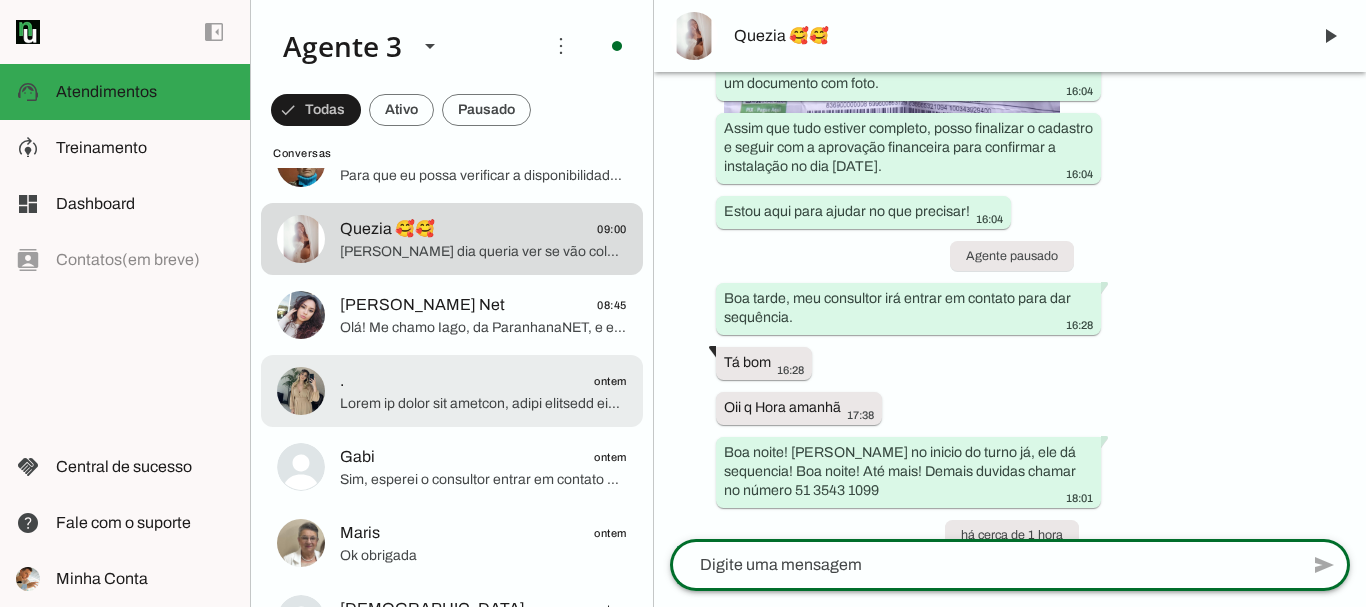 scroll, scrollTop: 200, scrollLeft: 0, axis: vertical 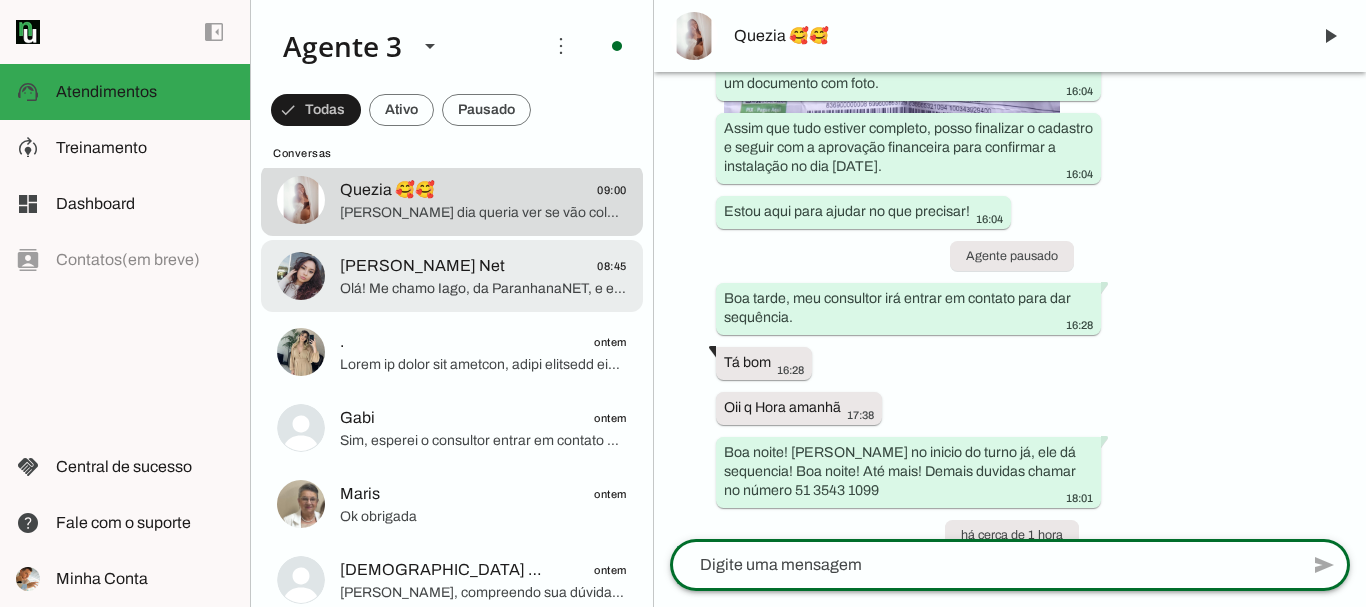 click on "[PERSON_NAME] Net" 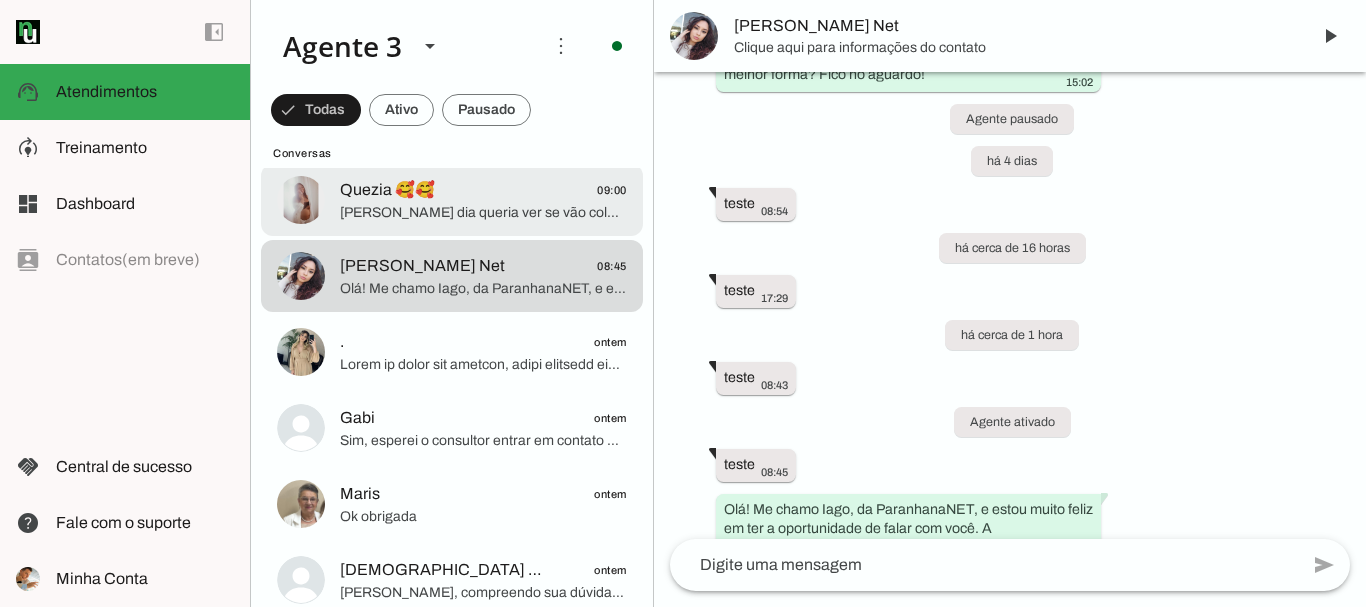 click on "Quezia 🥰🥰
09:00" 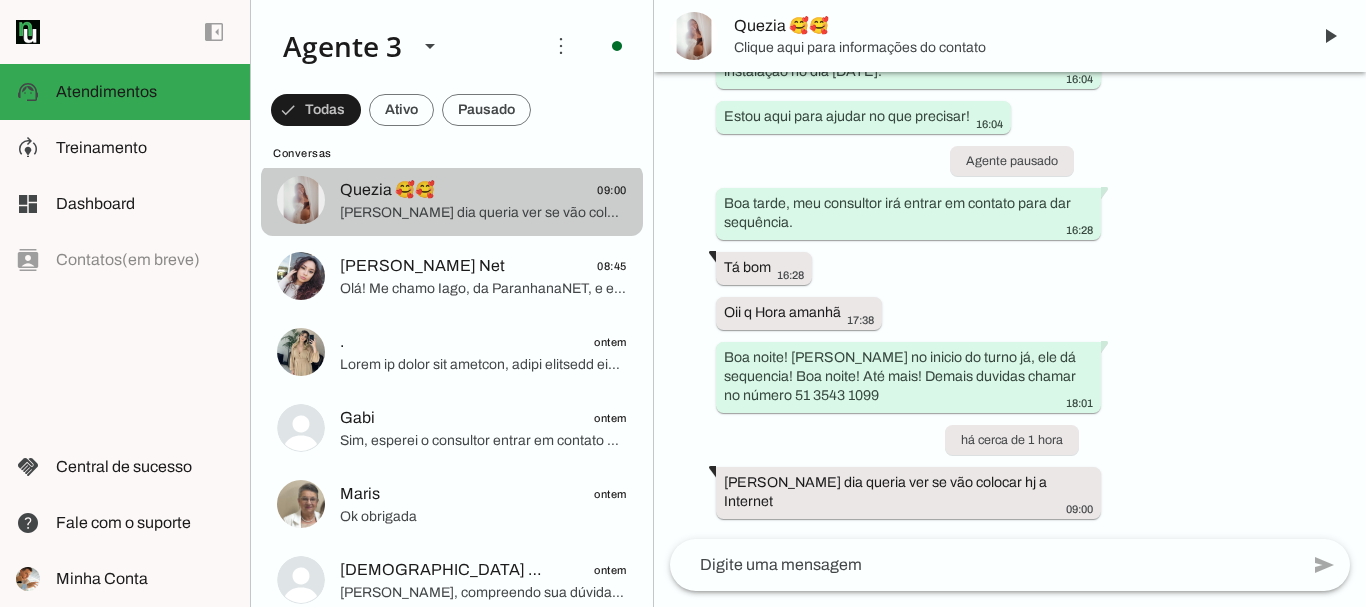 scroll, scrollTop: 9083, scrollLeft: 0, axis: vertical 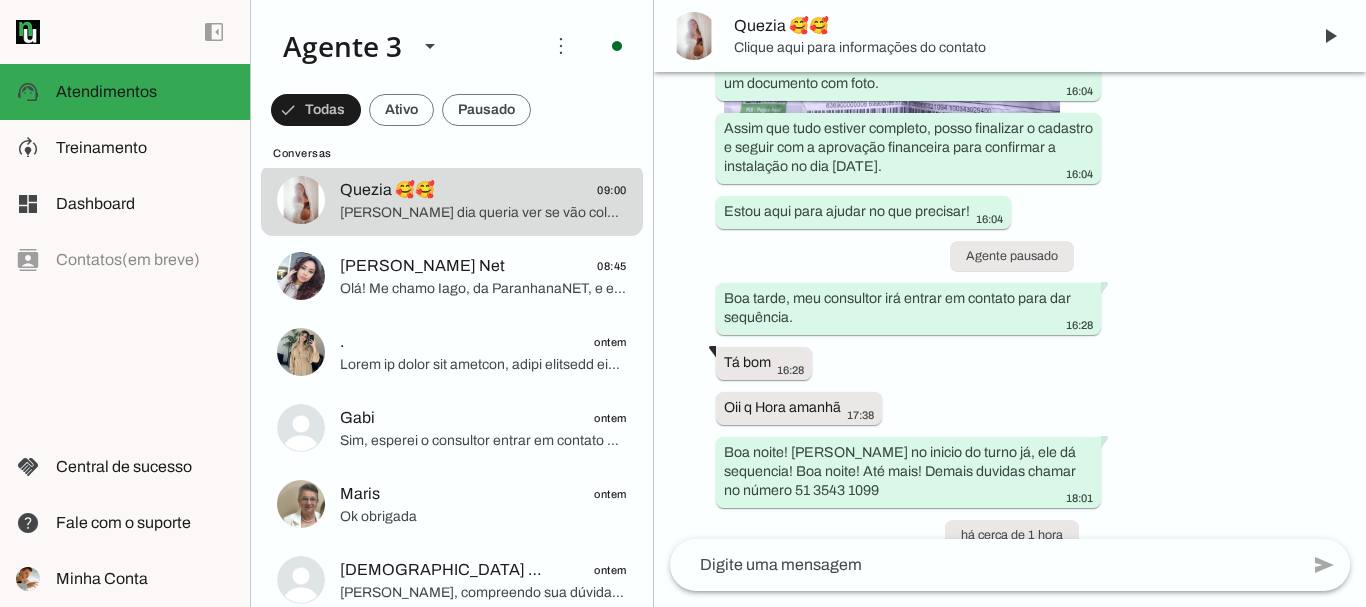 type 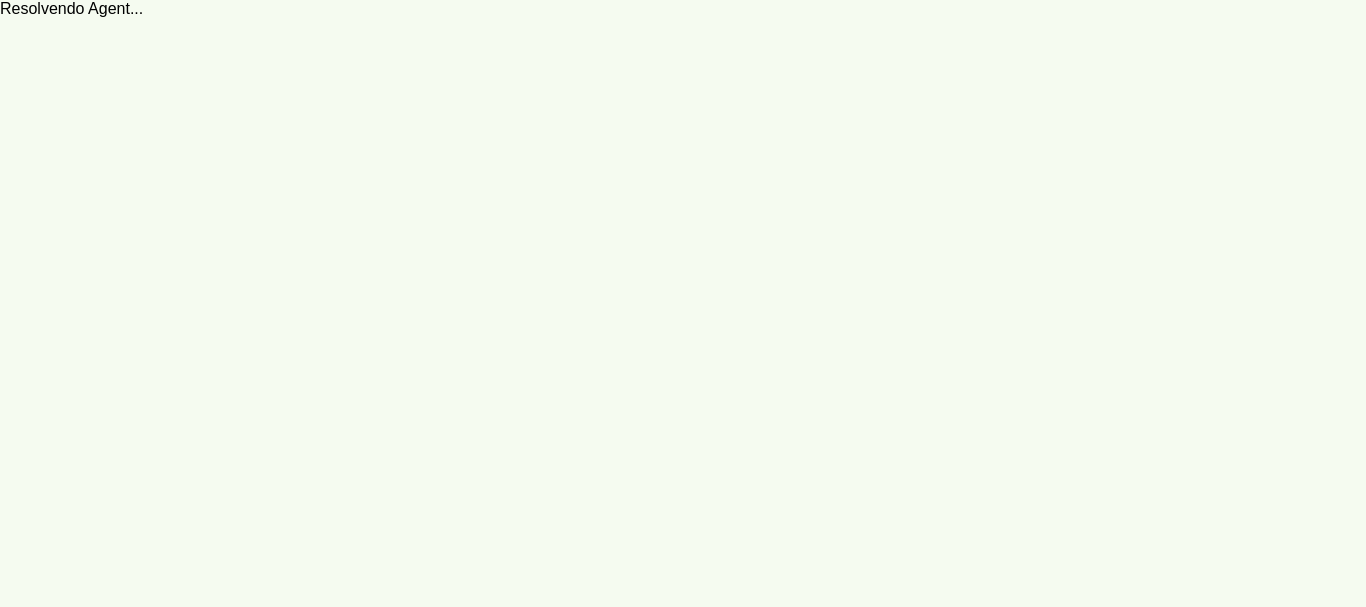 scroll, scrollTop: 0, scrollLeft: 0, axis: both 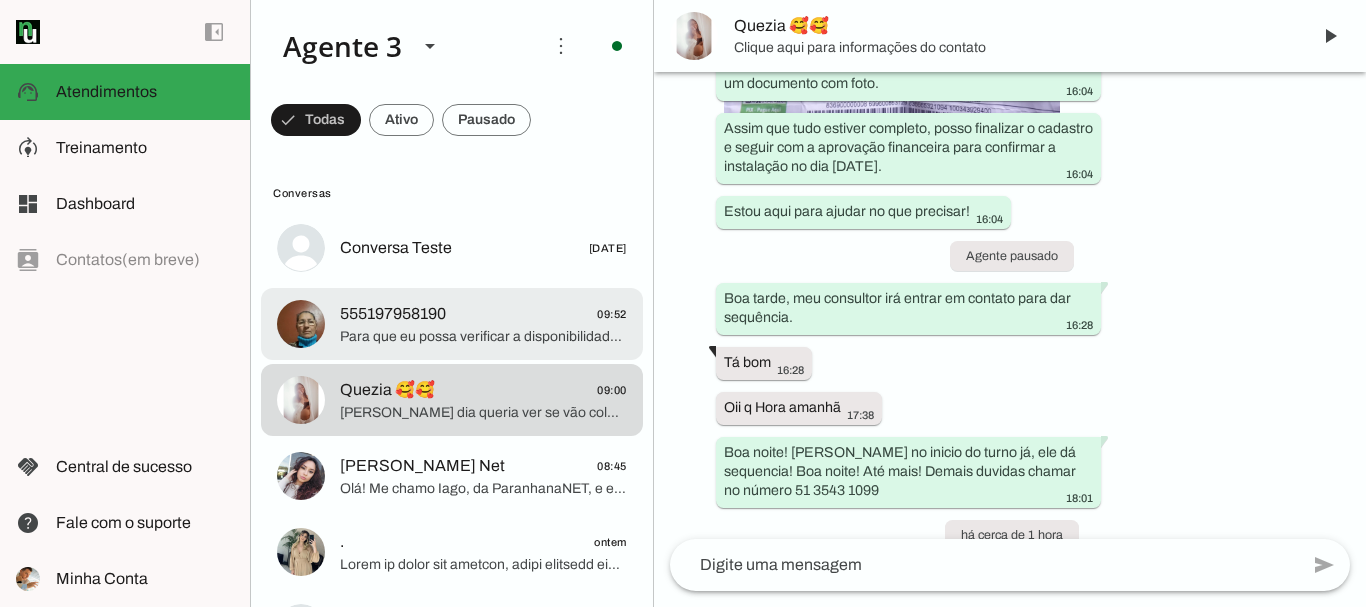 click on "555197958190
09:52" 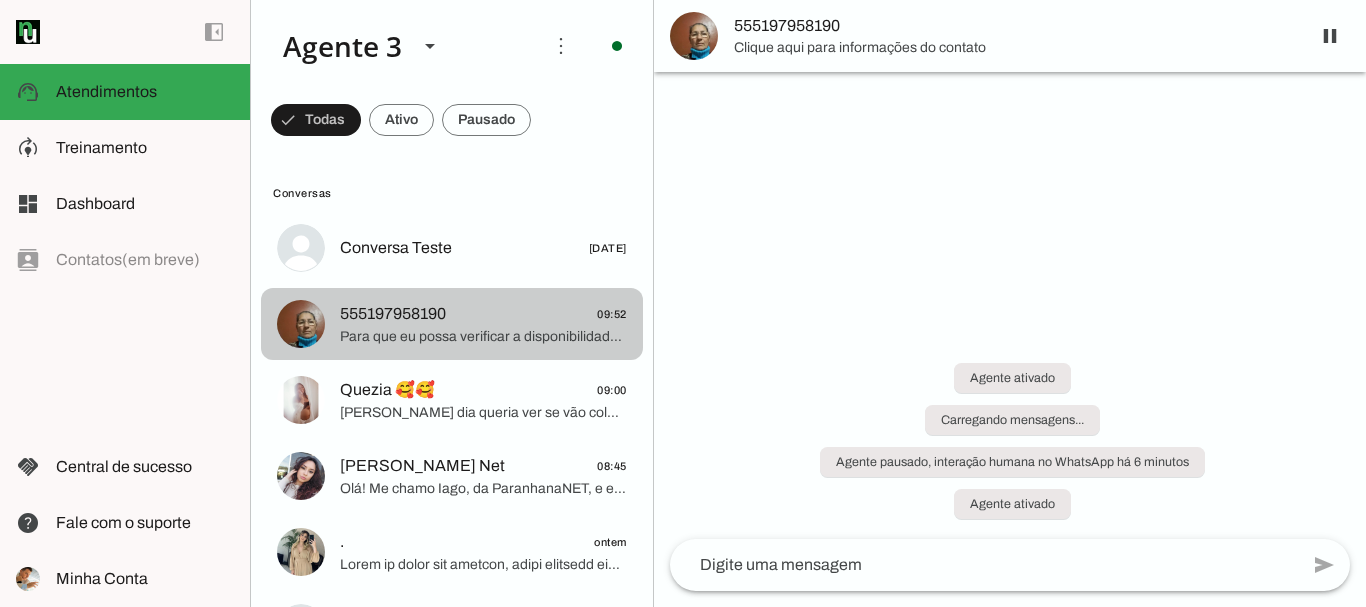 scroll, scrollTop: 0, scrollLeft: 0, axis: both 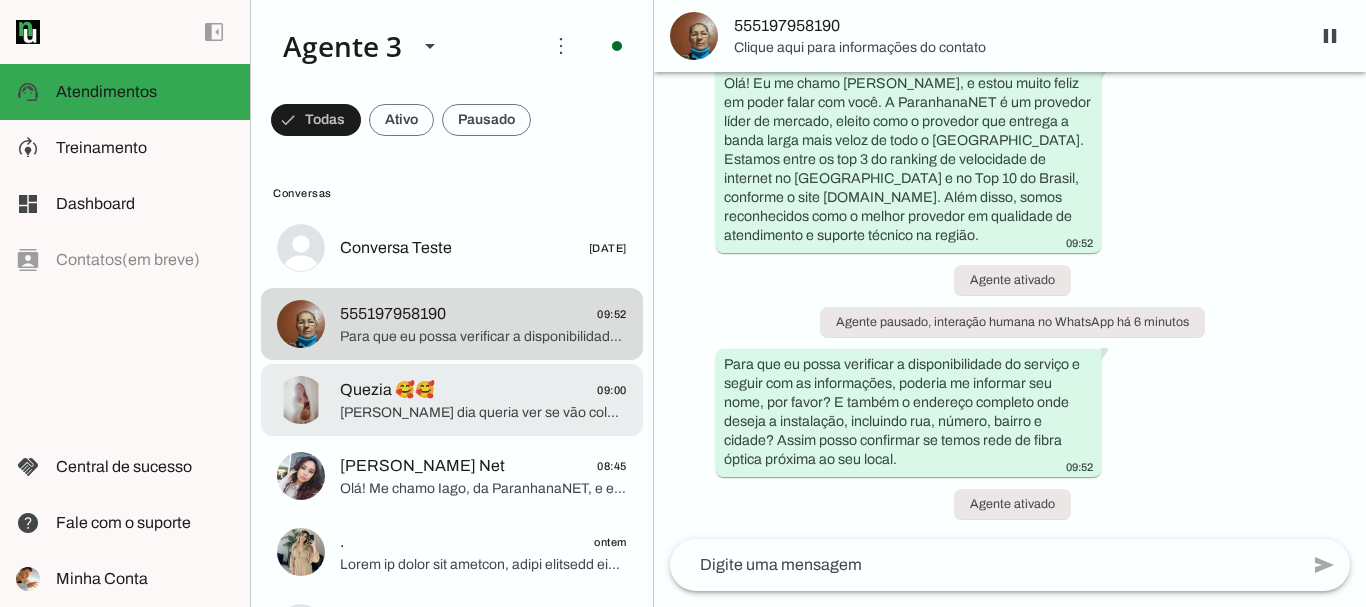 click on "Quezia 🥰🥰
09:00" 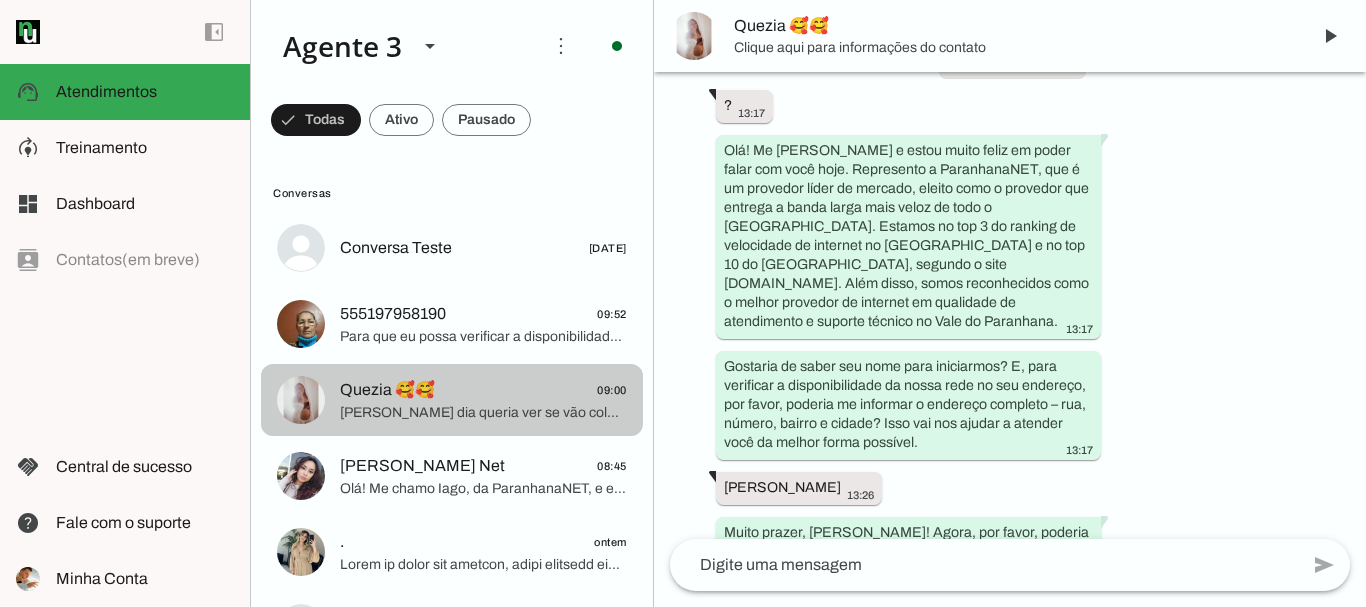 scroll, scrollTop: 9083, scrollLeft: 0, axis: vertical 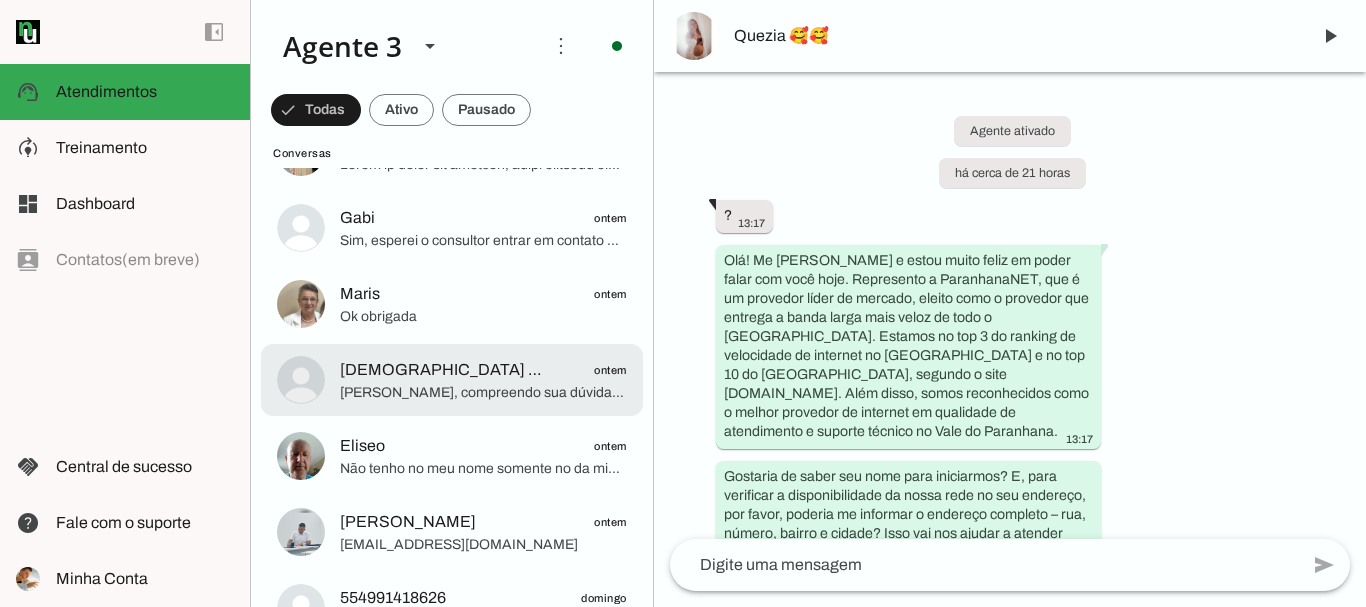 click on "[PERSON_NAME], compreendo sua dúvida e frustração. Pode ter ocorrido uma divulgação mais ampla da ParanhanaNET nas redes sociais, mas tecnicamente nossa cobertura hoje é restrita às cidades de [GEOGRAPHIC_DATA], [GEOGRAPHIC_DATA] e [GEOGRAPHIC_DATA]. Esta limitação é devido à infraestrutura e disponibilidade da rede de fibra óptica que temos implantada. Quer que eu registre seu contato na lista de espera para avisar quando tivermos cobertura na sua região? Estou aqui para ajudar no que precisar." 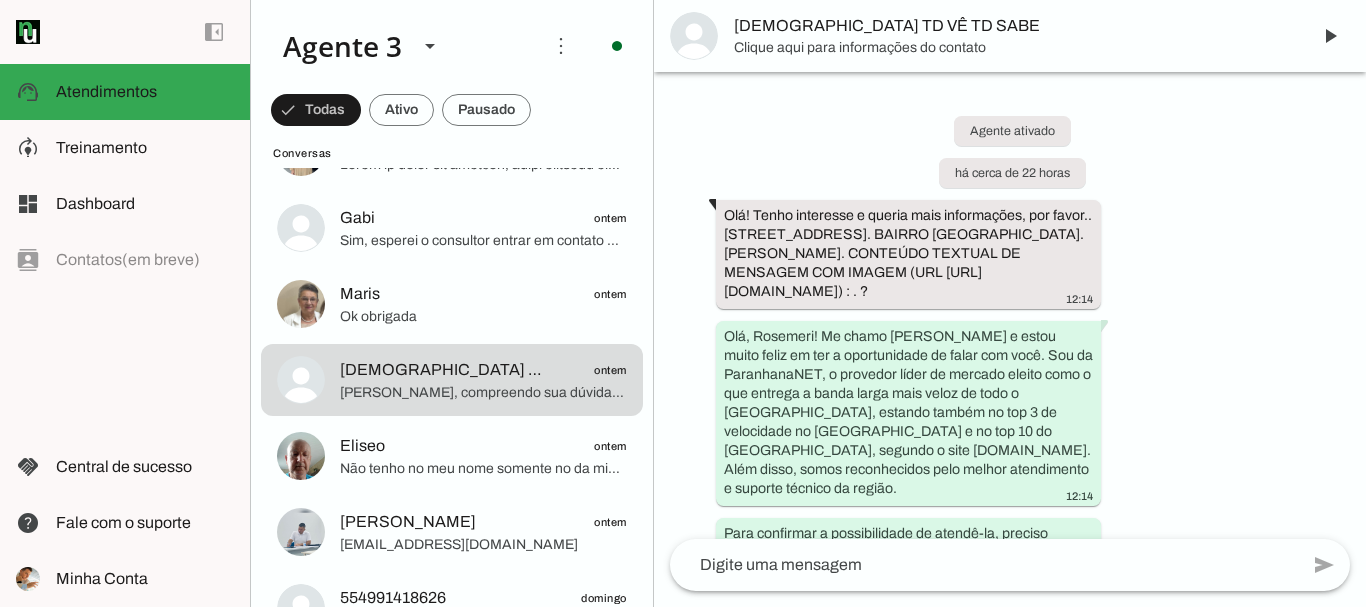 scroll, scrollTop: 1251, scrollLeft: 0, axis: vertical 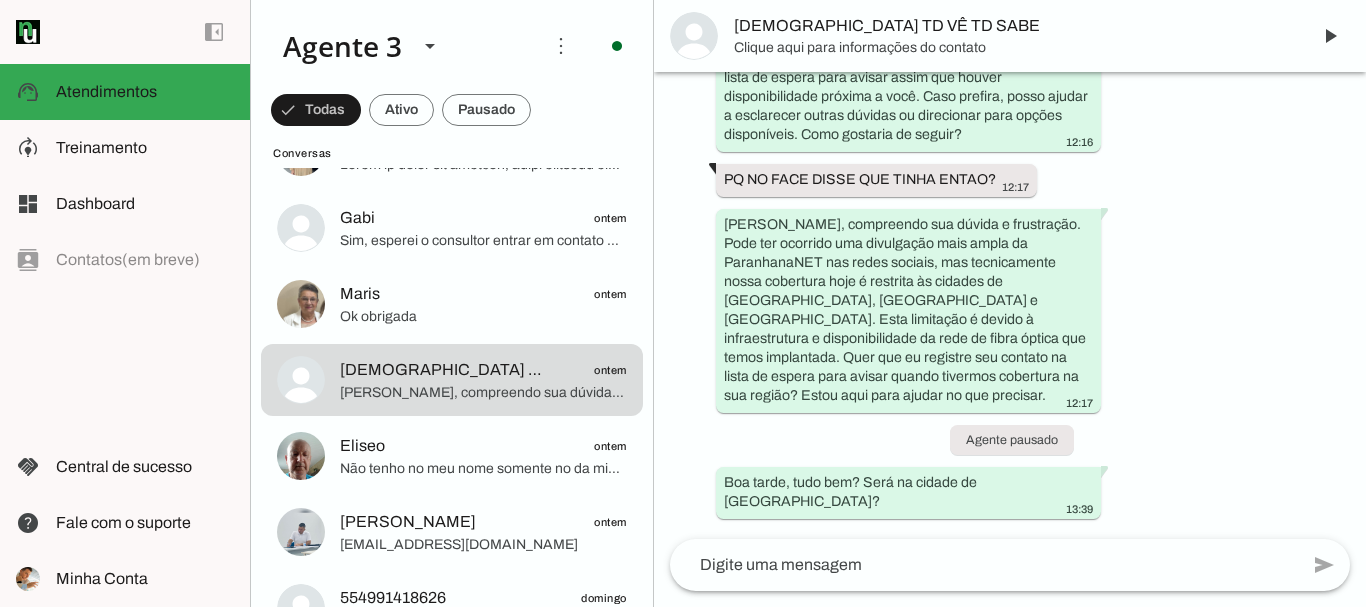 click on "[DEMOGRAPHIC_DATA] TD VÊ TD SABE" at bounding box center (1014, 26) 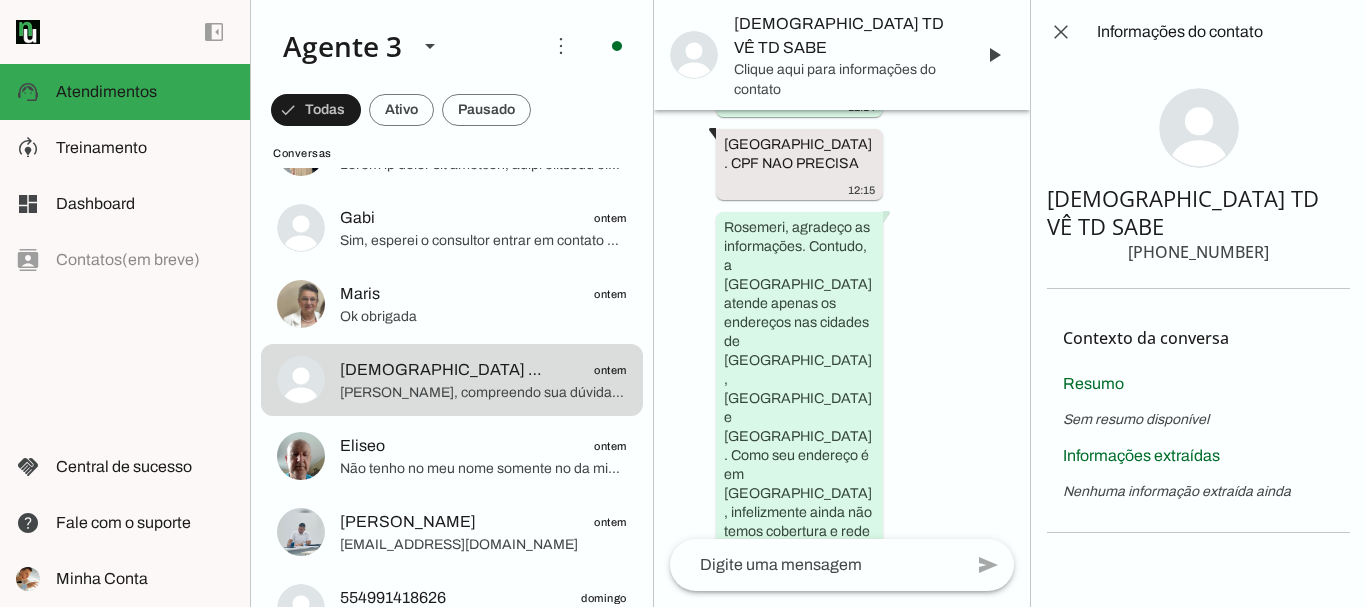 scroll, scrollTop: 3360, scrollLeft: 0, axis: vertical 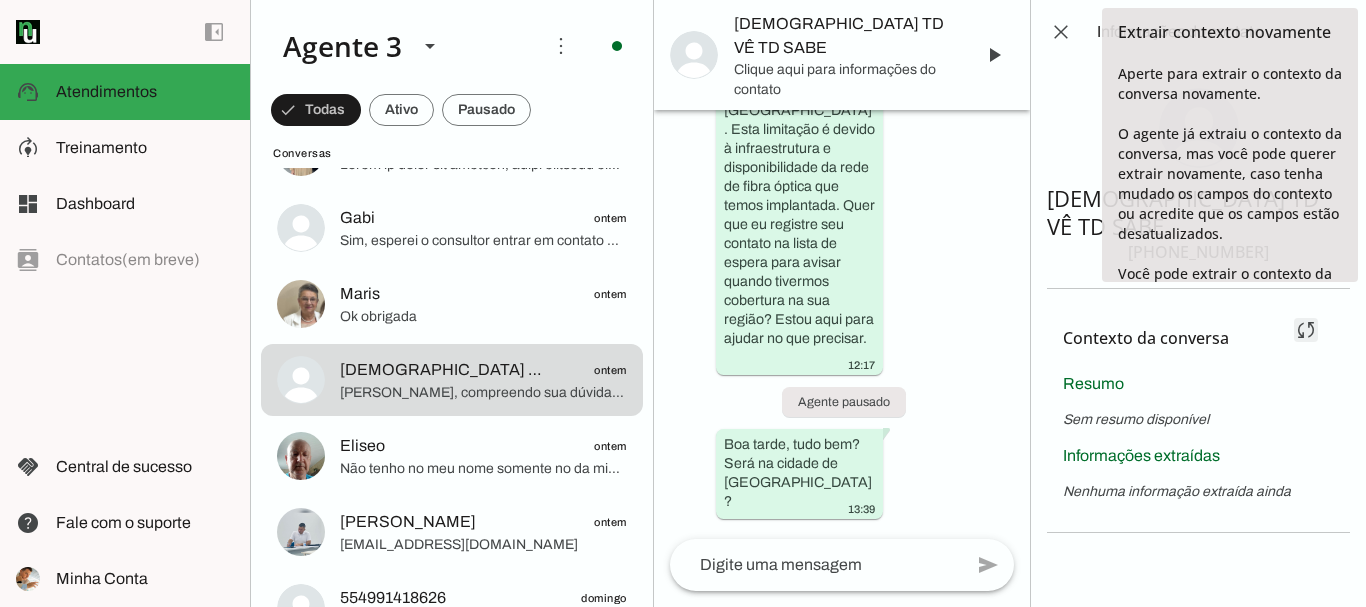 click at bounding box center [1306, 330] 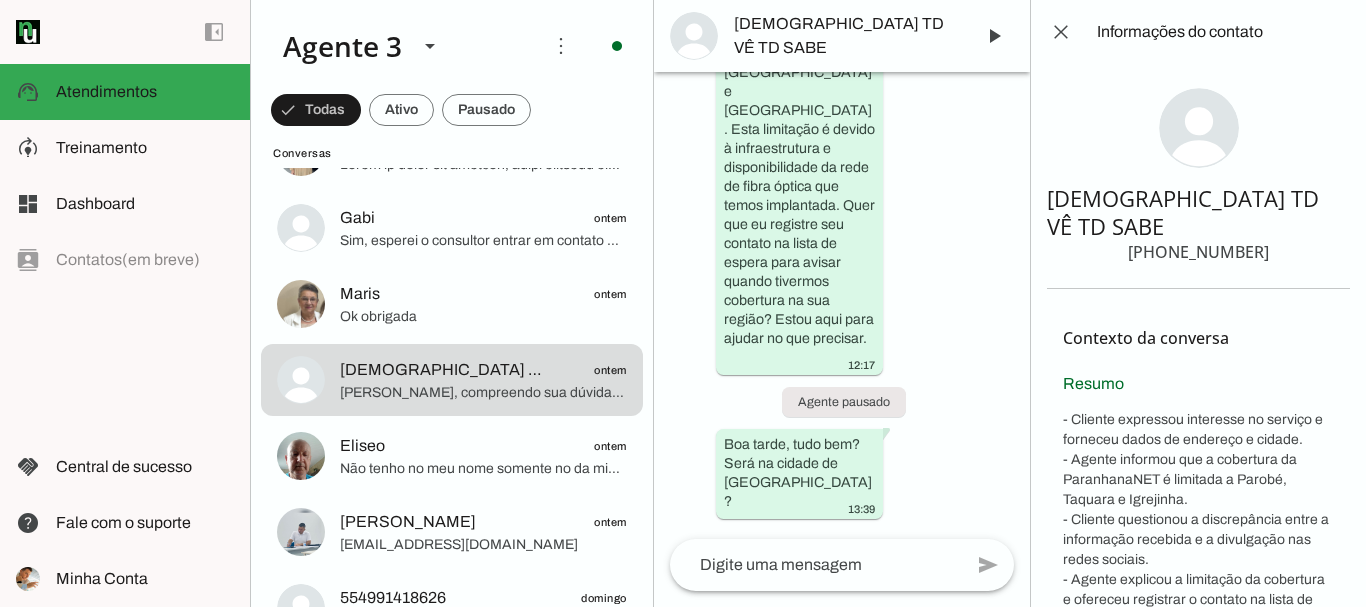 scroll, scrollTop: 0, scrollLeft: 0, axis: both 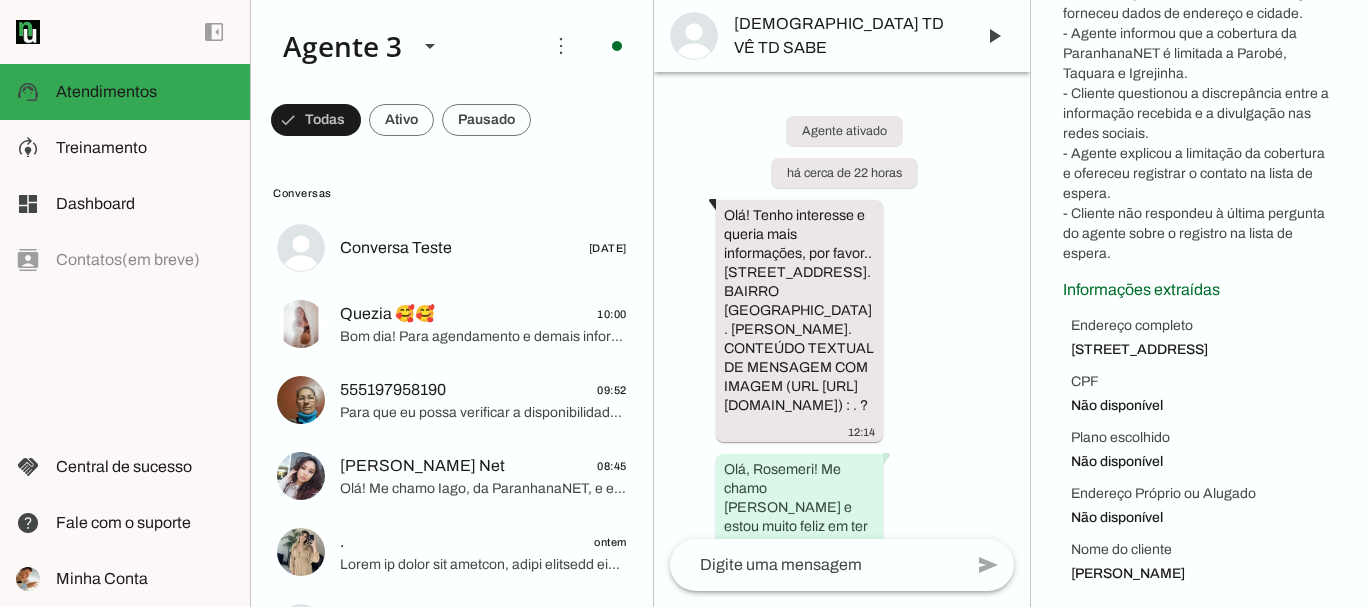 drag, startPoint x: 1133, startPoint y: 339, endPoint x: 1058, endPoint y: 322, distance: 76.902534 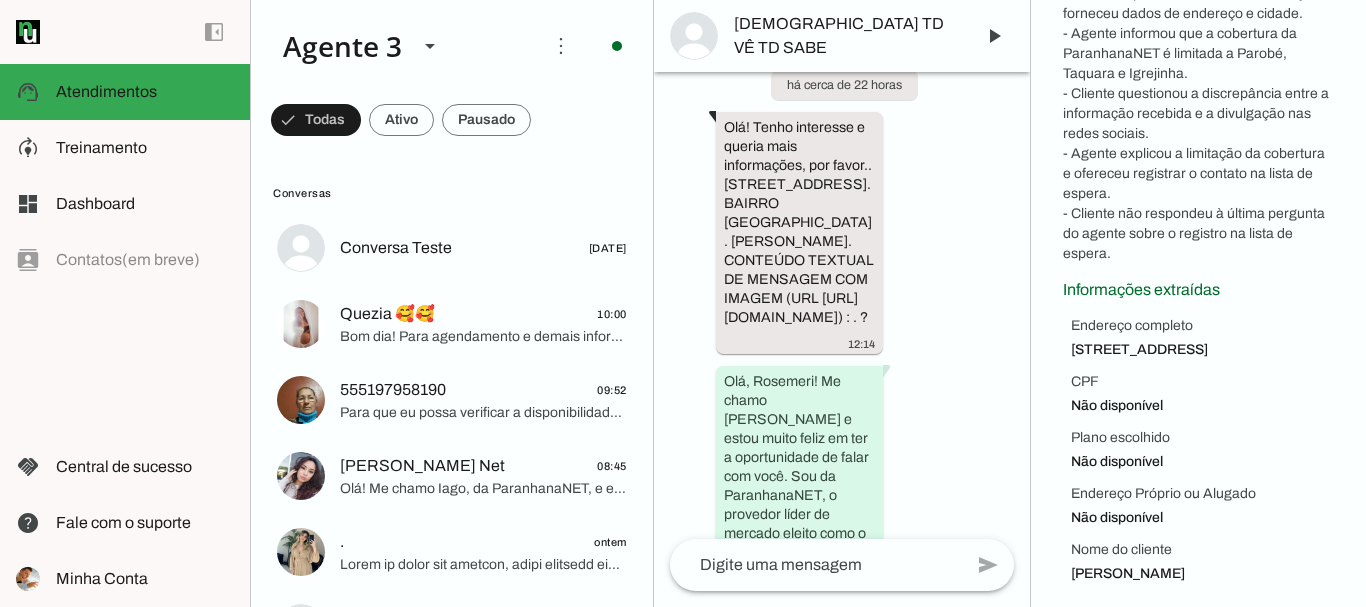 scroll, scrollTop: 312, scrollLeft: 0, axis: vertical 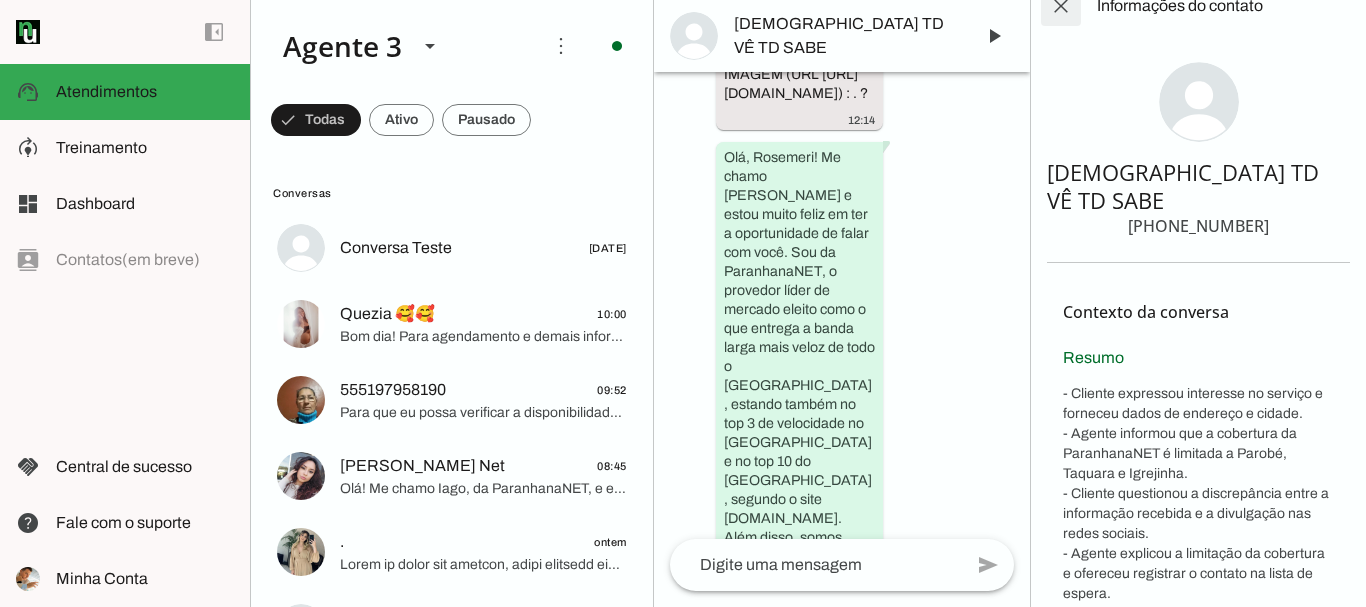 click at bounding box center [1061, 6] 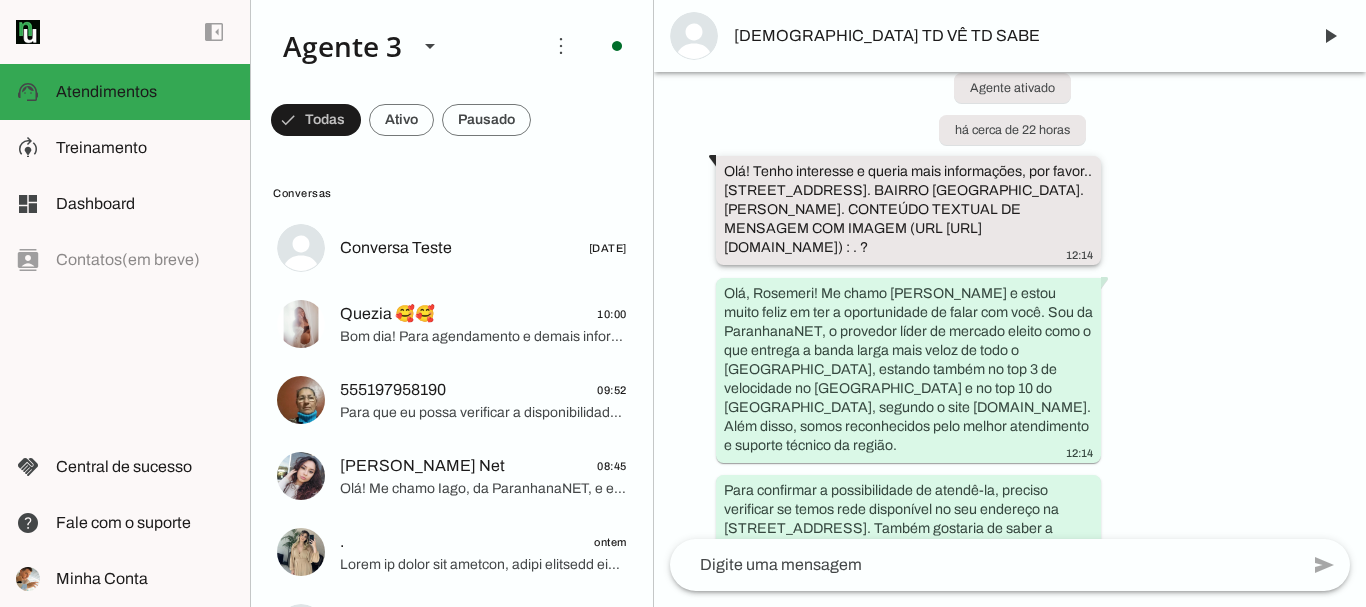 scroll, scrollTop: 0, scrollLeft: 0, axis: both 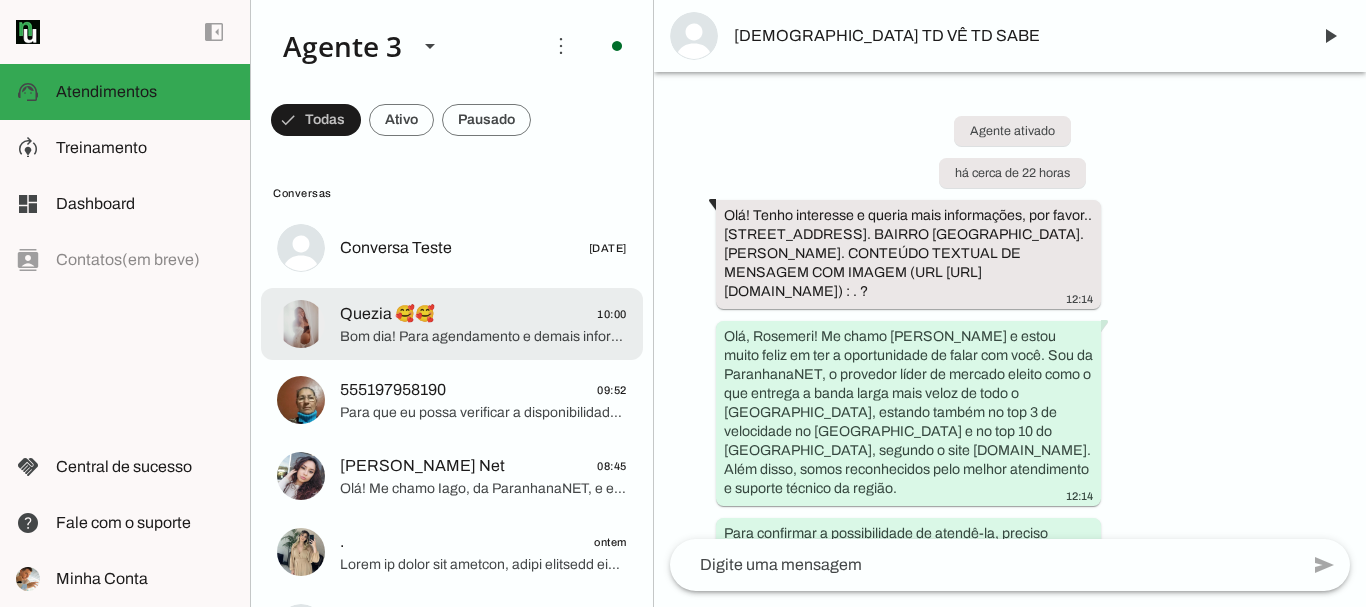 click on "Quezia 🥰🥰
10:00" 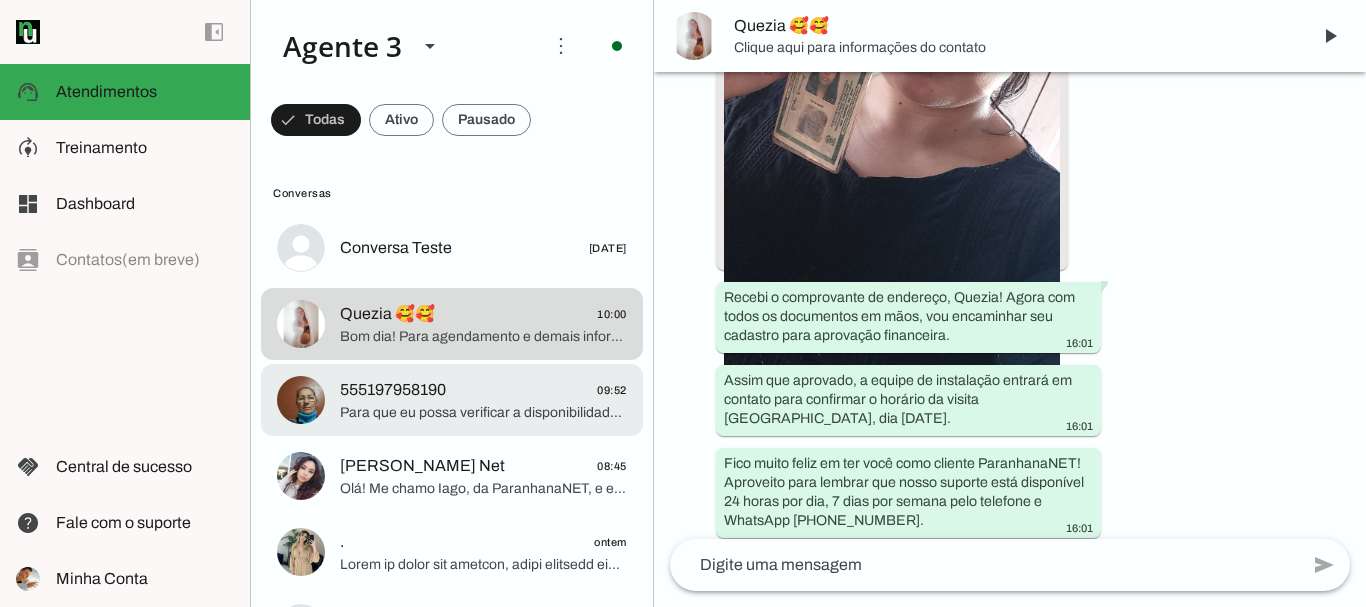 click on "555197958190" 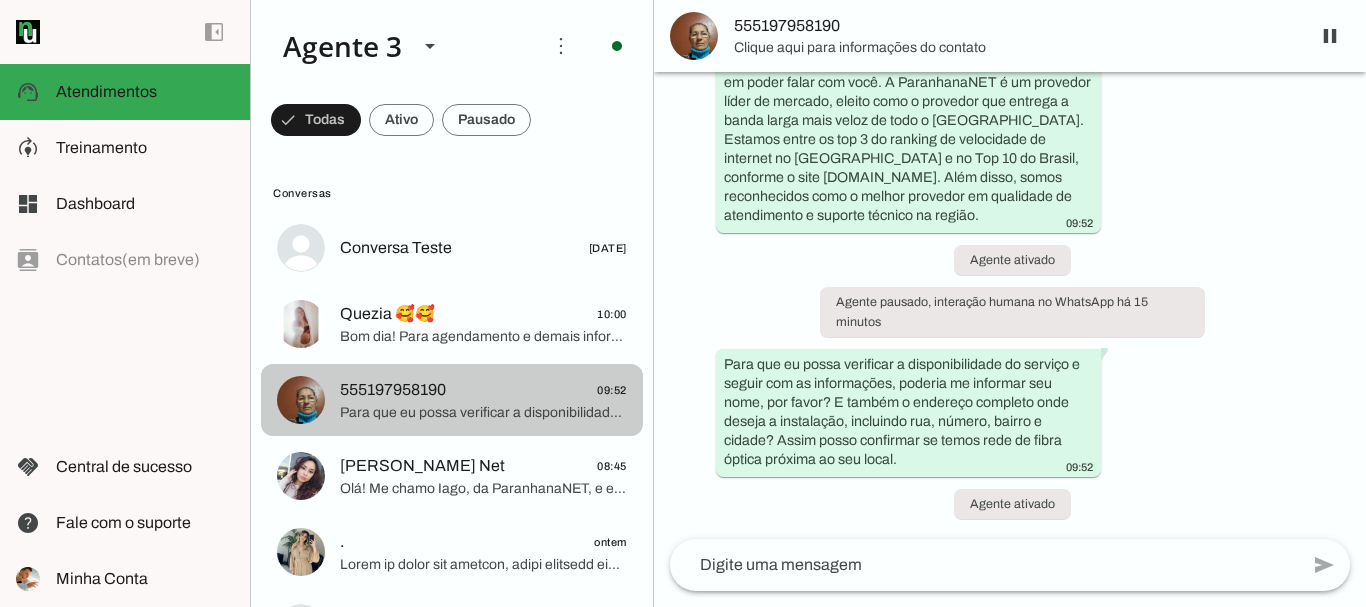 scroll, scrollTop: 110, scrollLeft: 0, axis: vertical 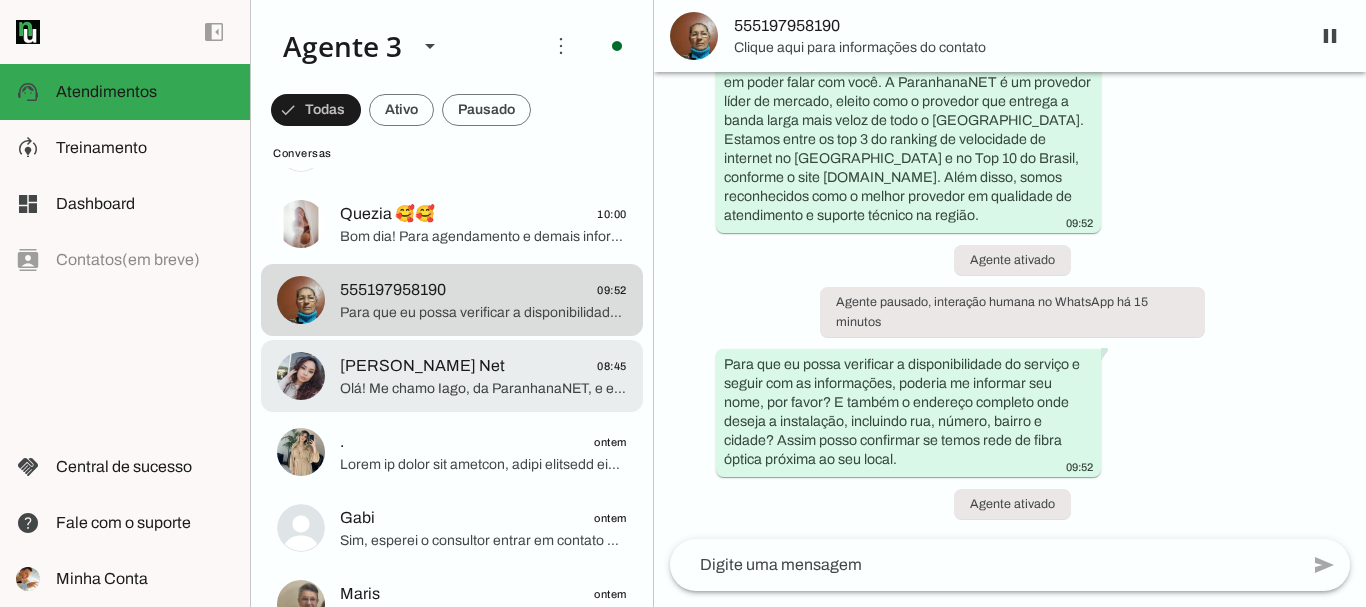 click on "Olá! Me chamo Iago, da ParanhanaNET, e estou muito feliz em ter a oportunidade de falar com você. A ParanhanaNET é o provedor líder de mercado, eleito como o provedor que entrega a banda larga mais veloz de todo o [GEOGRAPHIC_DATA]. Estamos no top 3 do ranking de velocidade de internet no [GEOGRAPHIC_DATA] e no Top 10 do [GEOGRAPHIC_DATA], segundo o site [DOMAIN_NAME]. Além disso, somos reconhecidos como o melhor provedor de internet em qualidade de atendimento e suporte técnico na região.
Para que eu possa verificar a disponibilidade do serviço no seu endereço e oferecer as melhores condições, por favor, poderia me informar seu nome e o endereço completo onde deseja instalar a internet? (Rua, número, bairro e cidade)" 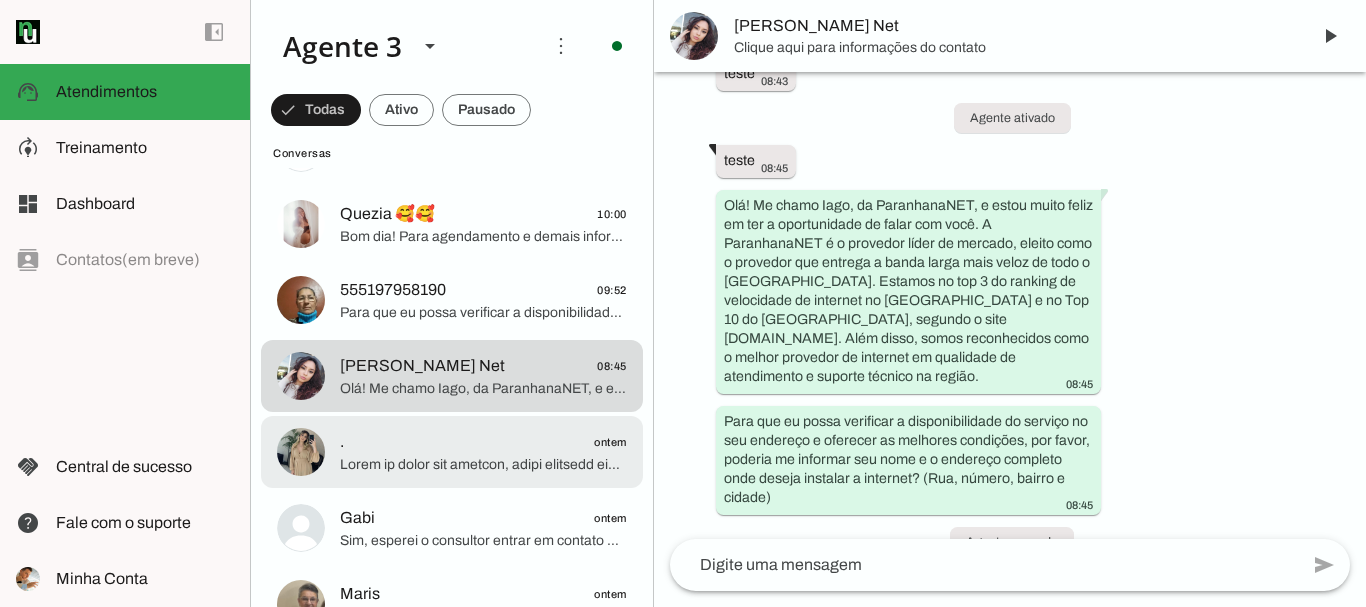 scroll, scrollTop: 27679, scrollLeft: 0, axis: vertical 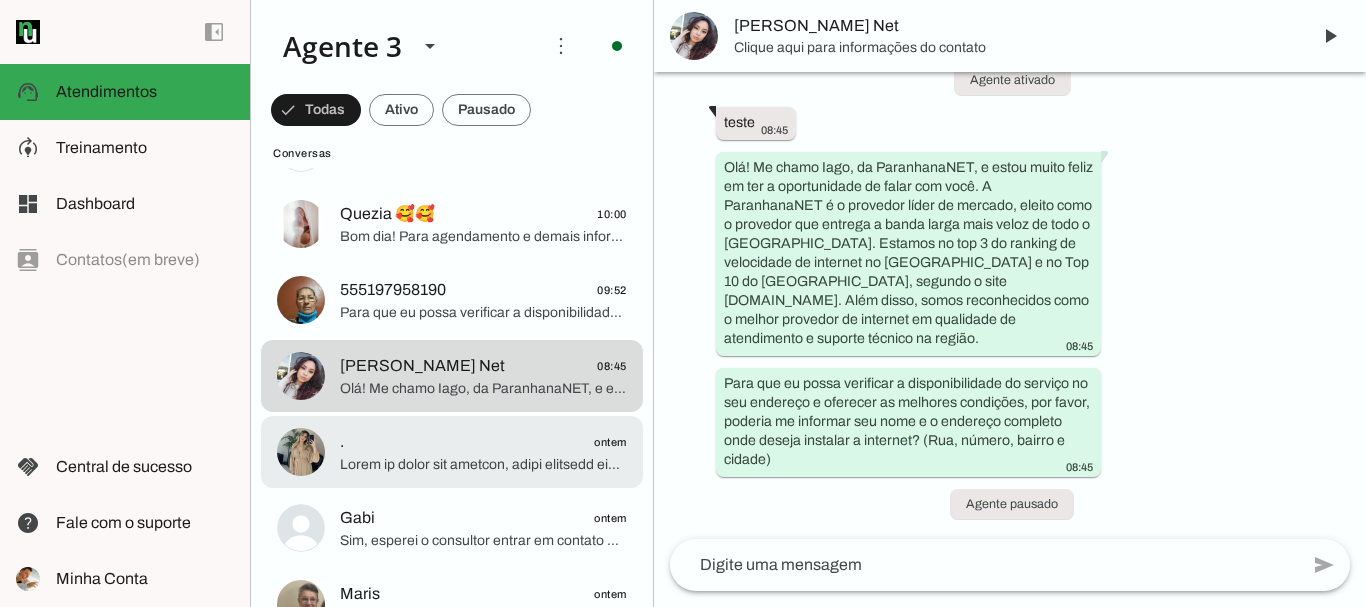 click on ".
ontem" 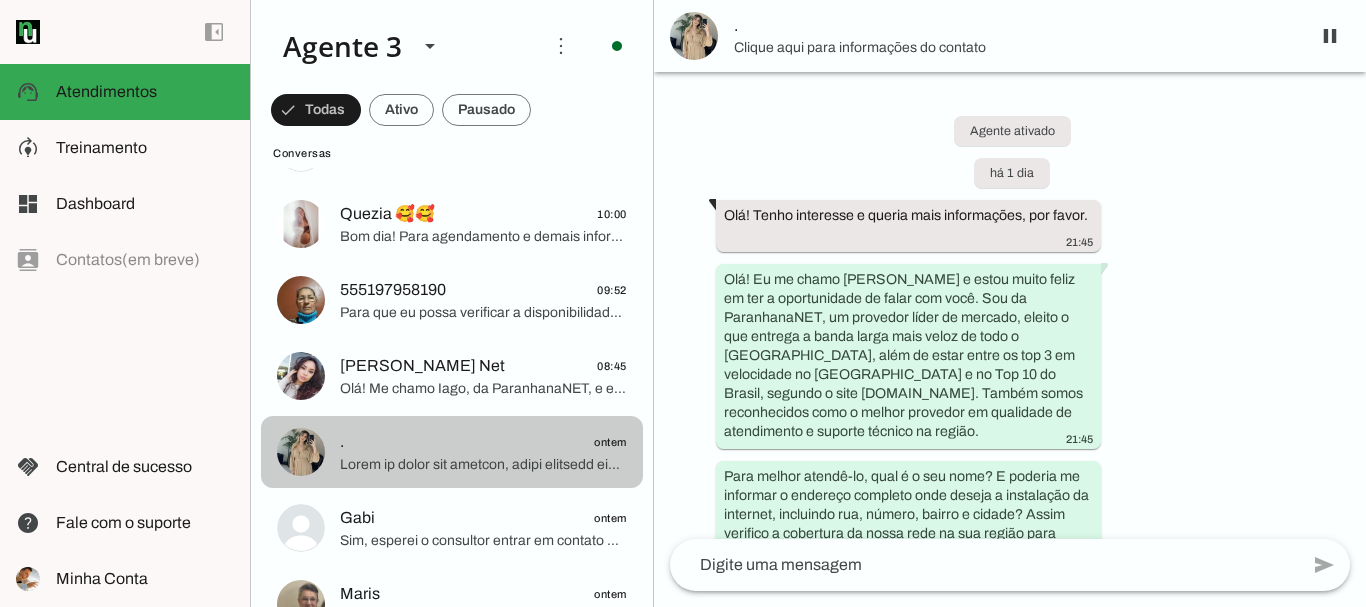 scroll, scrollTop: 1829, scrollLeft: 0, axis: vertical 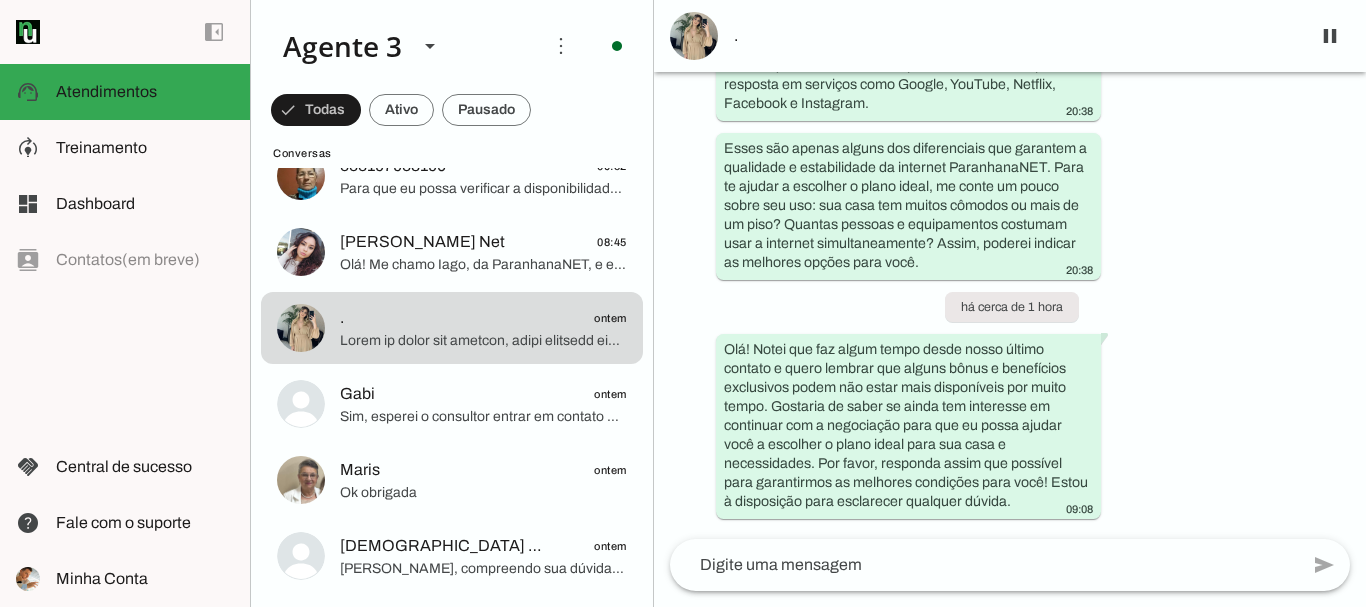 click on "Agente ativado
há 1 dia
Olá! Tenho interesse e queria mais informações, por favor. 21:45
Olá! Eu me chamo [PERSON_NAME] e estou muito feliz em ter a oportunidade de falar com você. Sou da ParanhanaNET, um provedor líder de mercado, eleito o que entrega a banda larga mais veloz de todo o [GEOGRAPHIC_DATA], além de estar entre os top 3 em velocidade no [GEOGRAPHIC_DATA] e no Top 10 do Brasil, segundo o site [DOMAIN_NAME]. Também somos reconhecidos como o melhor provedor em qualidade de atendimento e suporte técnico na região. 21:45 Para melhor atendê-lo, qual é o seu nome? E poderia me informar o endereço completo onde deseja a instalação da internet, incluindo rua, número, bairro e cidade? Assim verifico a cobertura da nossa rede na sua região para garantir o melhor serviço para você. 21:45
há cerca de 24 horas
10:15 11:45 11:45 14:45 19:45
20:33" at bounding box center [1010, 305] 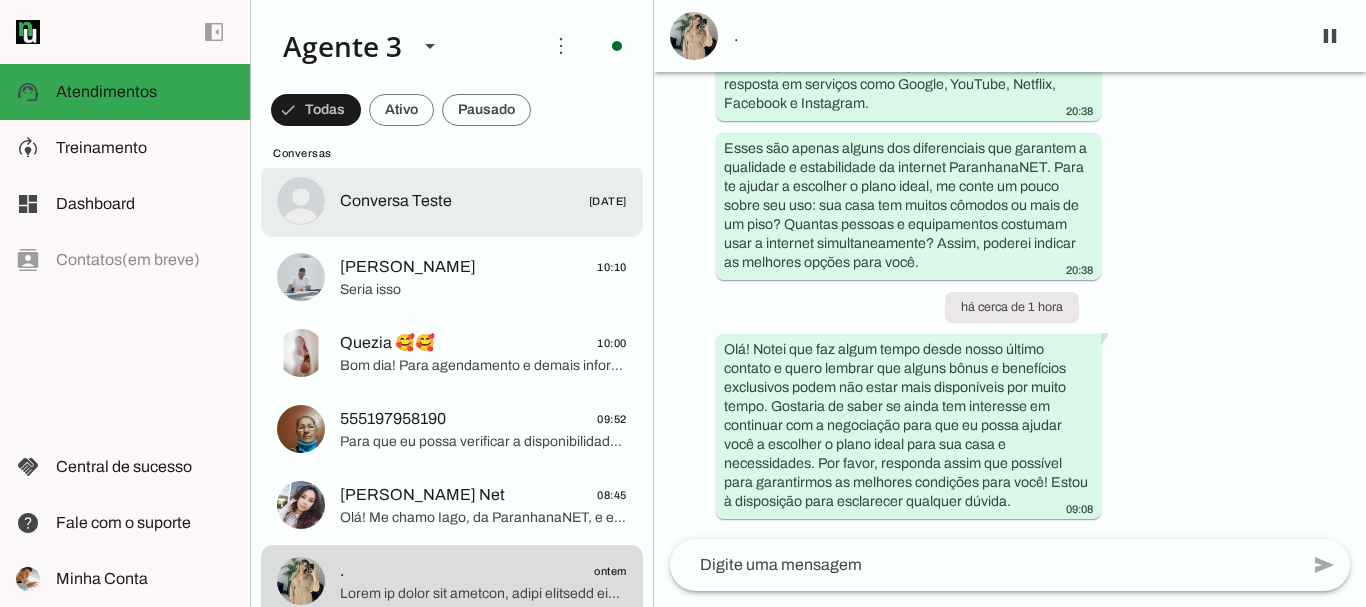 scroll, scrollTop: 0, scrollLeft: 0, axis: both 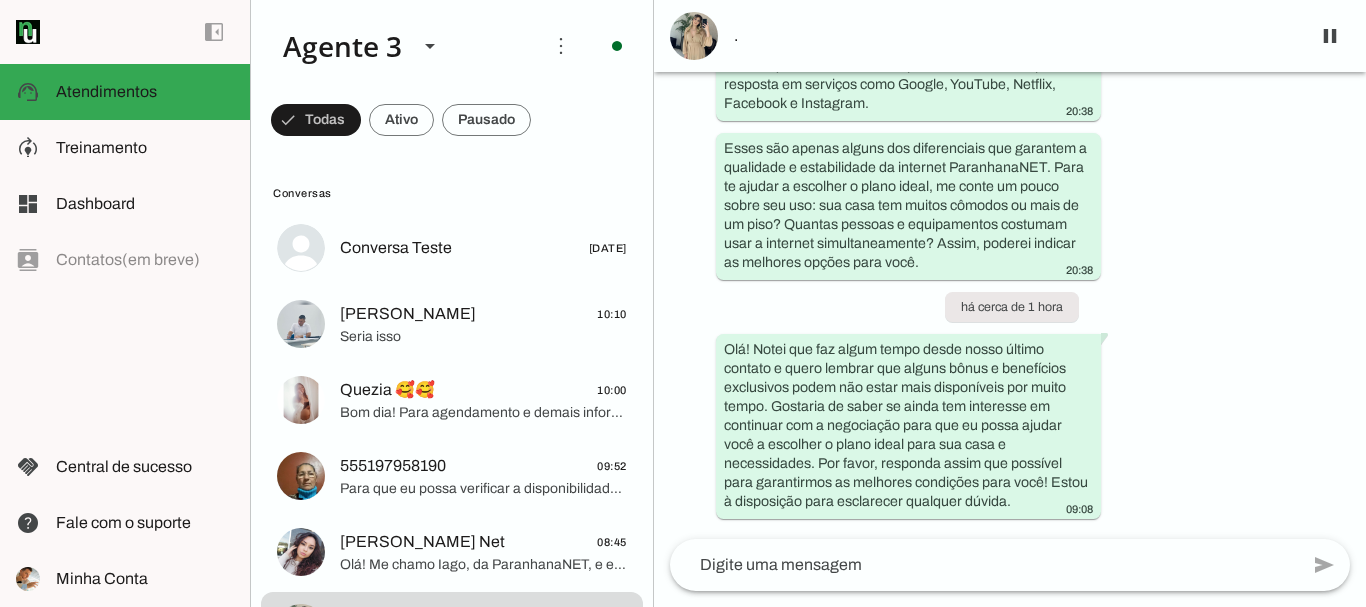 click on "Agente ativado
há 1 dia
Olá! Tenho interesse e queria mais informações, por favor. 21:45
Olá! Eu me chamo [PERSON_NAME] e estou muito feliz em ter a oportunidade de falar com você. Sou da ParanhanaNET, um provedor líder de mercado, eleito o que entrega a banda larga mais veloz de todo o [GEOGRAPHIC_DATA], além de estar entre os top 3 em velocidade no [GEOGRAPHIC_DATA] e no Top 10 do Brasil, segundo o site [DOMAIN_NAME]. Também somos reconhecidos como o melhor provedor em qualidade de atendimento e suporte técnico na região. 21:45 Para melhor atendê-lo, qual é o seu nome? E poderia me informar o endereço completo onde deseja a instalação da internet, incluindo rua, número, bairro e cidade? Assim verifico a cobertura da nossa rede na sua região para garantir o melhor serviço para você. 21:45
há cerca de 24 horas
10:15 11:45 11:45 14:45 19:45
20:33" at bounding box center (1010, 305) 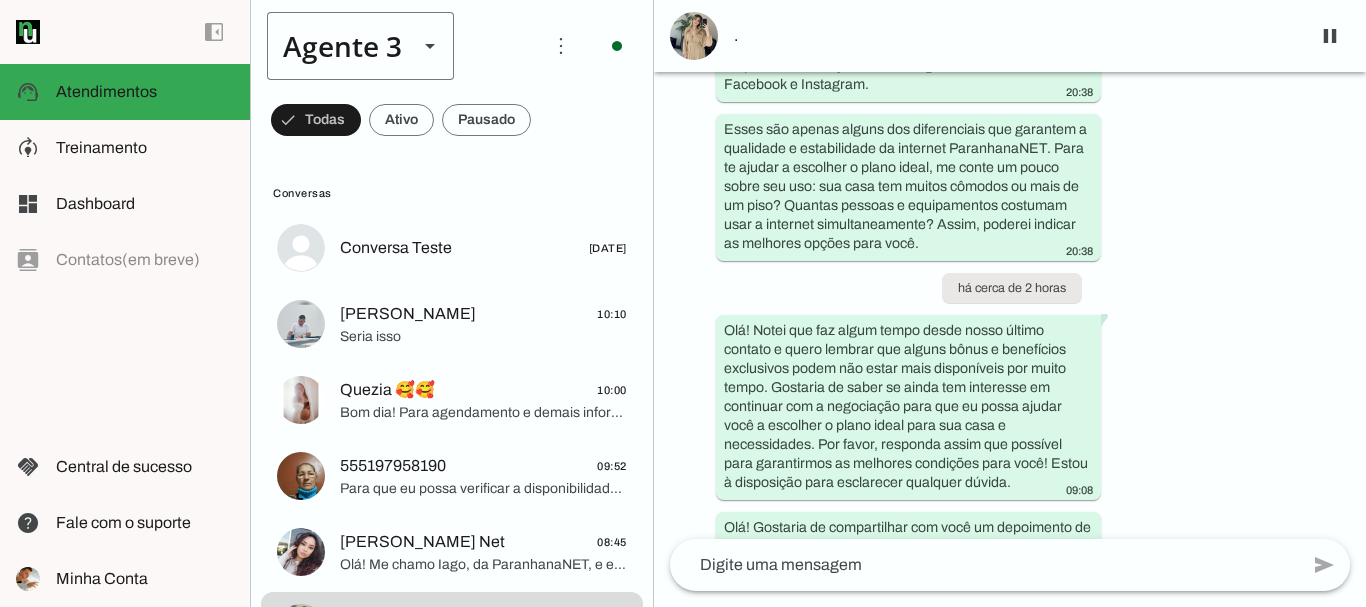 scroll, scrollTop: 2007, scrollLeft: 0, axis: vertical 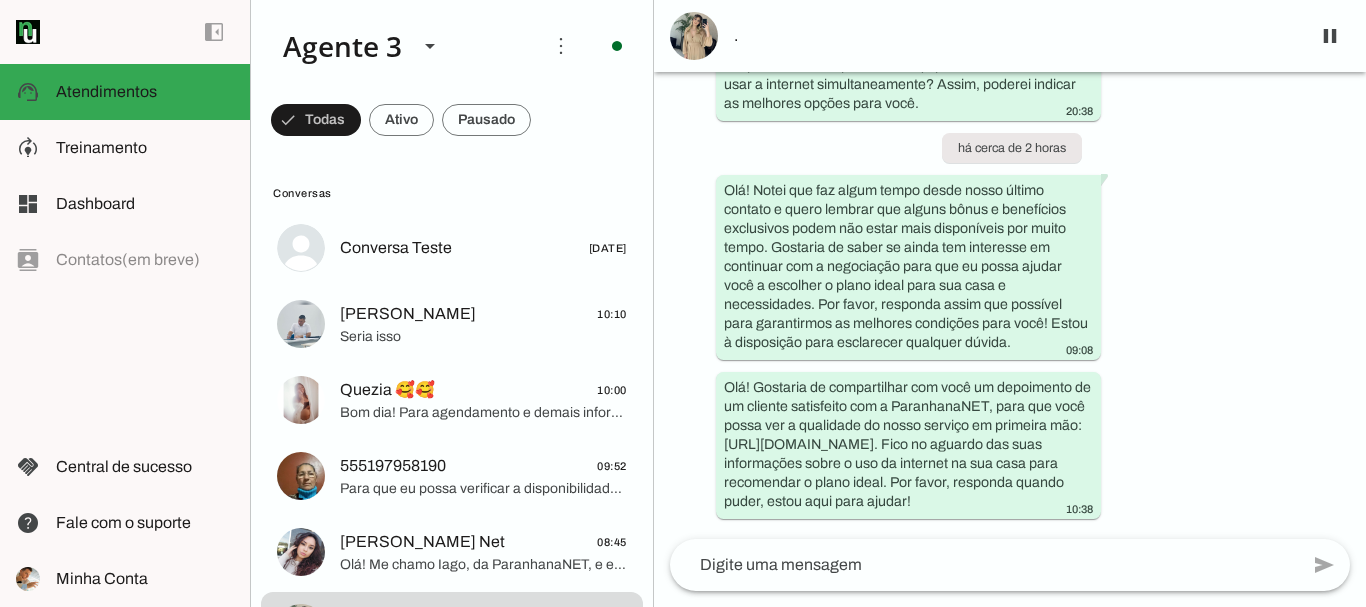 click on "Agente ativado
há 1 dia
Olá! Tenho interesse e queria mais informações, por favor. 21:45
Olá! Eu me chamo [PERSON_NAME] e estou muito feliz em ter a oportunidade de falar com você. Sou da ParanhanaNET, um provedor líder de mercado, eleito o que entrega a banda larga mais veloz de todo o [GEOGRAPHIC_DATA], além de estar entre os top 3 em velocidade no [GEOGRAPHIC_DATA] e no Top 10 do Brasil, segundo o site [DOMAIN_NAME]. Também somos reconhecidos como o melhor provedor em qualidade de atendimento e suporte técnico na região. 21:45 Para melhor atendê-lo, qual é o seu nome? E poderia me informar o endereço completo onde deseja a instalação da internet, incluindo rua, número, bairro e cidade? Assim verifico a cobertura da nossa rede na sua região para garantir o melhor serviço para você. 21:45
há 1 dia
10:15 11:45 11:45 14:45 19:45
Gostaria de saber" at bounding box center [1010, 305] 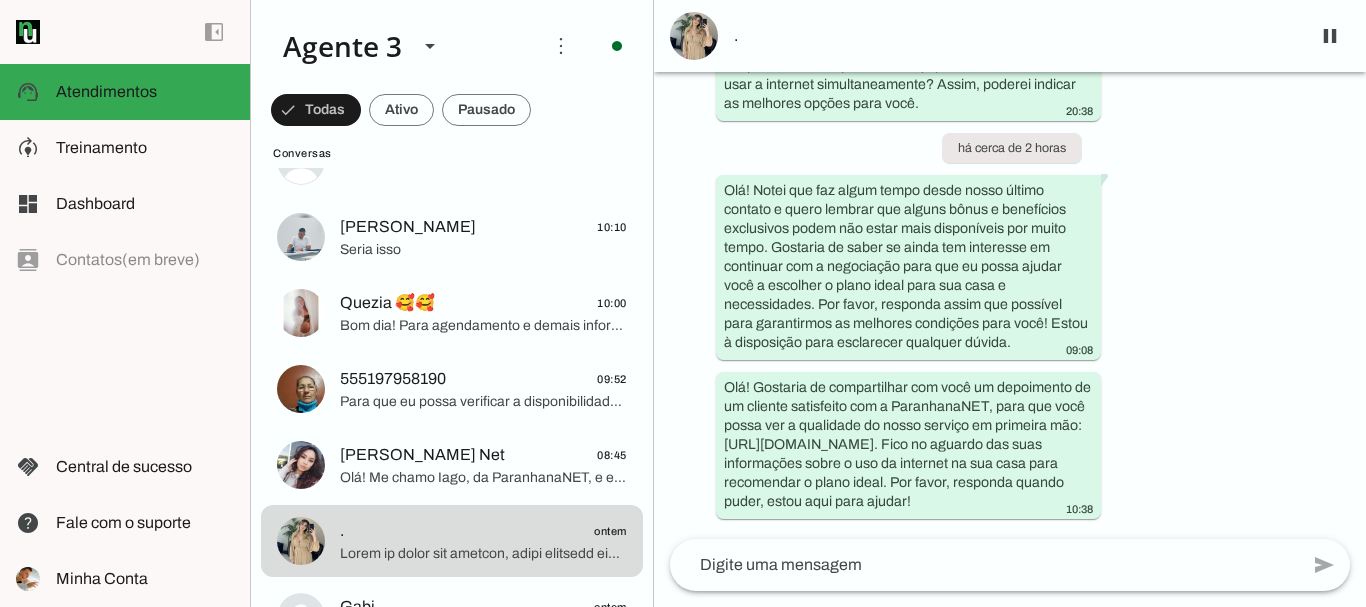 scroll, scrollTop: 0, scrollLeft: 0, axis: both 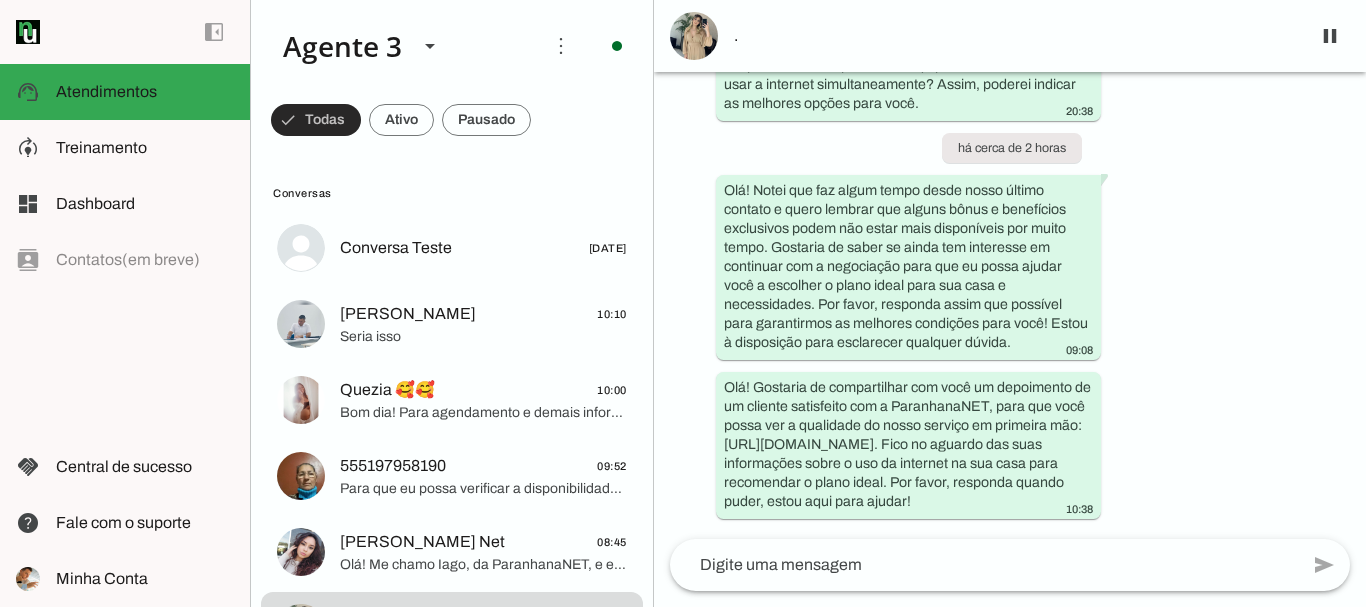 click at bounding box center [316, 120] 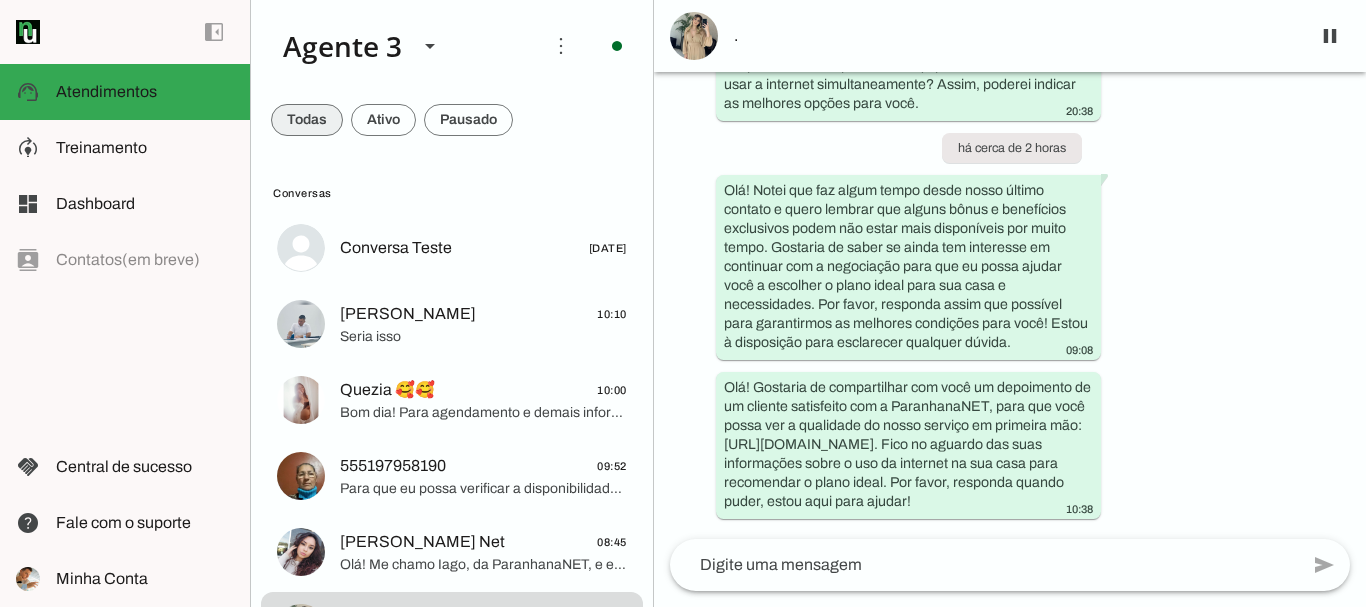 click at bounding box center (307, 120) 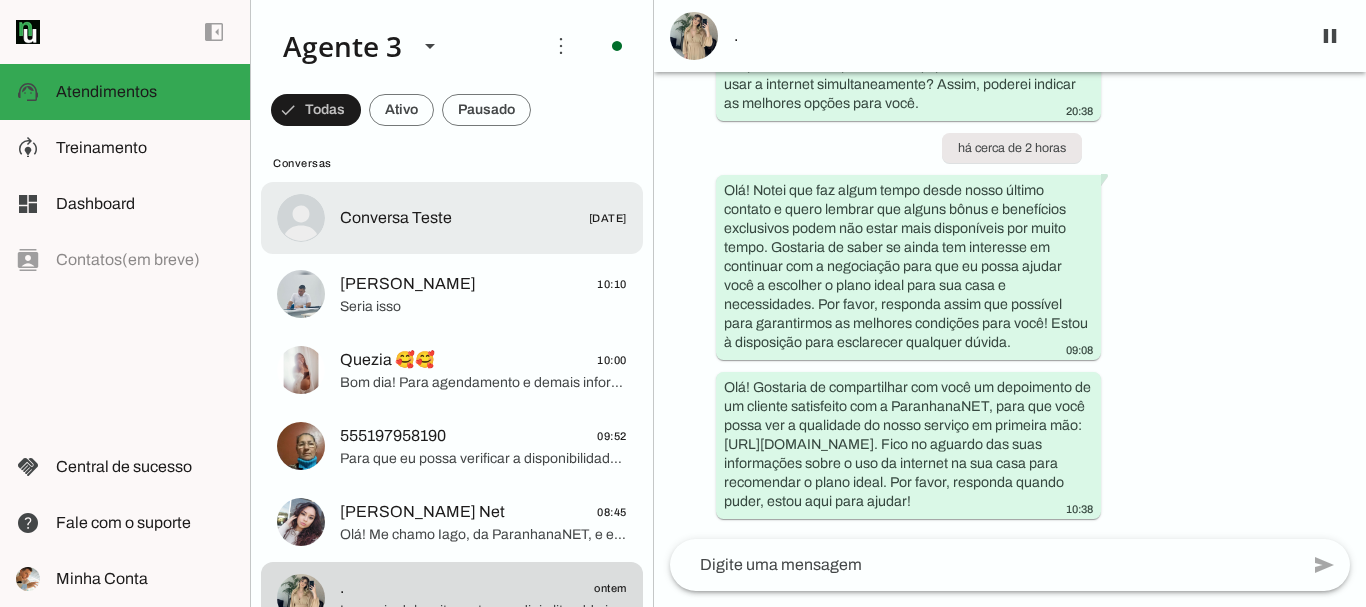 scroll, scrollTop: 100, scrollLeft: 0, axis: vertical 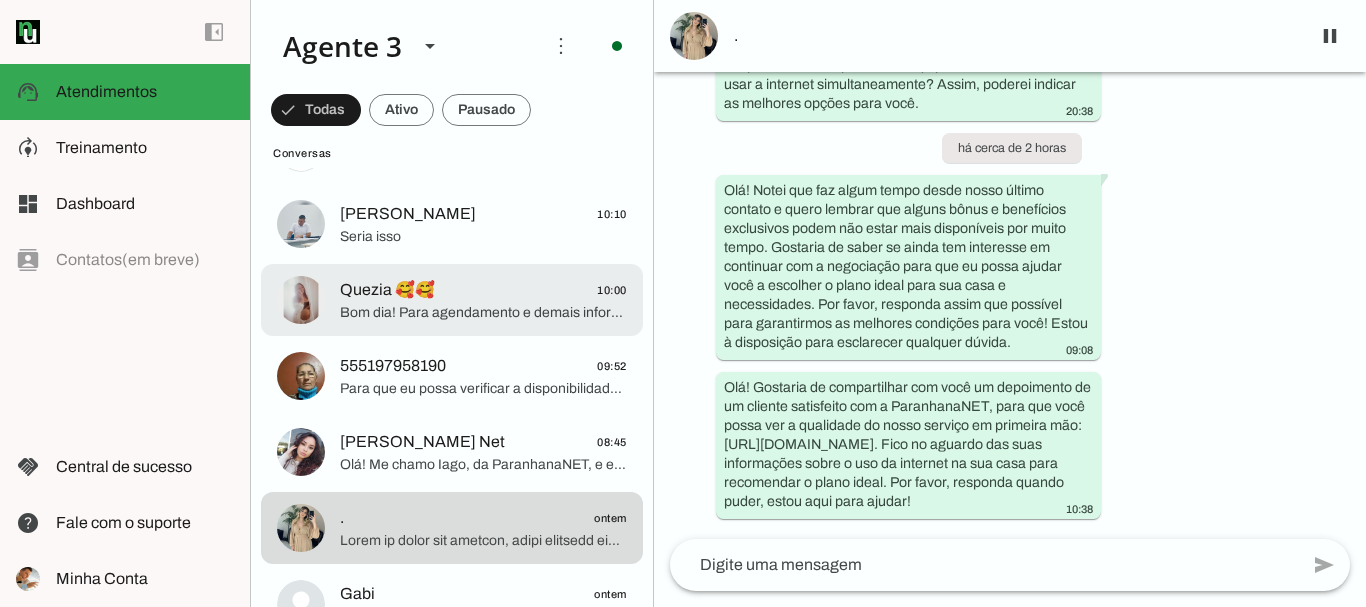 click on "Bom dia! Para agendamento e demais informações, pode dar sequência no número da nossa central 51 3543 1099" 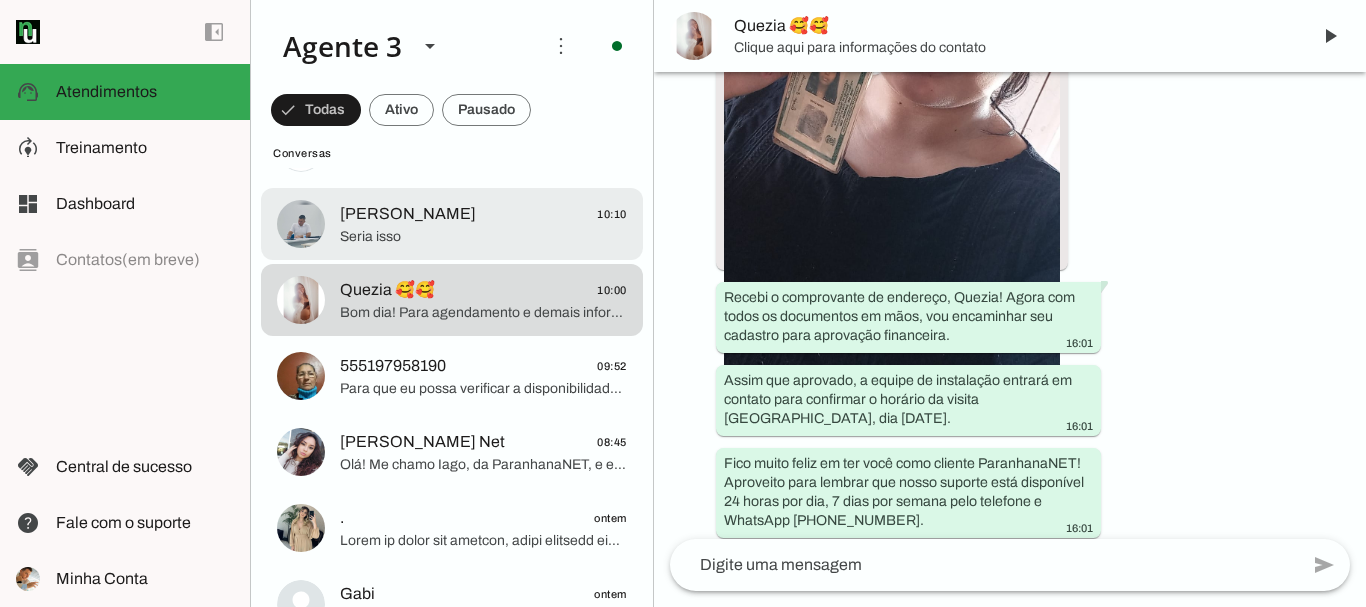 scroll, scrollTop: 9249, scrollLeft: 0, axis: vertical 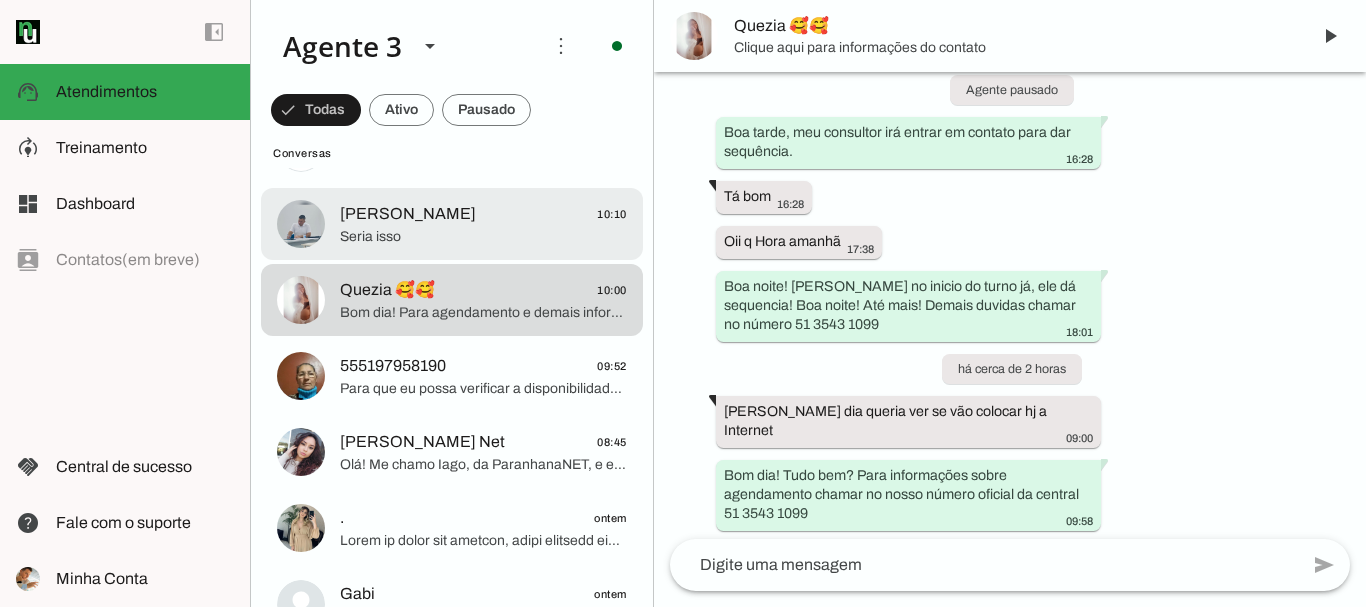 click on "[PERSON_NAME]
10:10" 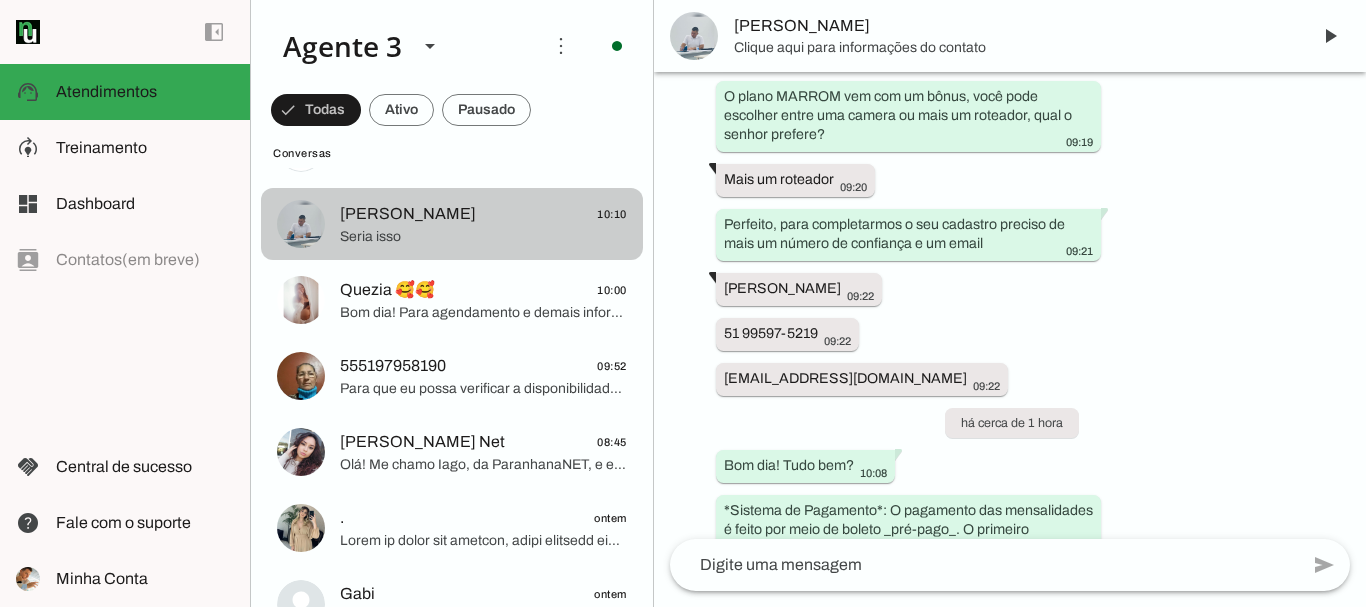 scroll, scrollTop: 8524, scrollLeft: 0, axis: vertical 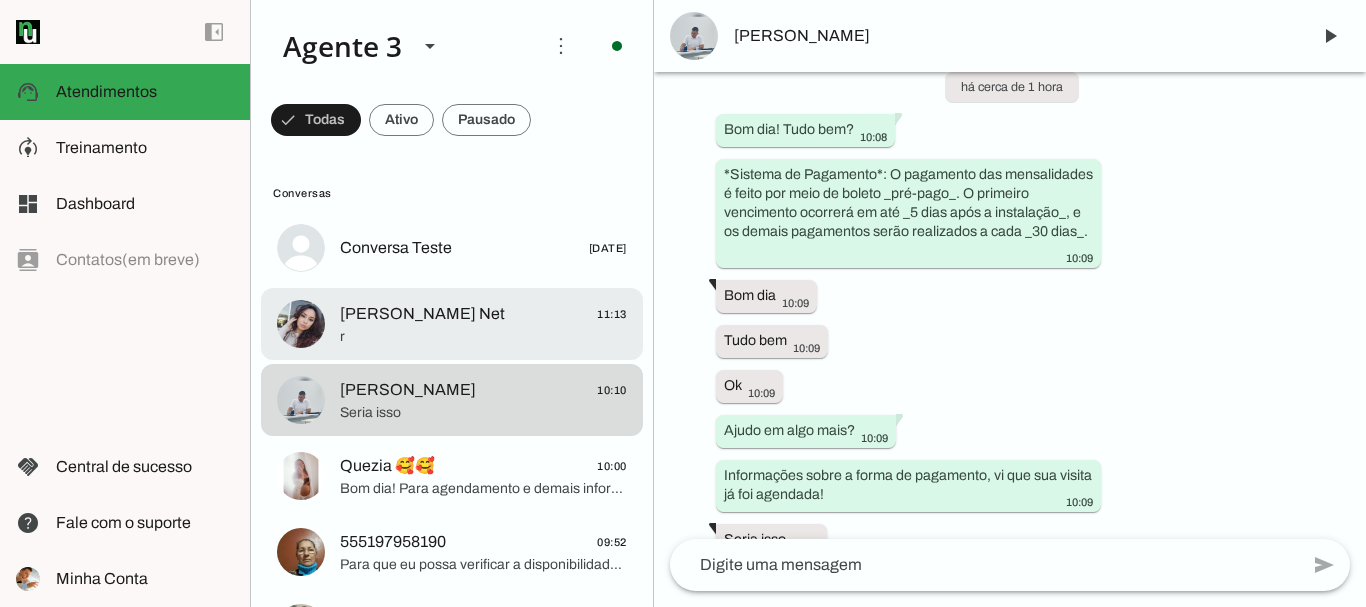click on "[PERSON_NAME] Net" 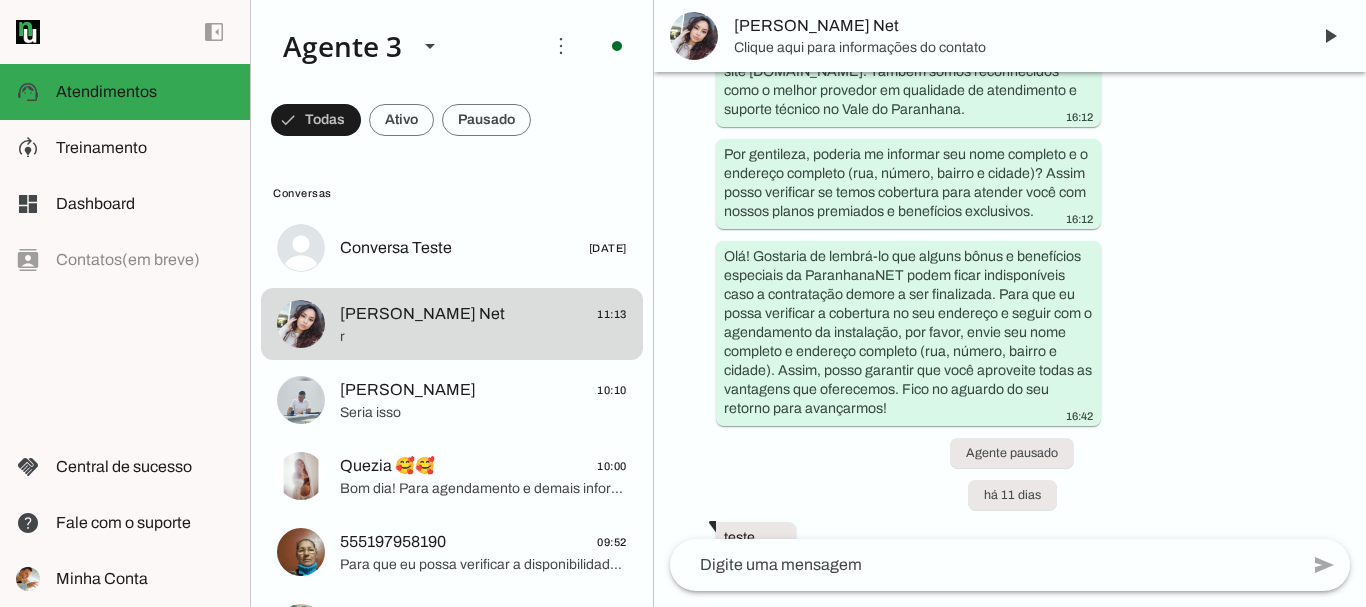 scroll, scrollTop: 27724, scrollLeft: 0, axis: vertical 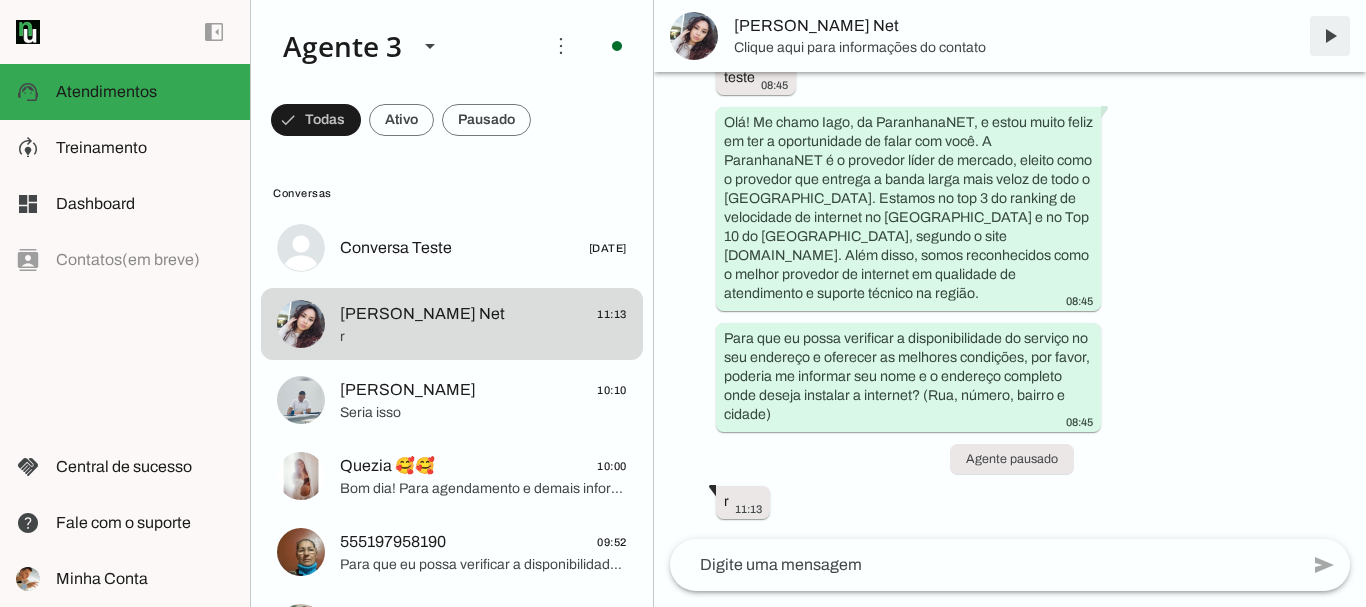 click at bounding box center [1330, 36] 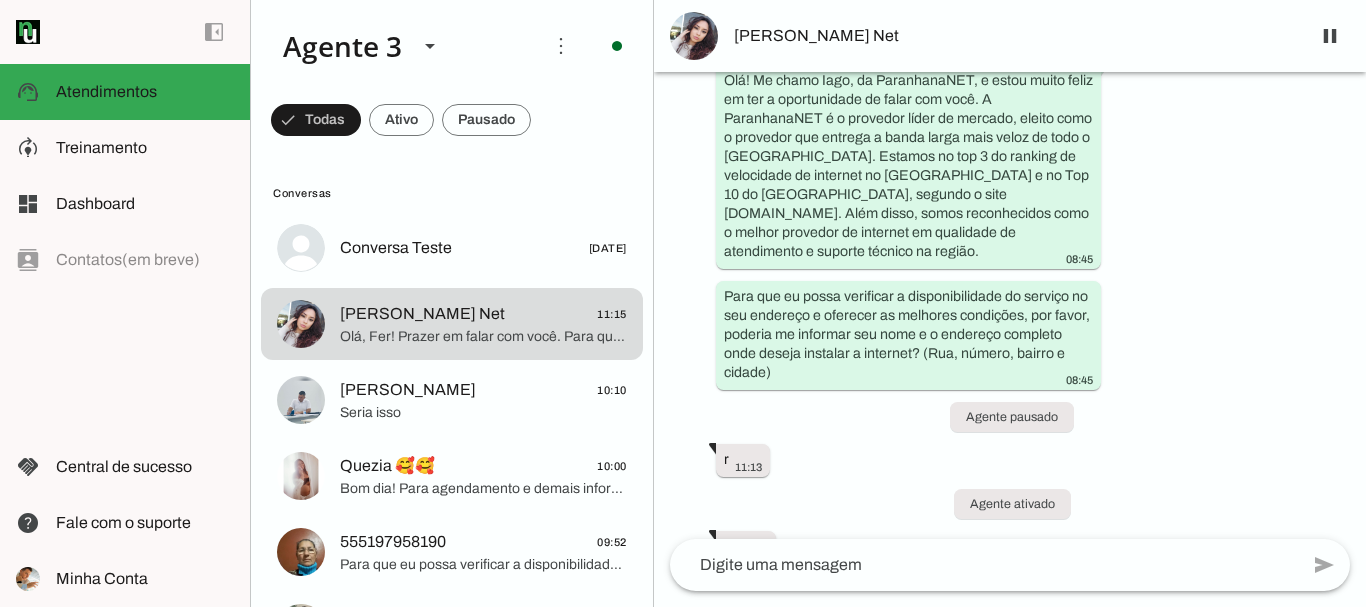 scroll, scrollTop: 0, scrollLeft: 0, axis: both 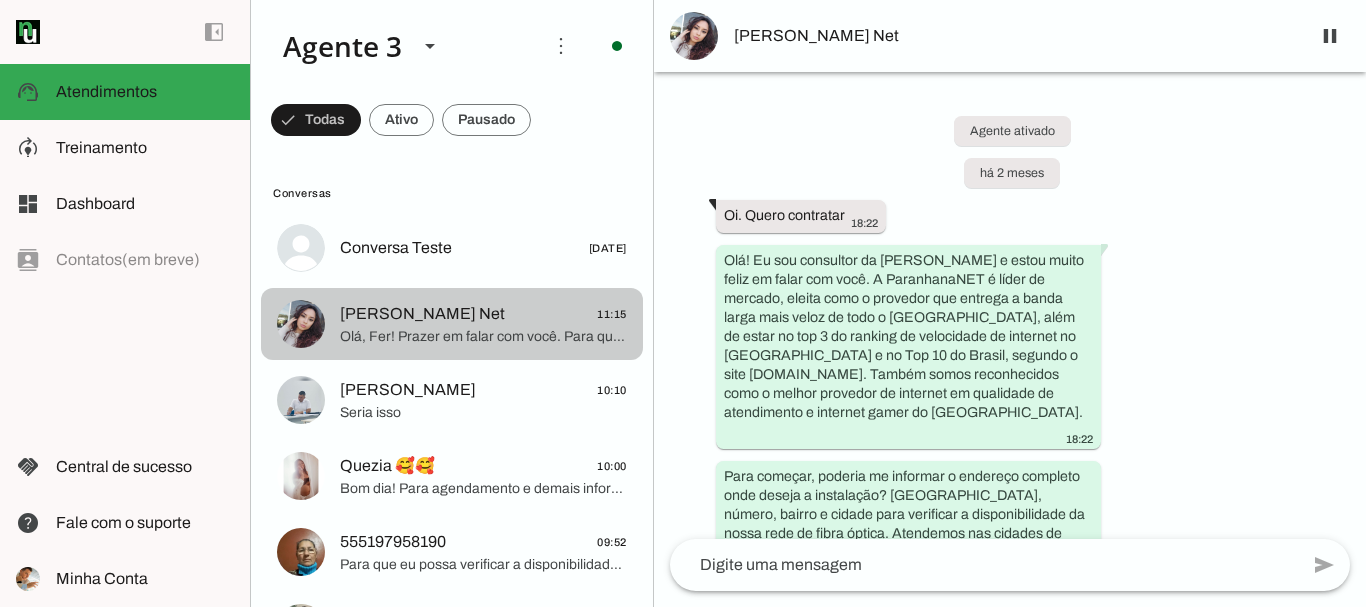 click on "Olá, Fer! Prazer em falar com você. Para que eu possa verificar a disponibilidade da nossa internet no seu endereço e te oferecer as melhores condições, poderia me informar a rua, número, bairro e cidade onde deseja instalar o serviço?" 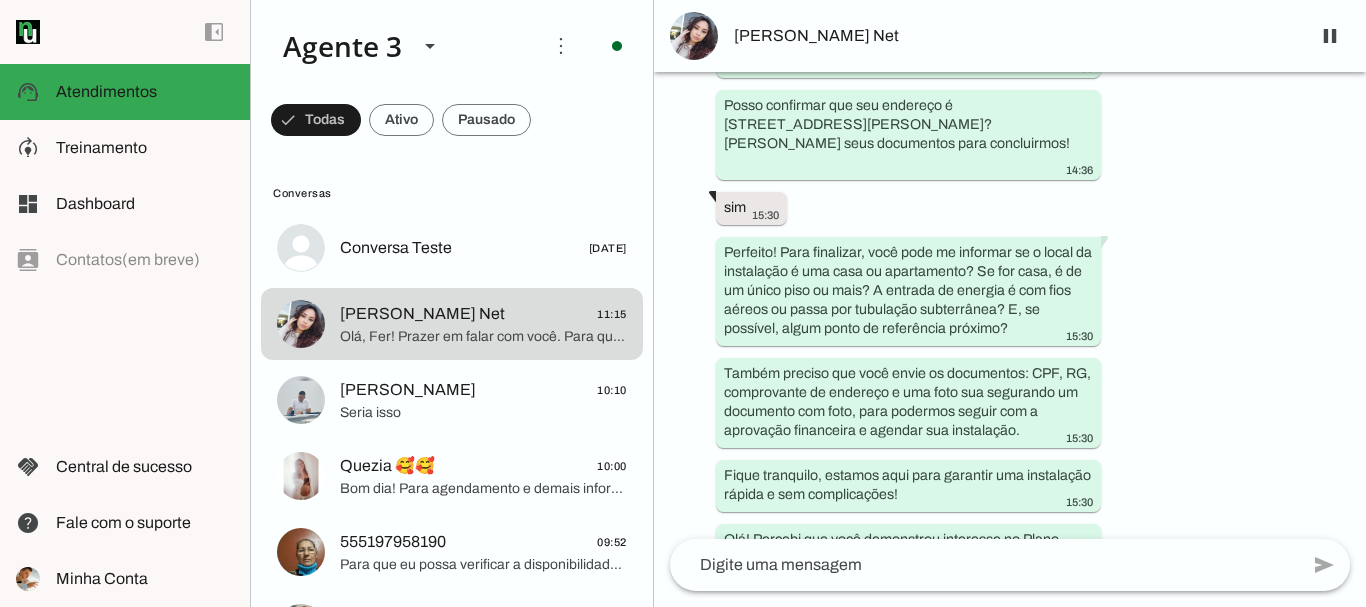scroll, scrollTop: 4692, scrollLeft: 0, axis: vertical 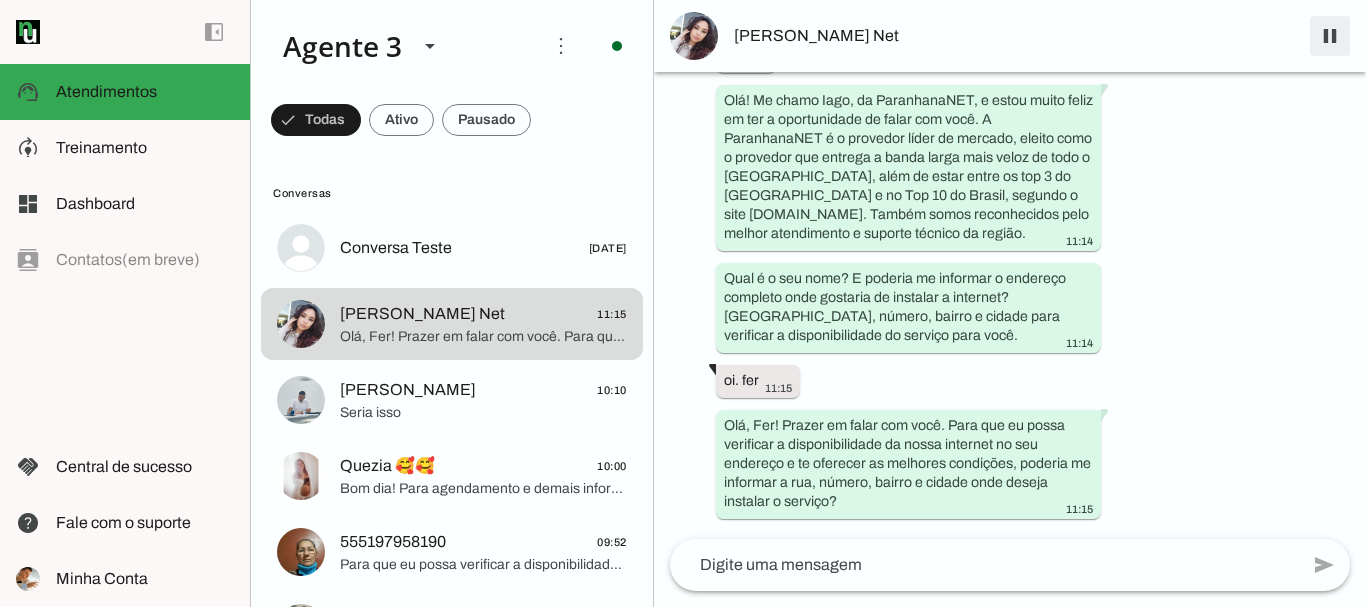click at bounding box center [1330, 36] 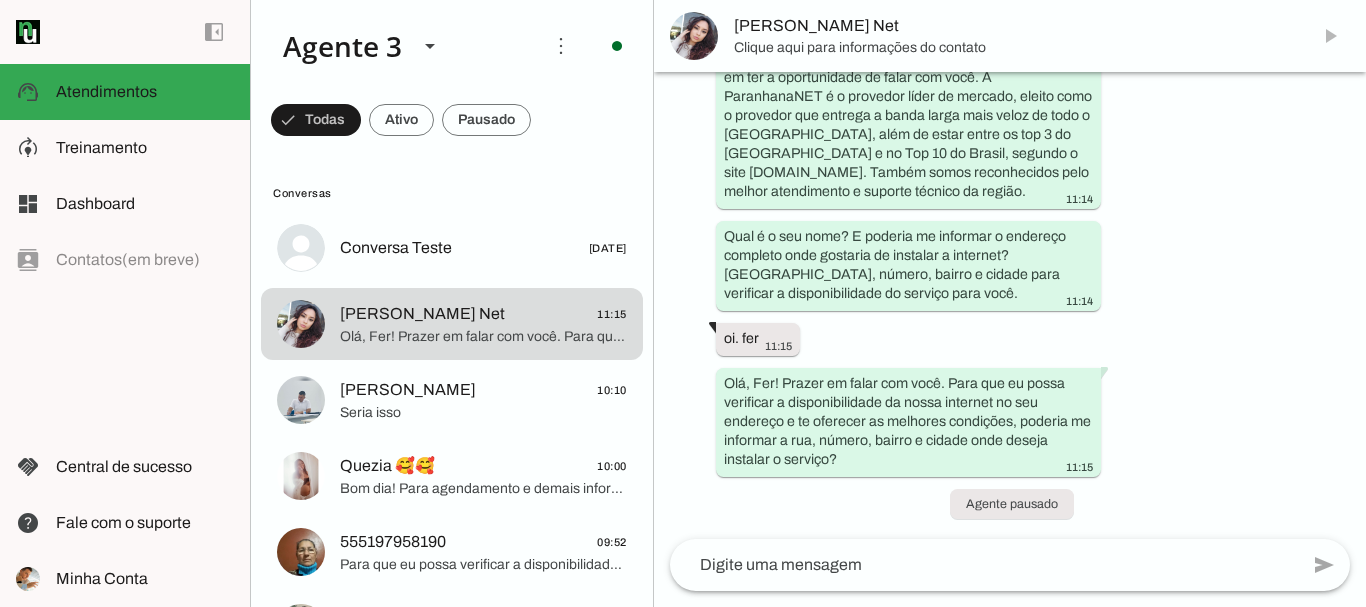 scroll, scrollTop: 28318, scrollLeft: 0, axis: vertical 